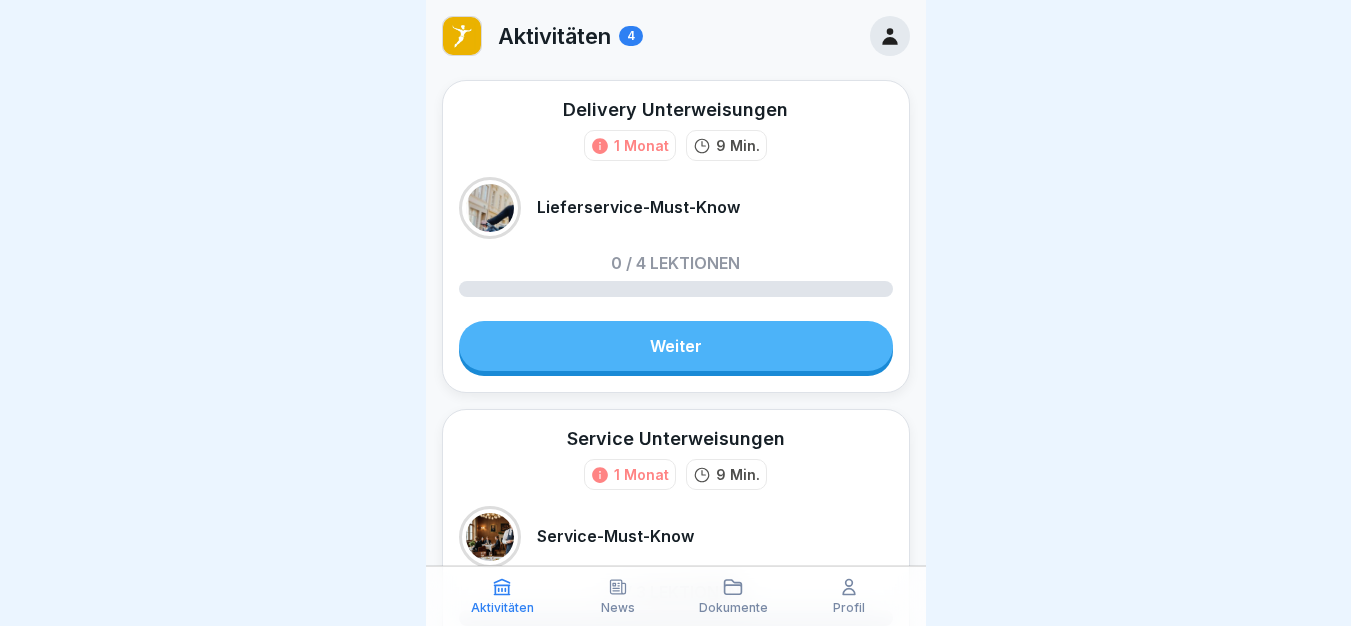 scroll, scrollTop: 0, scrollLeft: 0, axis: both 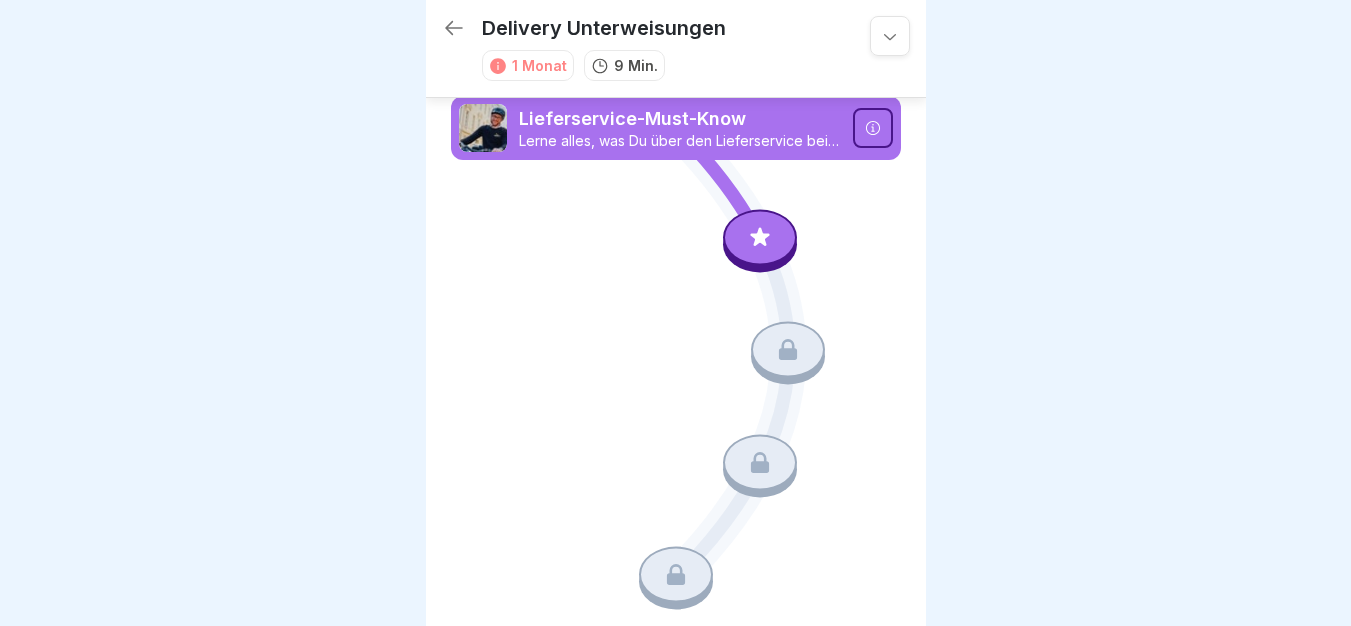 click 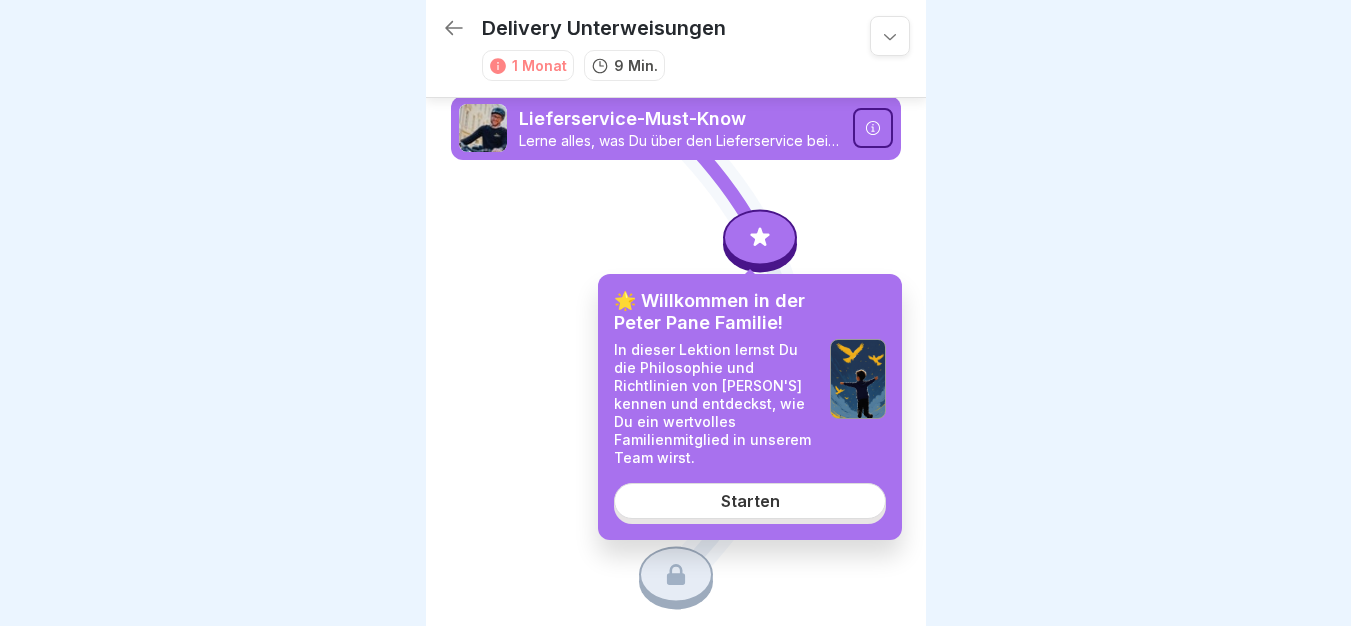click on "🌟 Willkommen in der Peter Pane Familie! In dieser Lektion lernst Du die Philosophie und Richtlinien von Peter Pane kennen und entdeckst, wie Du ein wertvolles Familienmitglied in unserem Team wirst.   Starten" at bounding box center (750, 407) 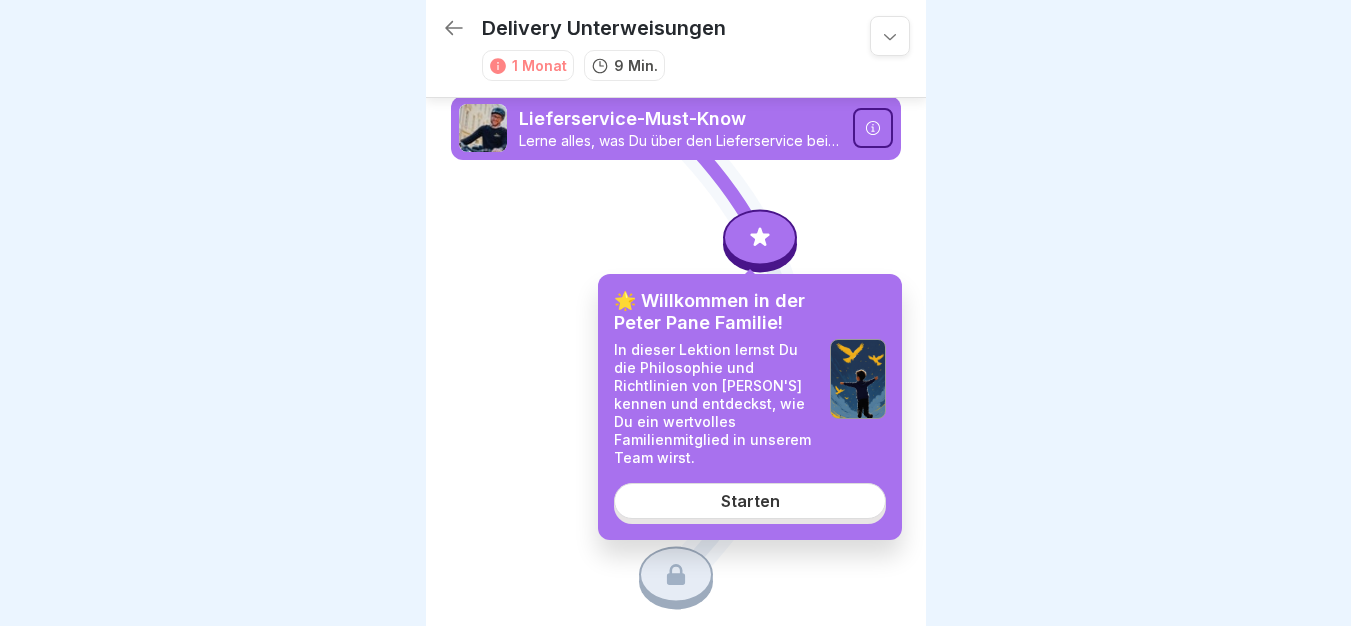 click on "Starten" at bounding box center [750, 501] 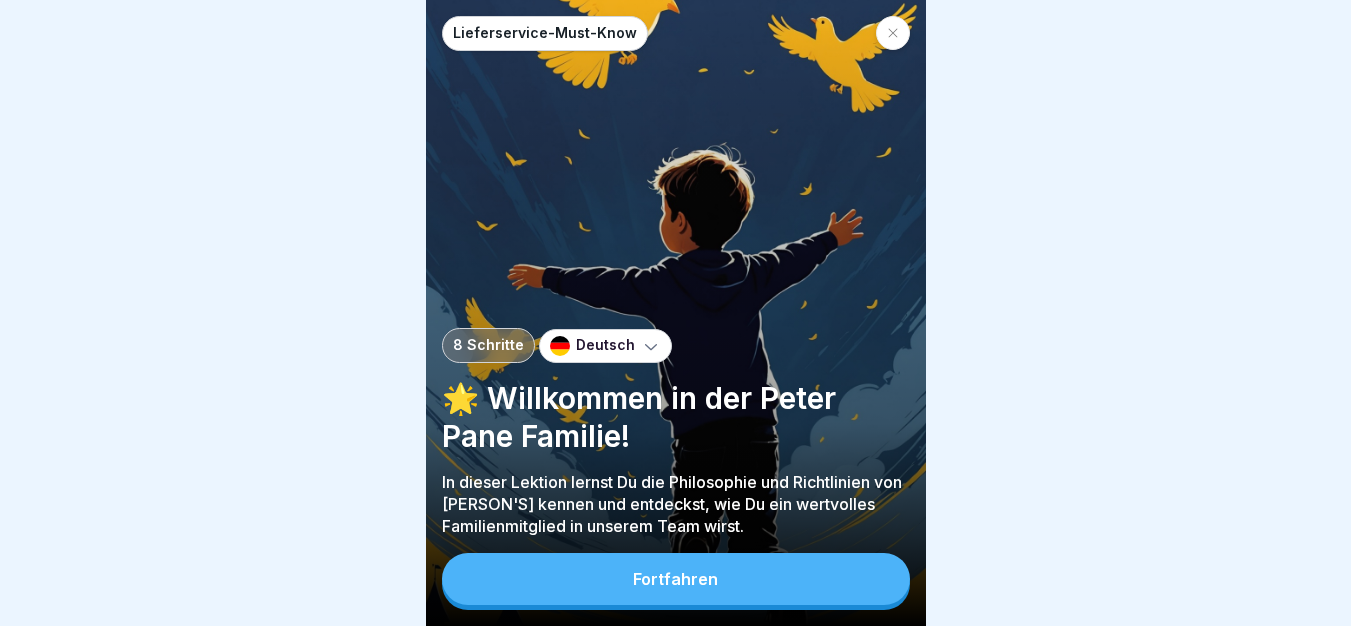 click on "Fortfahren" at bounding box center (676, 579) 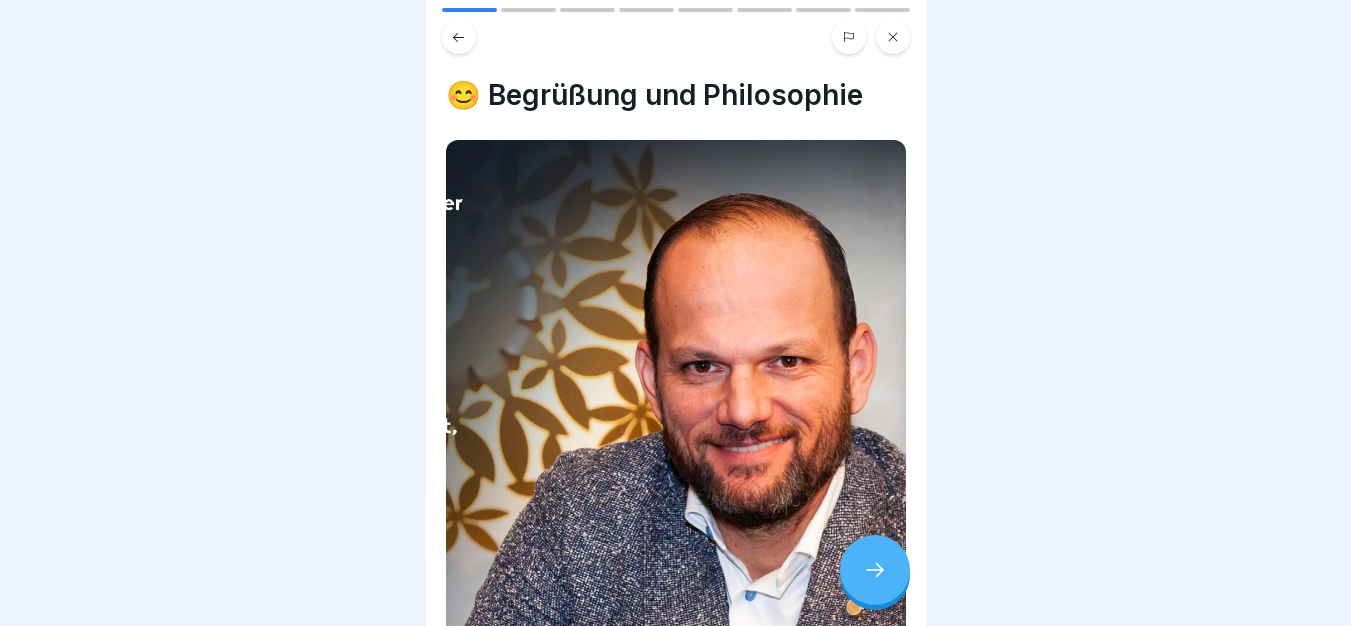 click 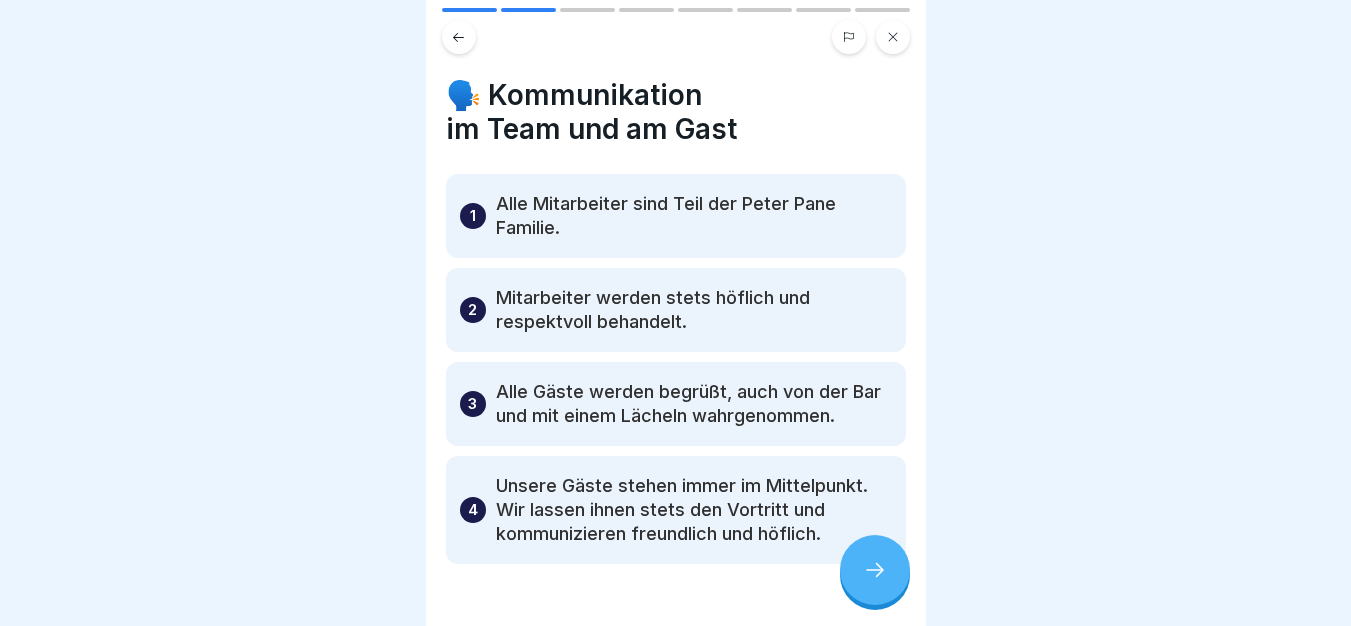 click 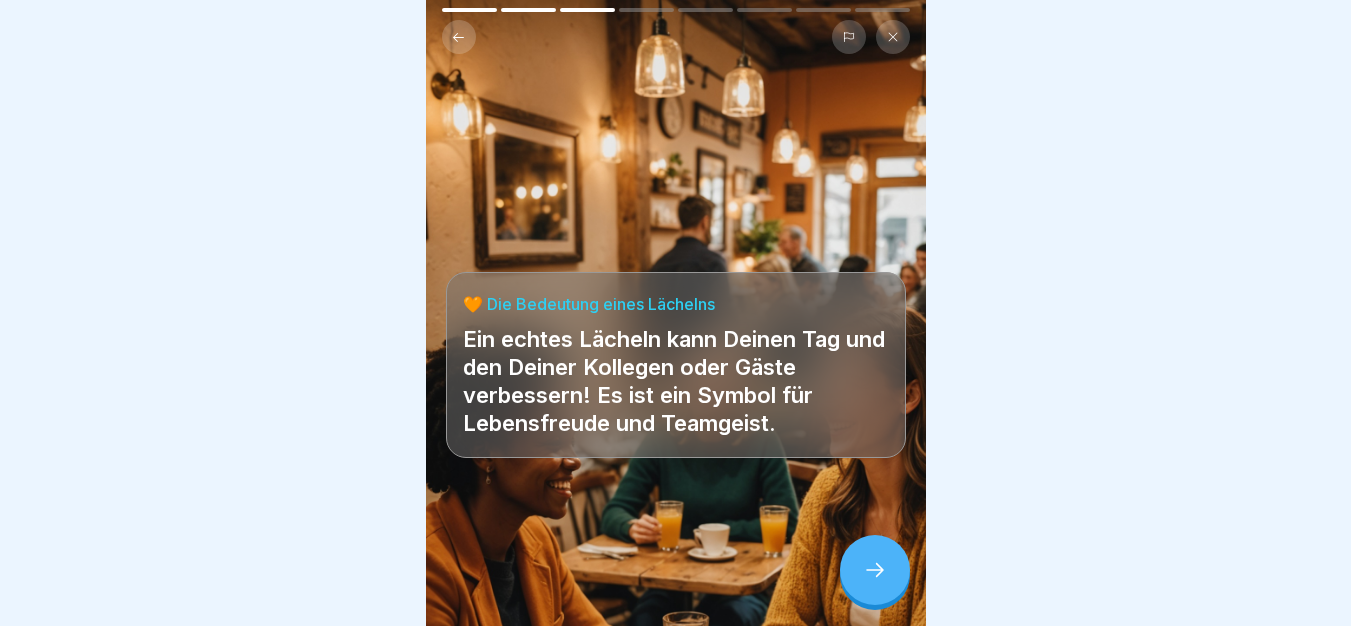 click 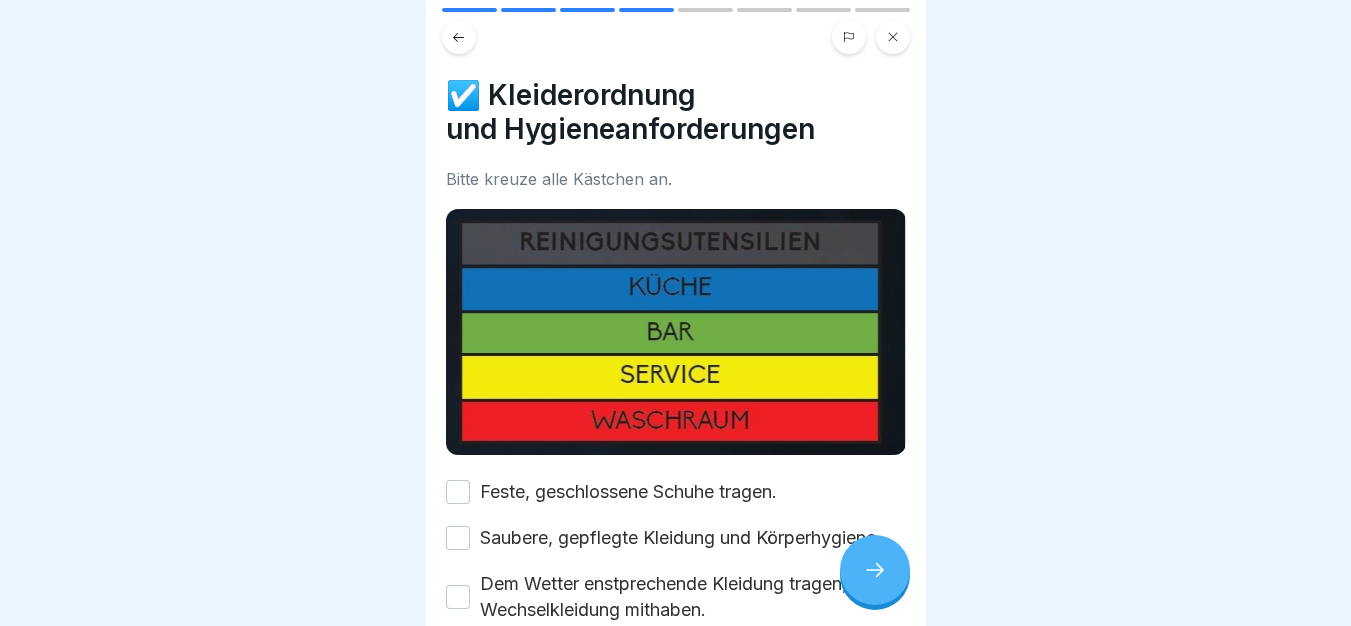 scroll, scrollTop: 527, scrollLeft: 0, axis: vertical 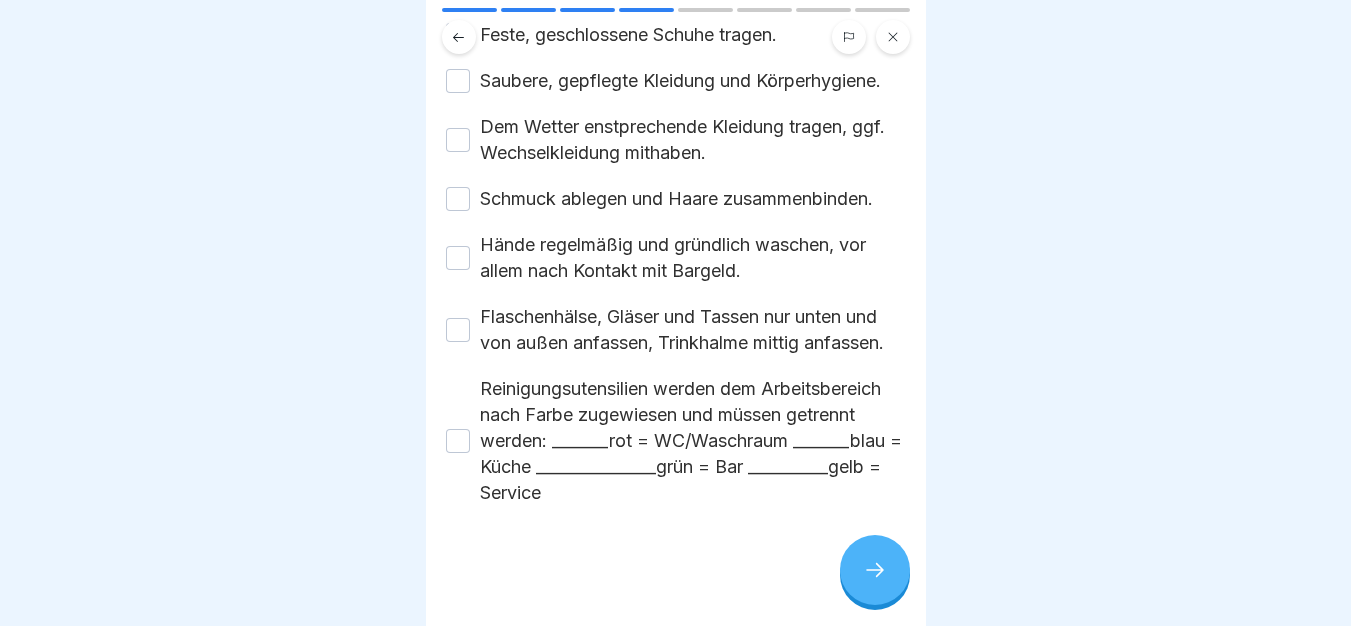 click on "Dem Wetter enstprechende Kleidung tragen, ggf. Wechselkleidung mithaben." at bounding box center (693, 140) 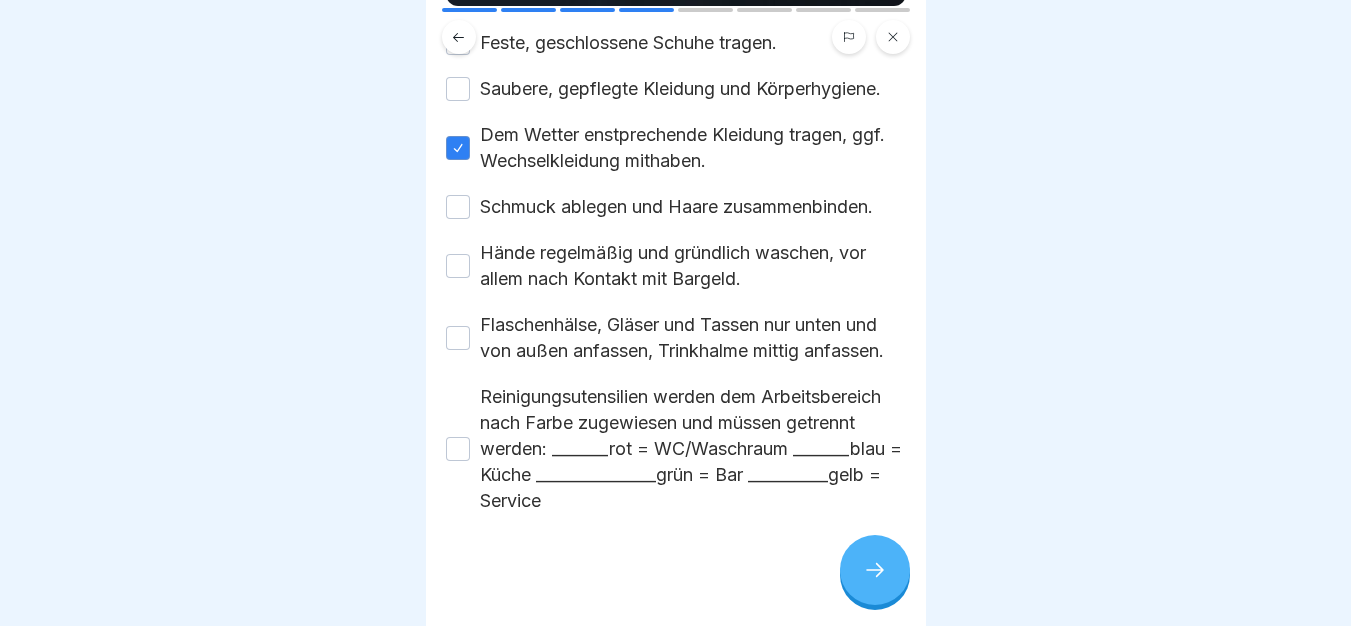 scroll, scrollTop: 447, scrollLeft: 0, axis: vertical 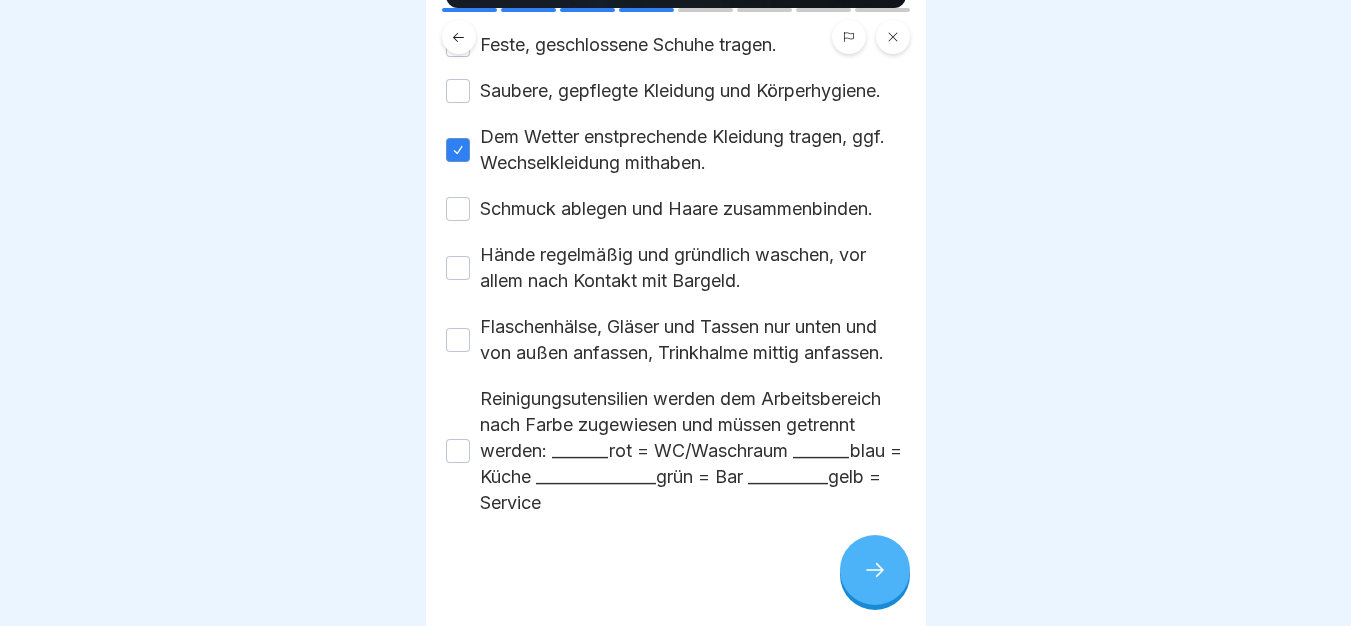 click on "Saubere, gepflegte Kleidung und Körperhygiene." at bounding box center [680, 91] 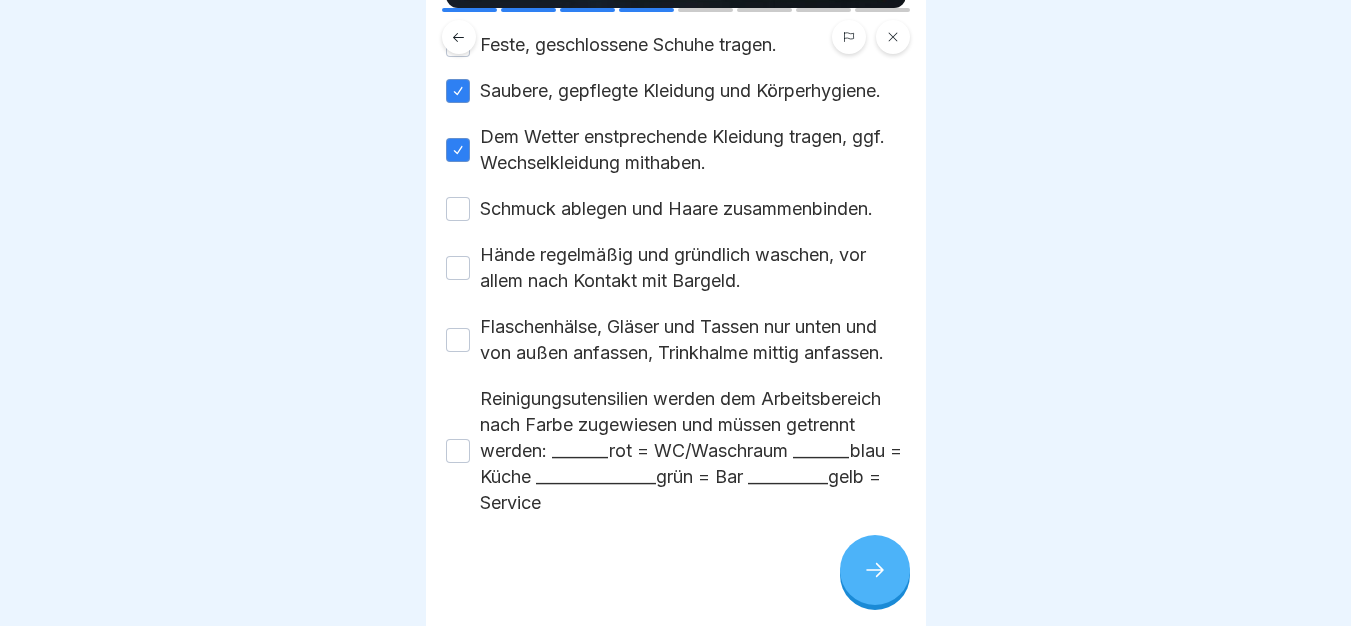 click at bounding box center [676, 37] 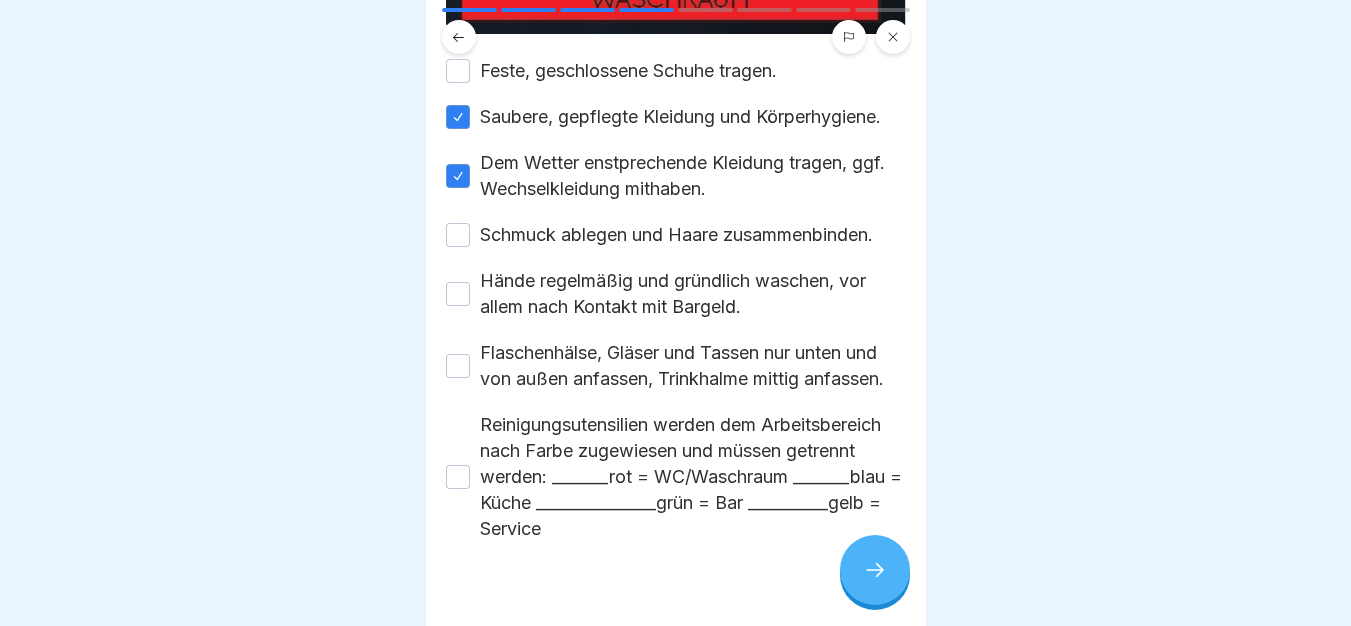 scroll, scrollTop: 420, scrollLeft: 0, axis: vertical 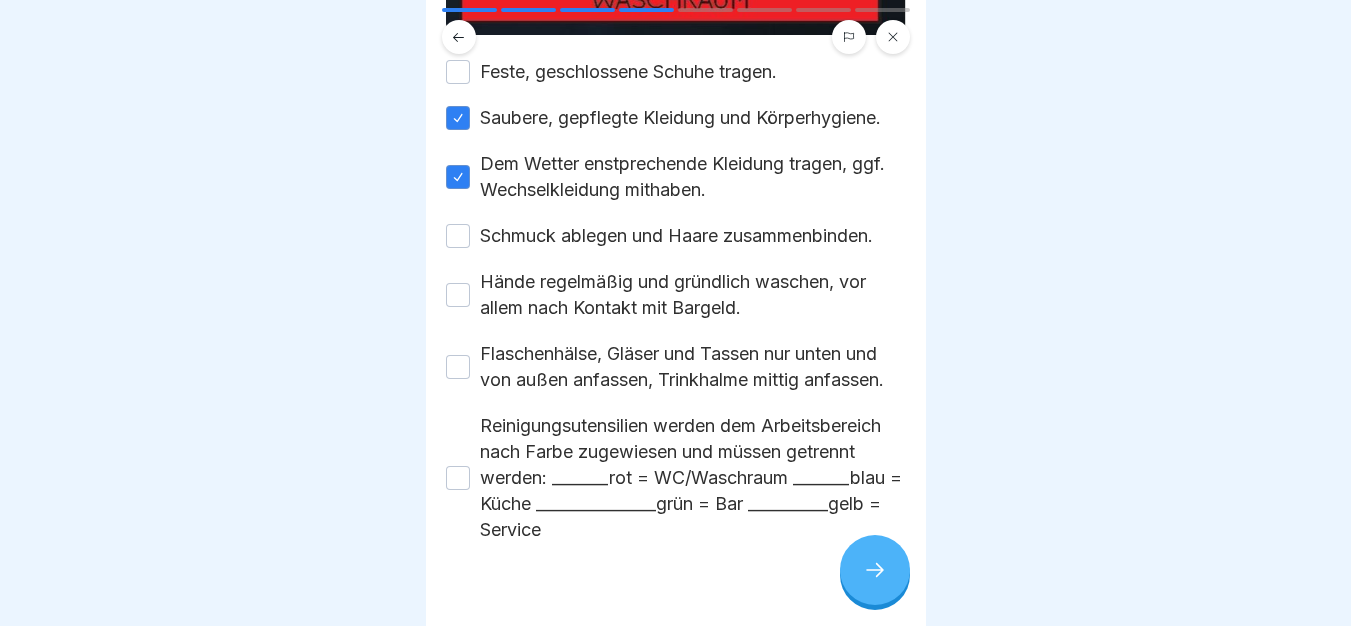click on "Feste, geschlossene Schuhe tragen." at bounding box center (628, 72) 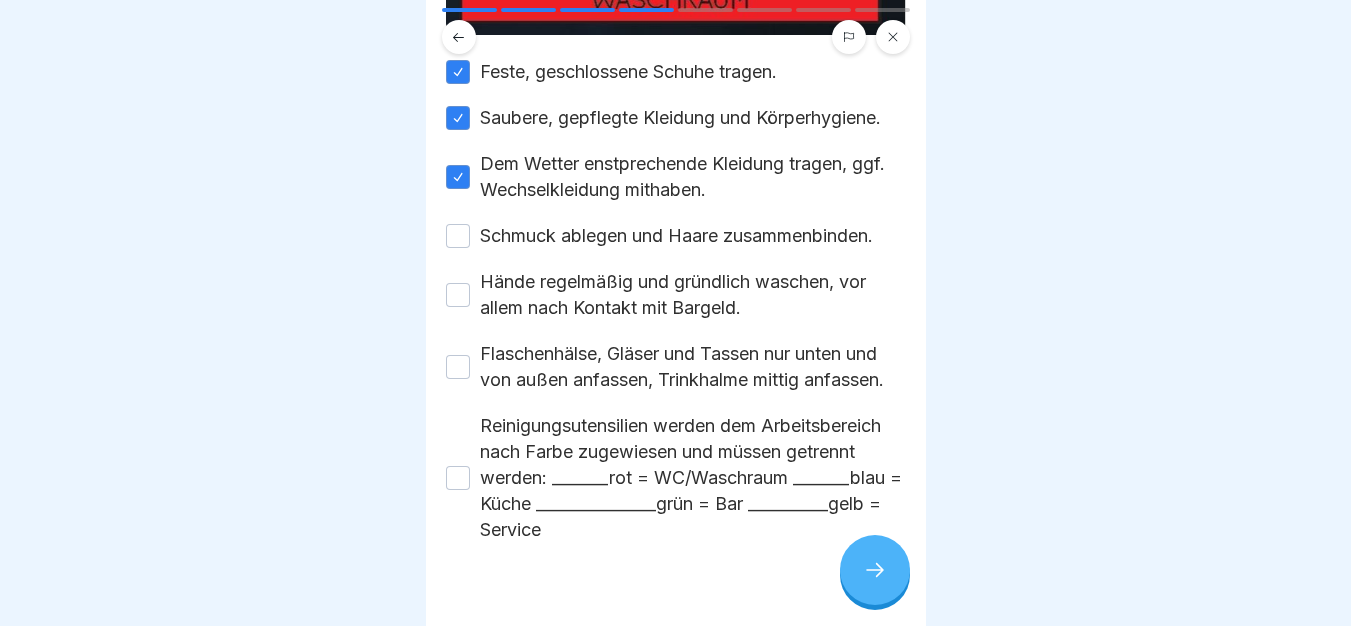 click on "Schmuck ablegen und Haare zusammenbinden." at bounding box center (676, 236) 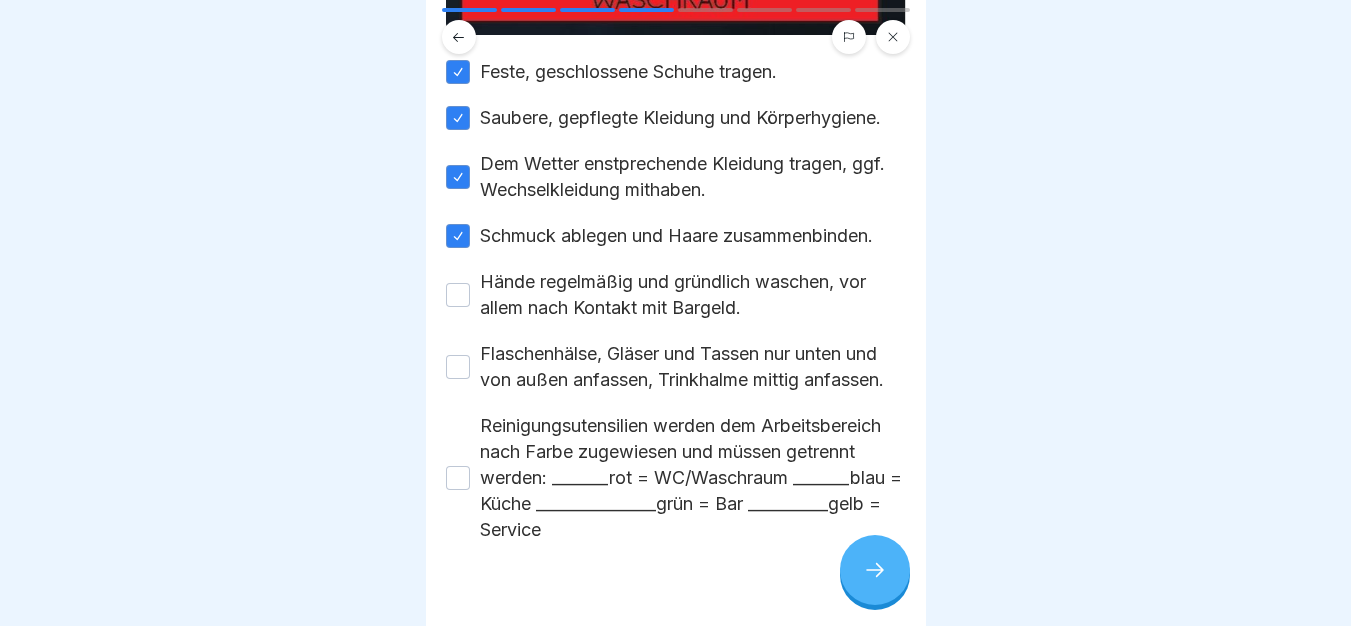 click on "Hände regelmäßig und gründlich waschen, vor allem nach Kontakt mit Bargeld." at bounding box center (693, 295) 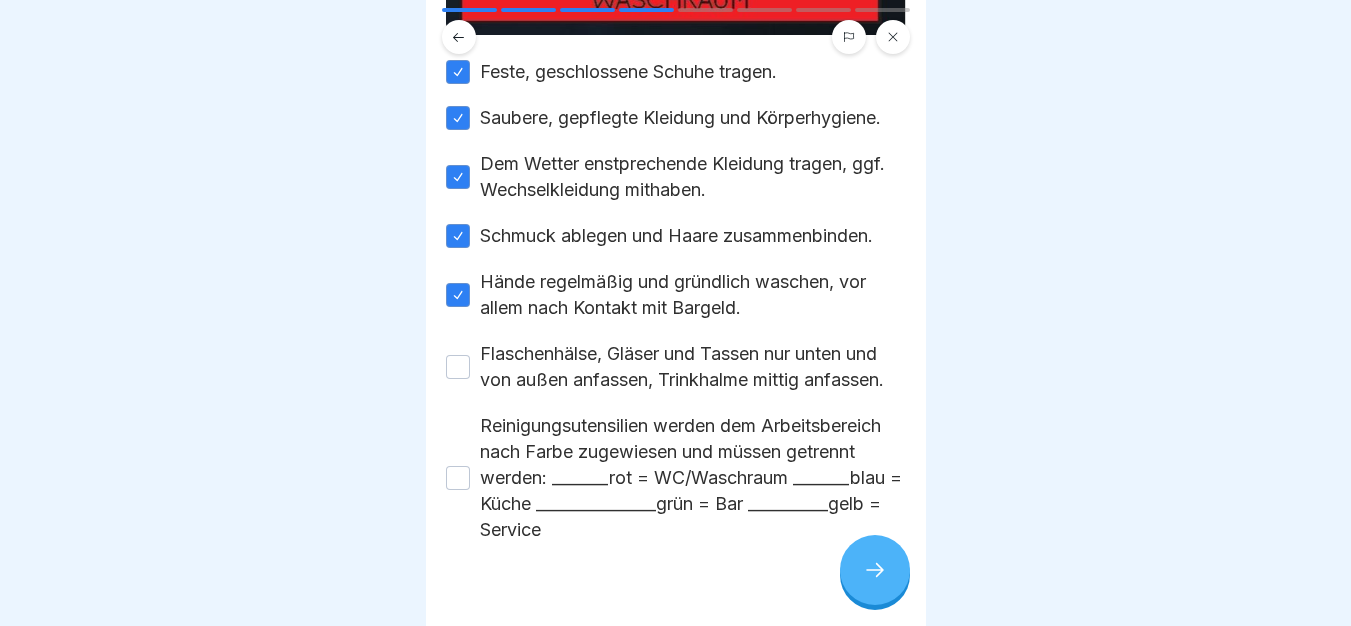 click on "Flaschenhälse, Gläser und Tassen nur unten und von außen anfassen, Trinkhalme mittig anfassen." at bounding box center (693, 367) 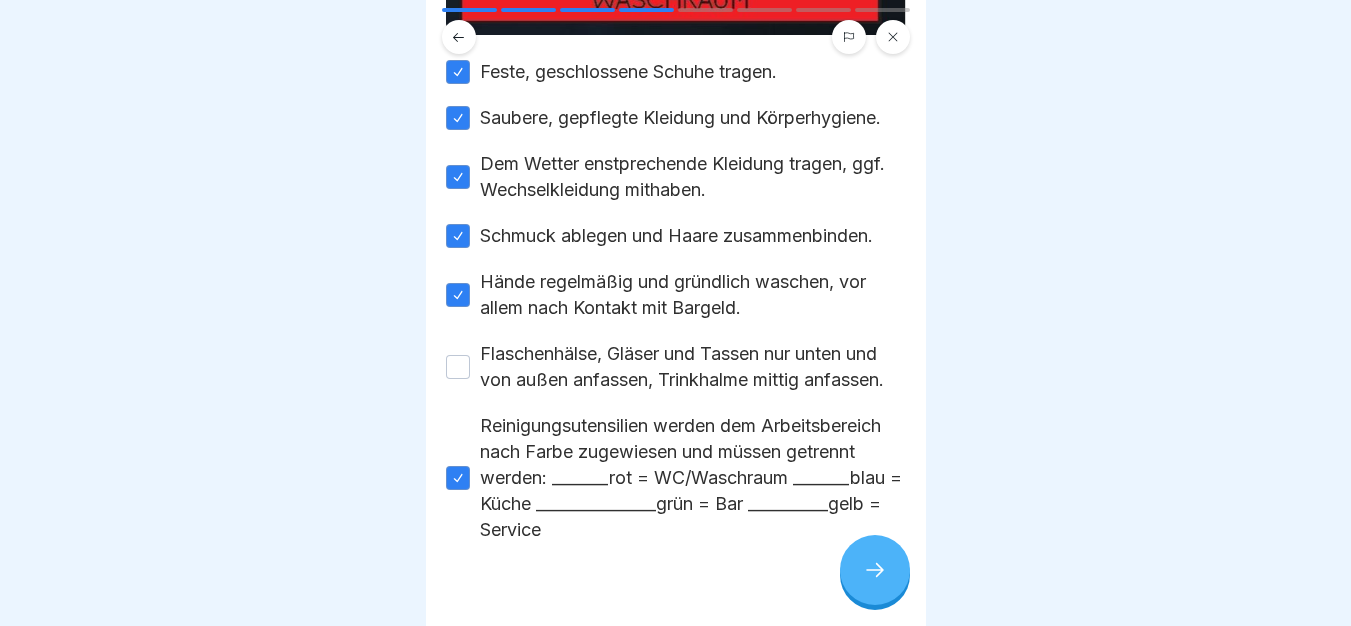 click on "Flaschenhälse, Gläser und Tassen nur unten und von außen anfassen, Trinkhalme mittig anfassen." at bounding box center (693, 367) 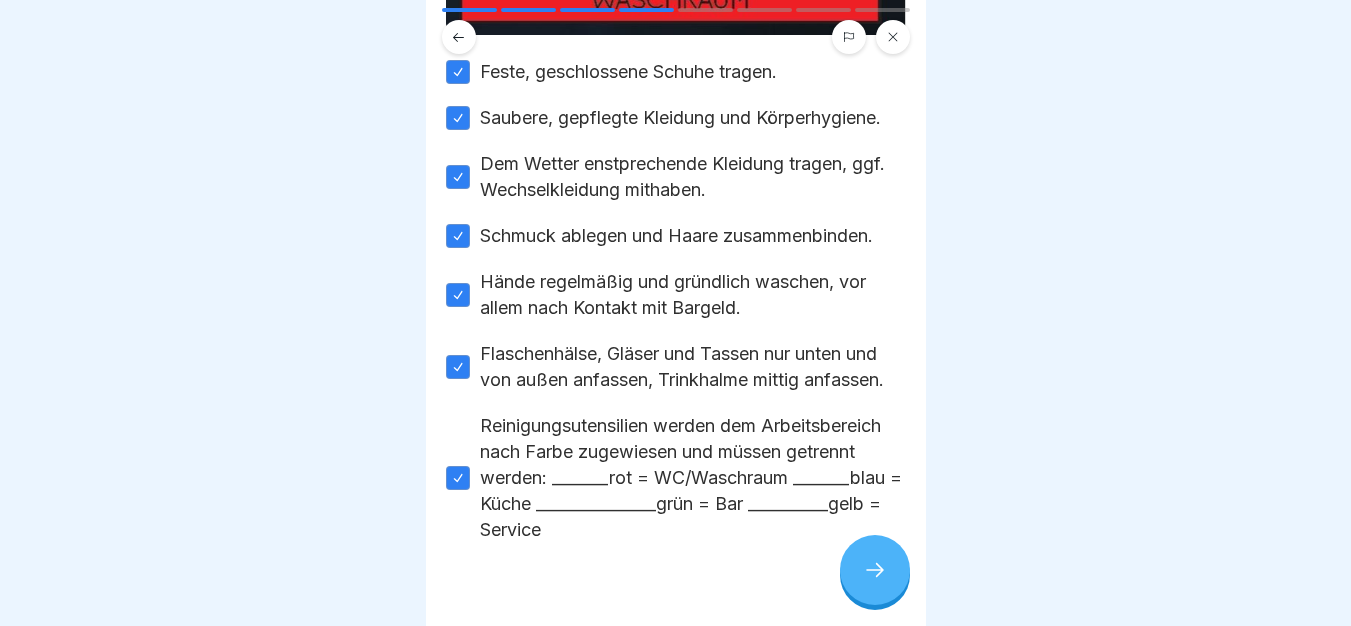 scroll, scrollTop: 527, scrollLeft: 0, axis: vertical 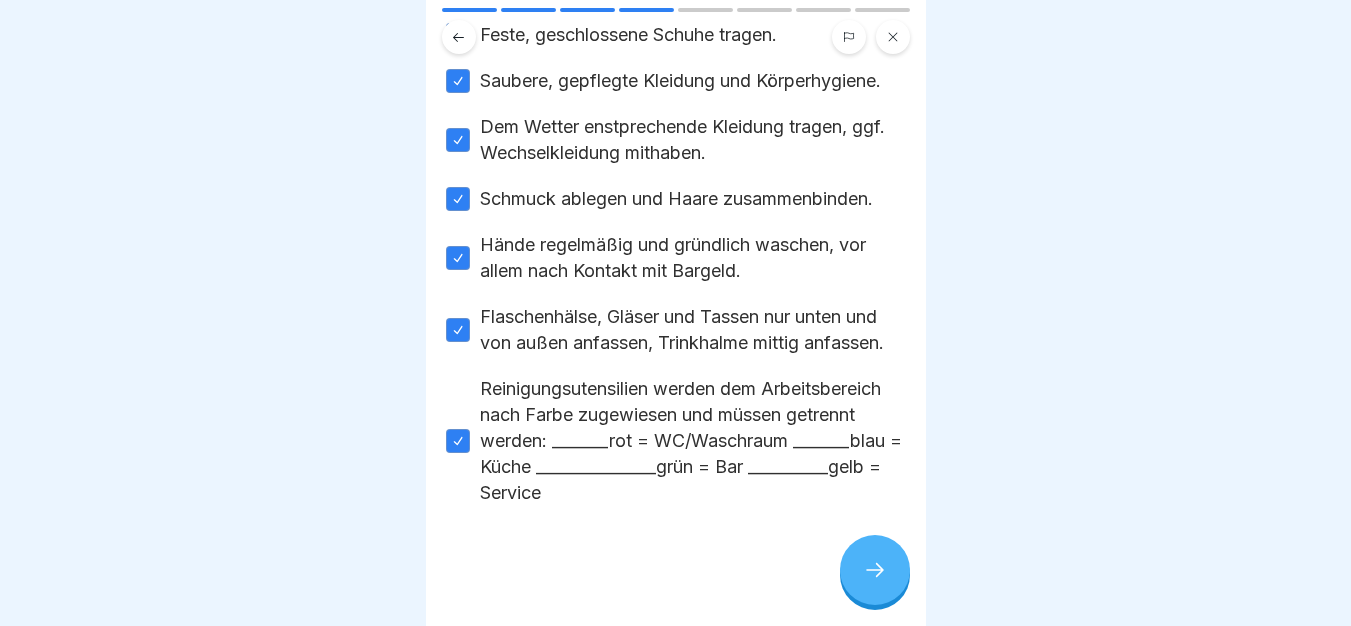 click 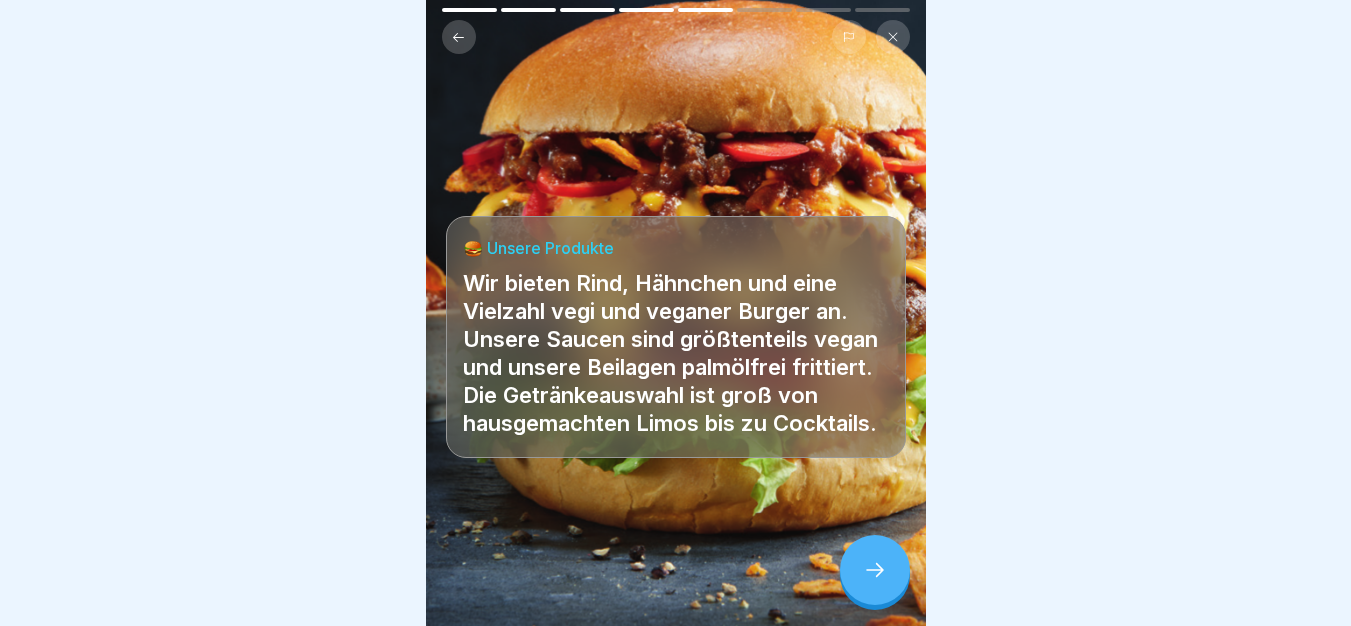 click at bounding box center [875, 570] 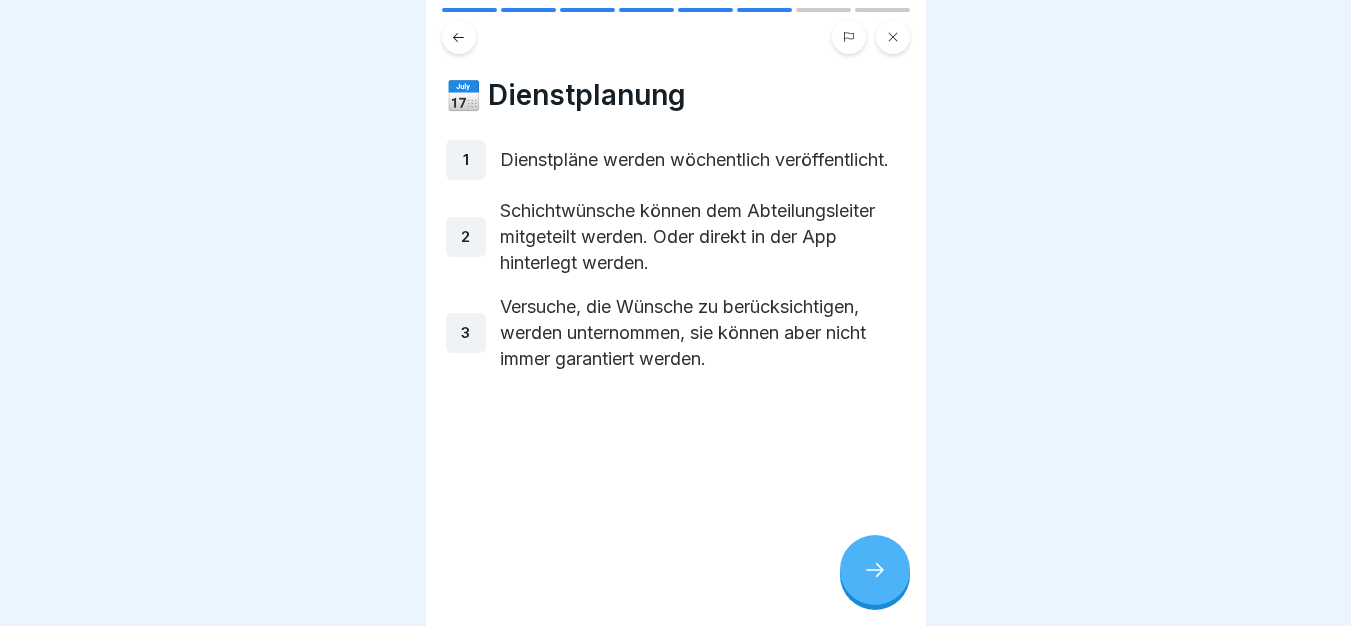 click at bounding box center [875, 570] 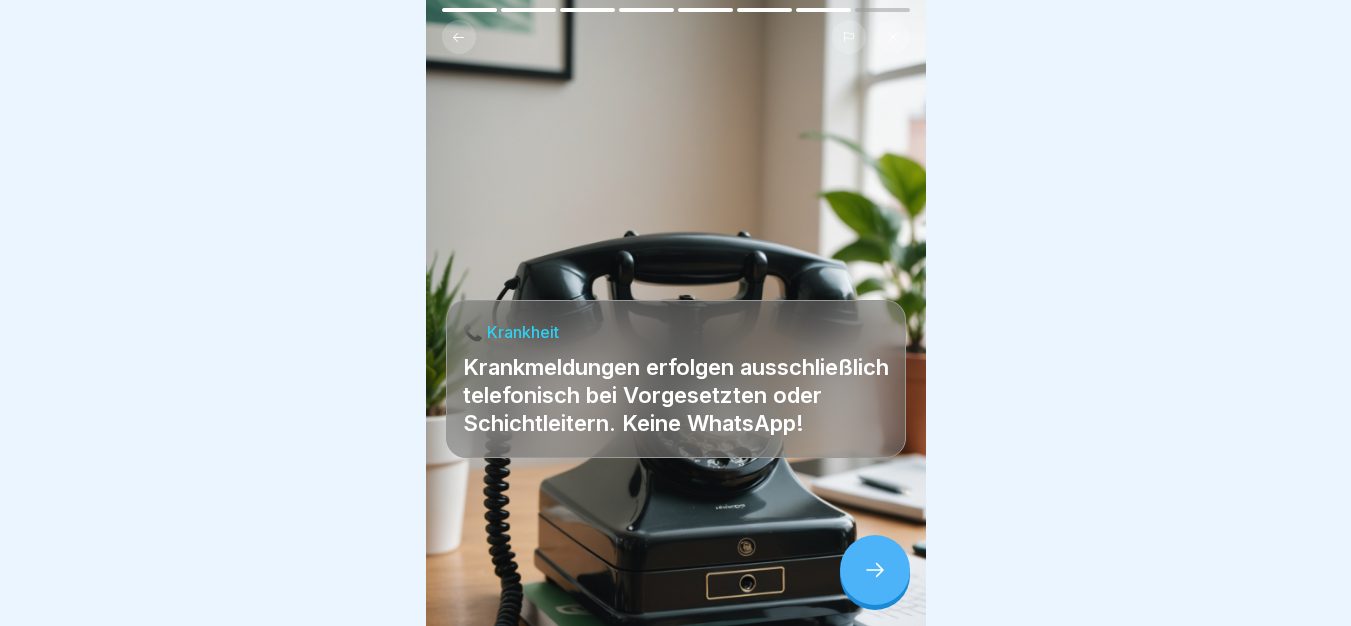 click at bounding box center [875, 570] 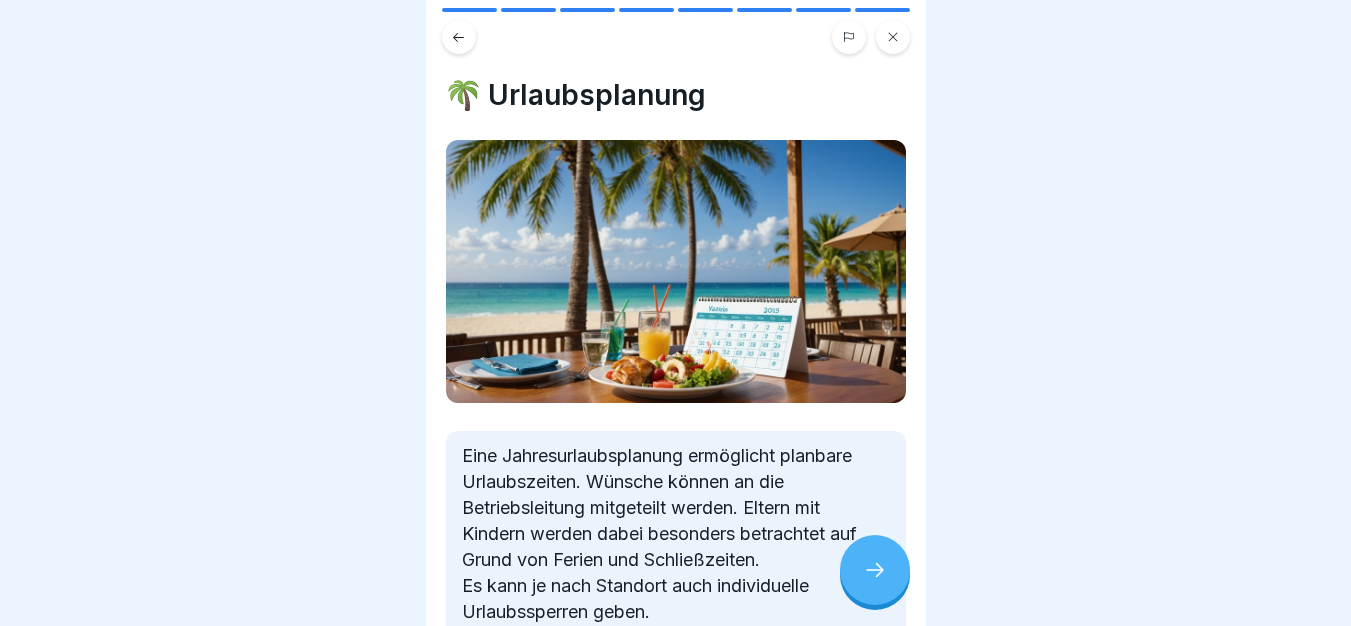 click at bounding box center (875, 570) 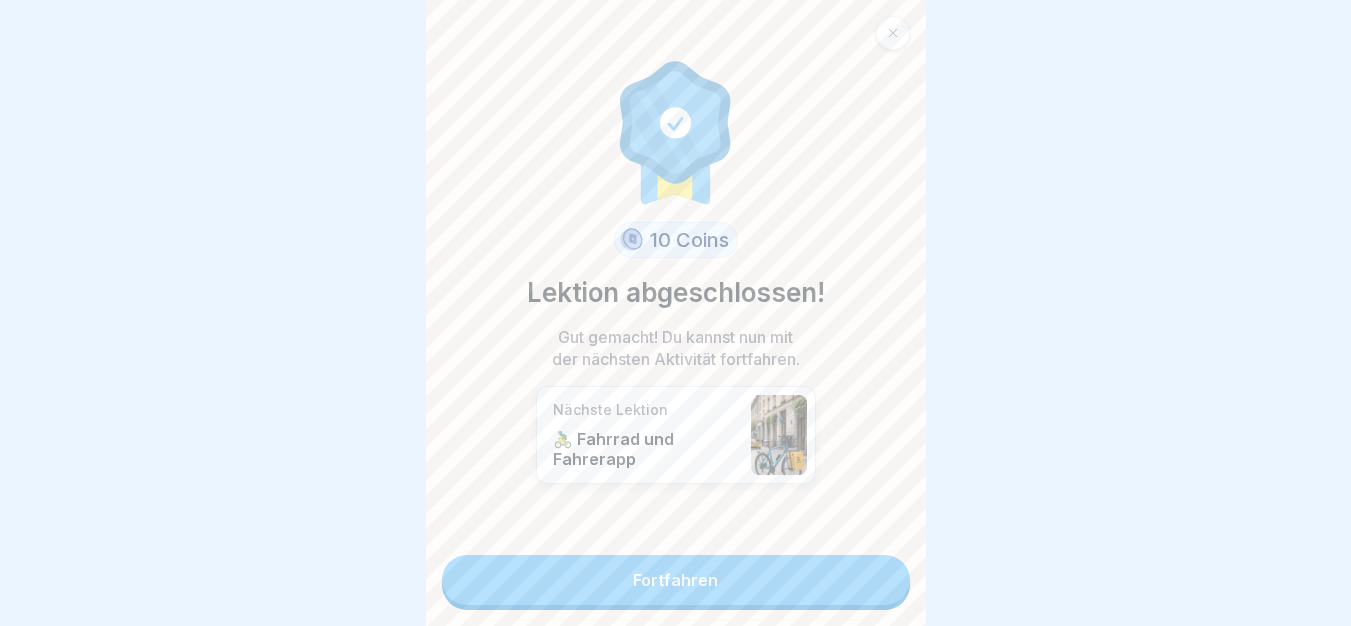 click on "Fortfahren" at bounding box center [676, 580] 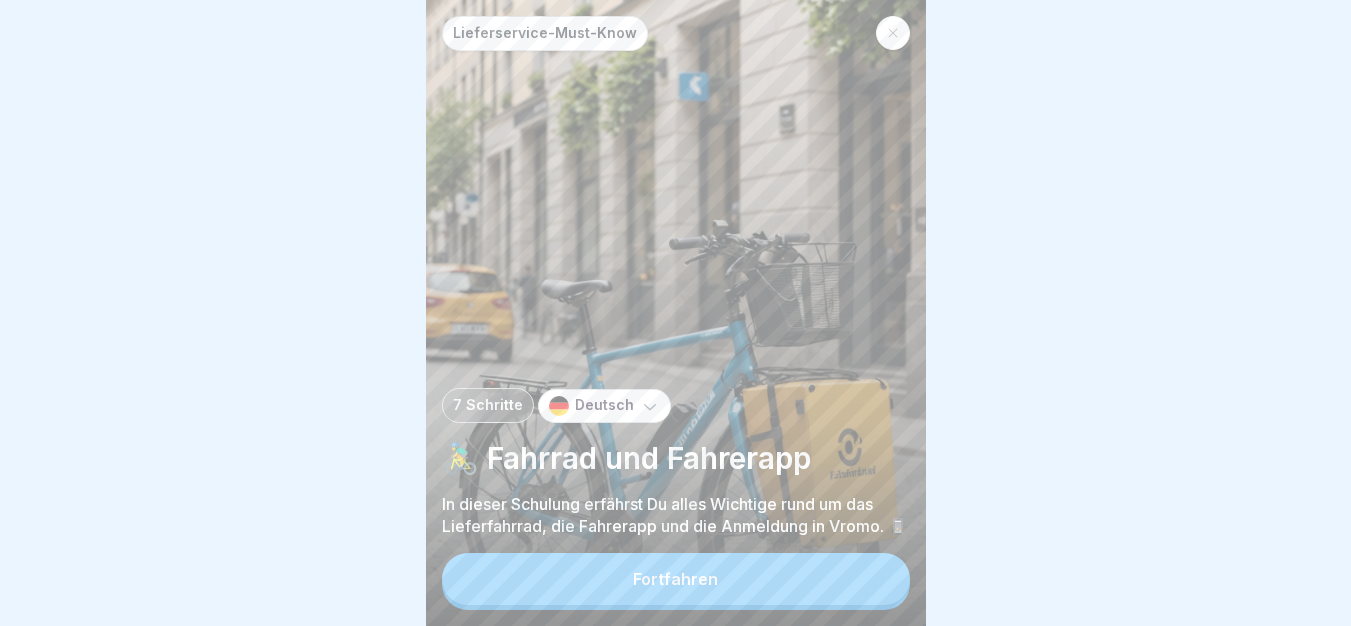click on "Fortfahren" at bounding box center [676, 579] 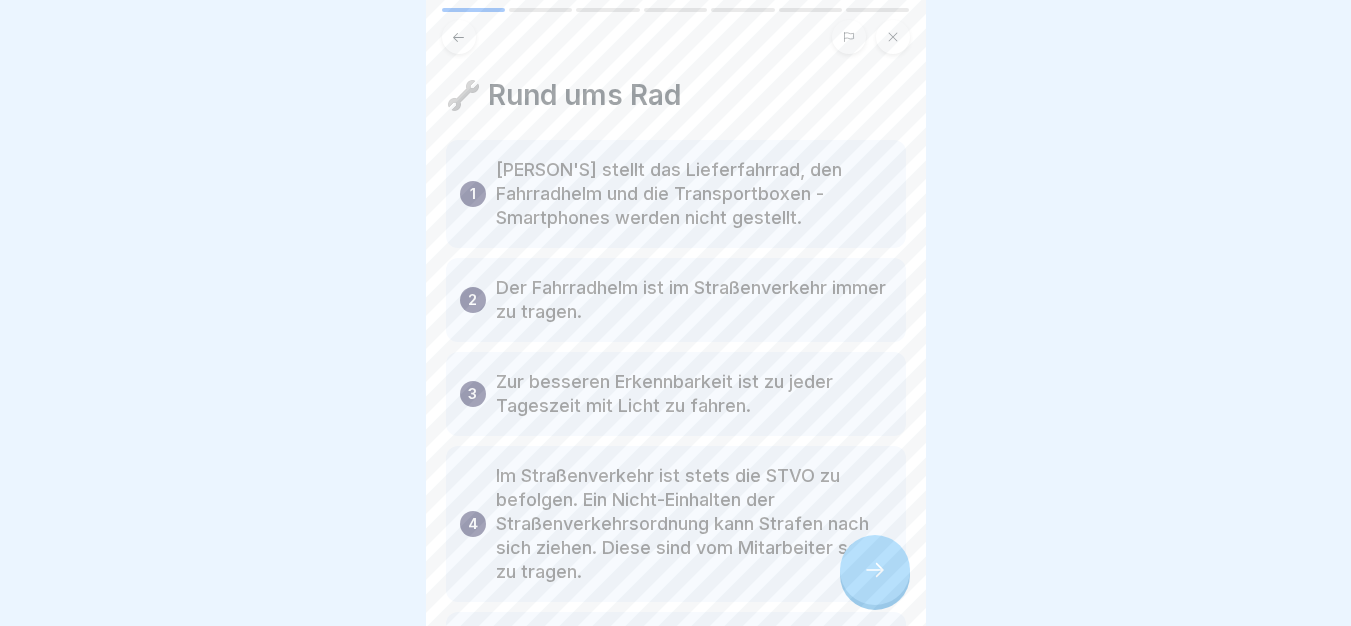 click 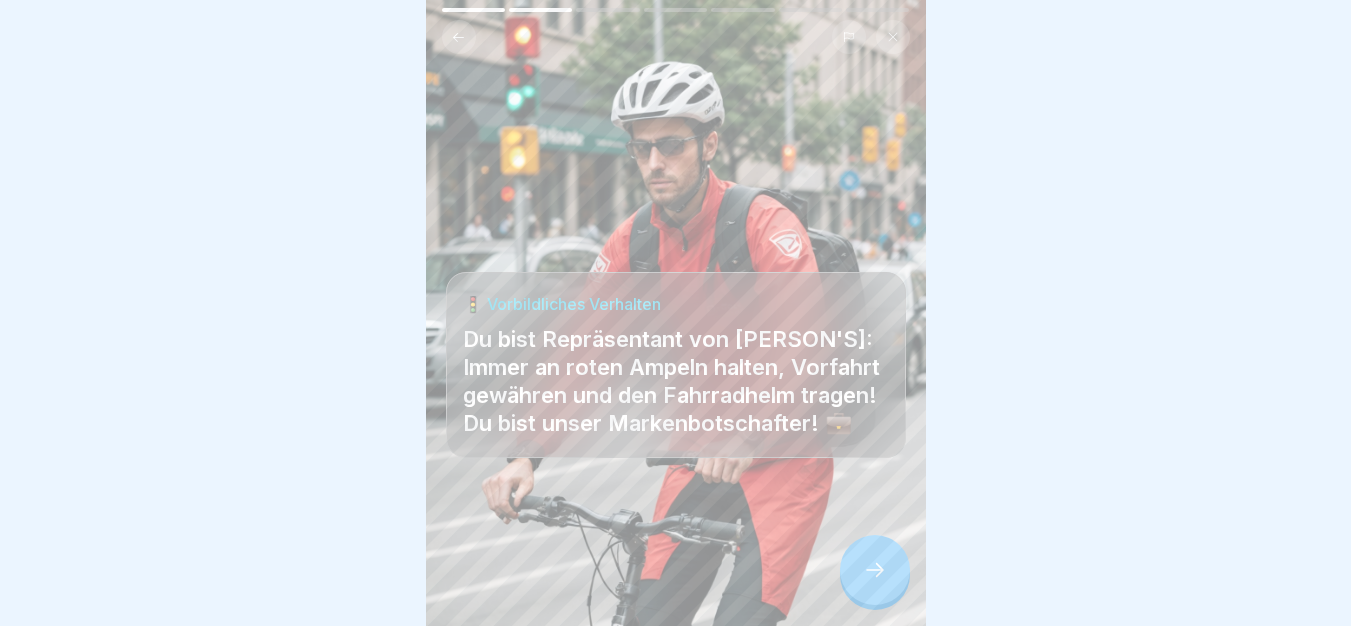 click 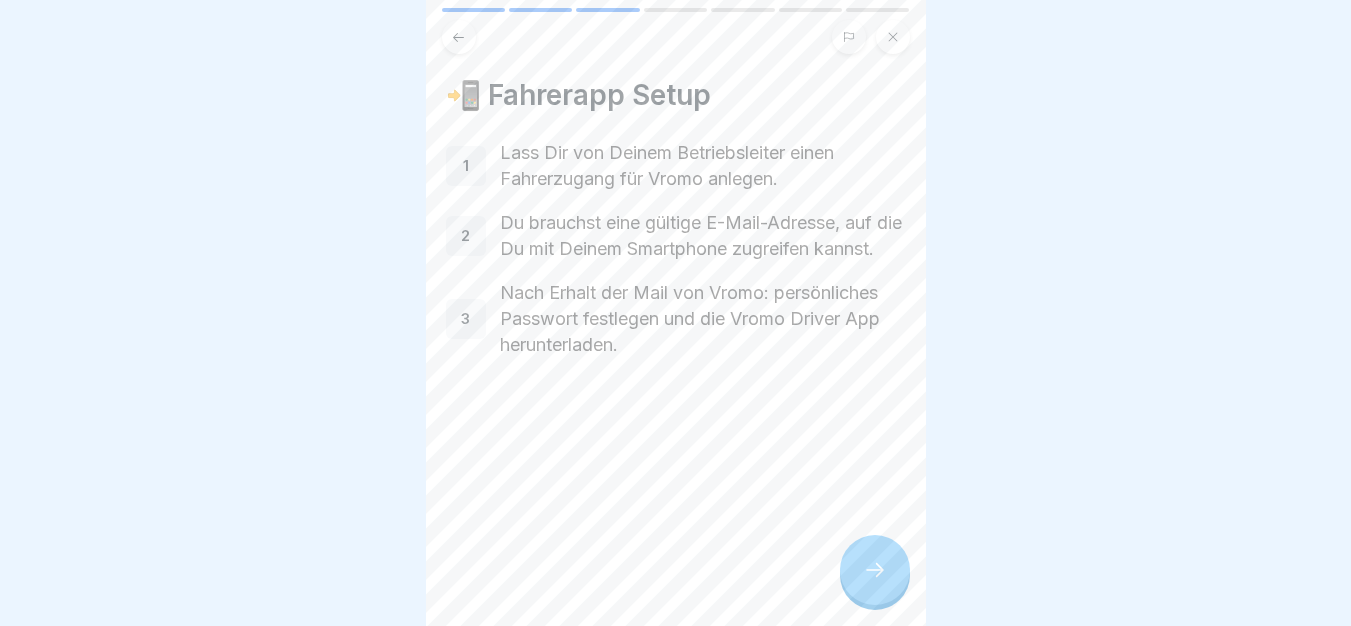 click 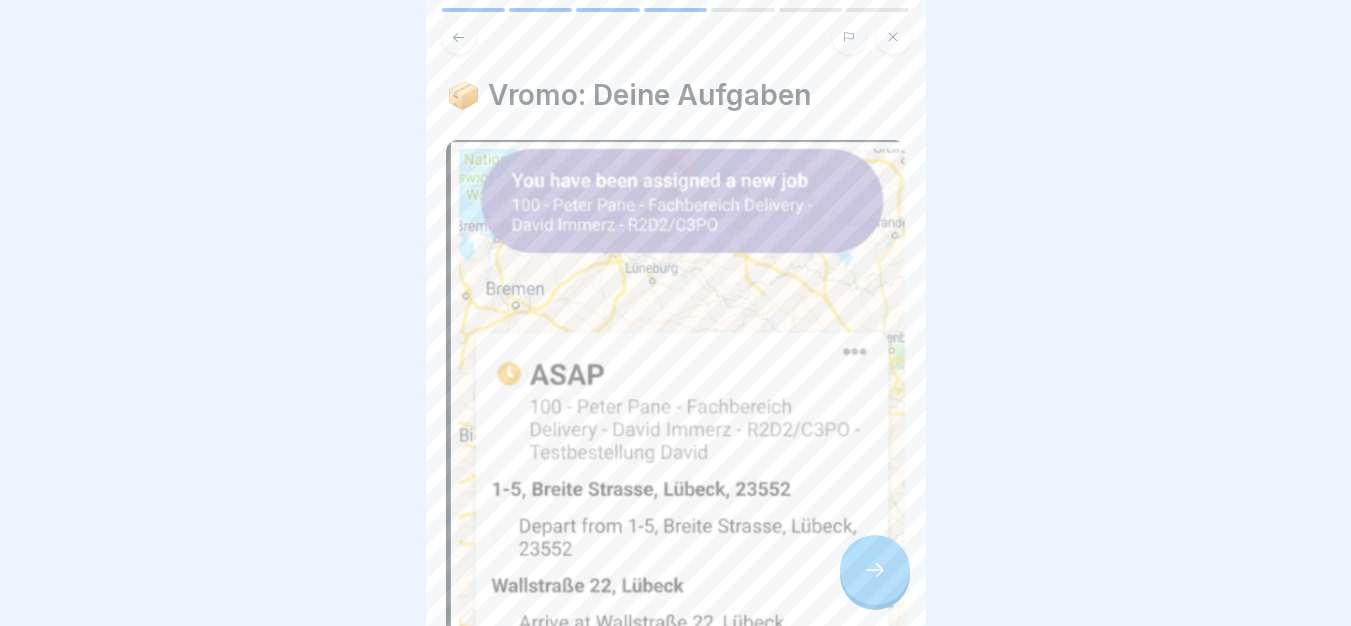 click at bounding box center [875, 570] 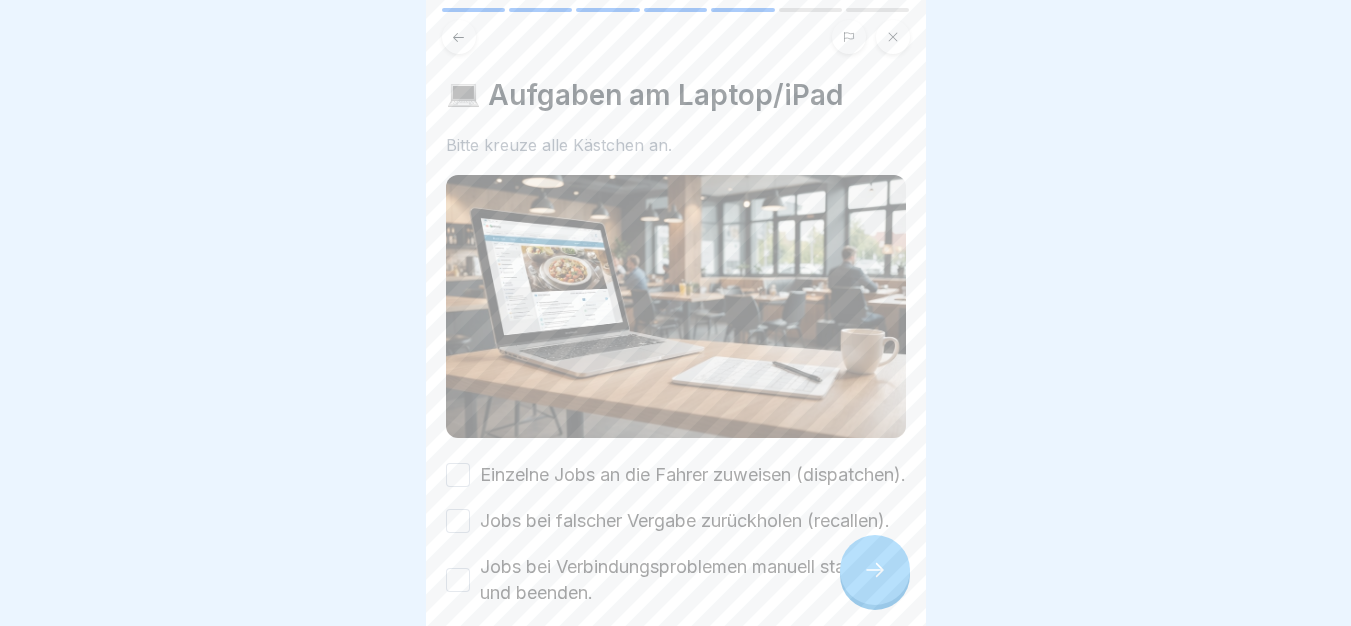 click at bounding box center (875, 570) 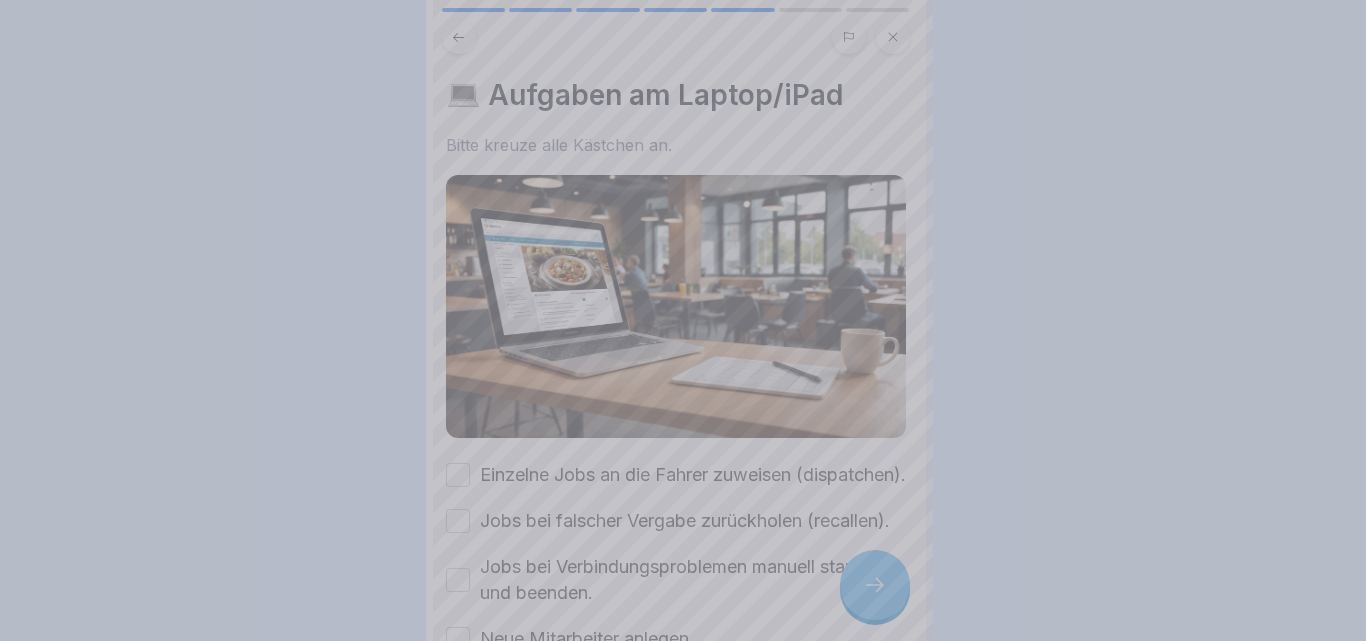 click at bounding box center [683, 320] 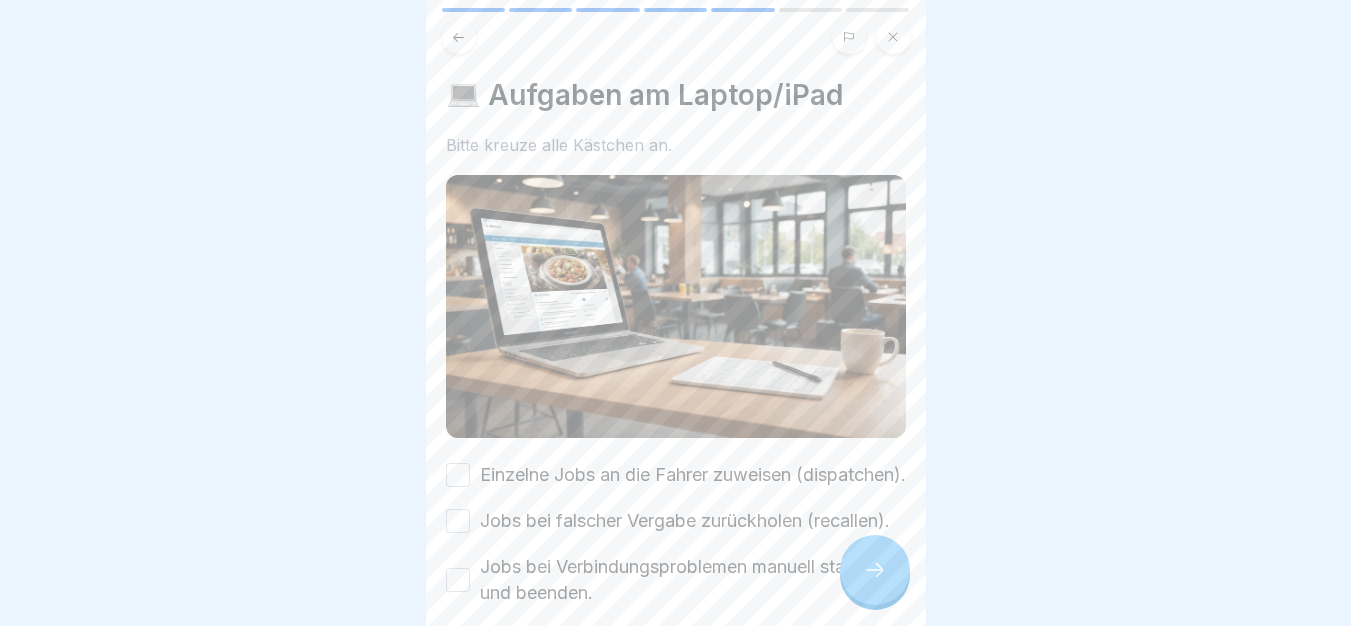 click on "Einzelne Jobs an die Fahrer zuweisen (dispatchen)." at bounding box center [693, 475] 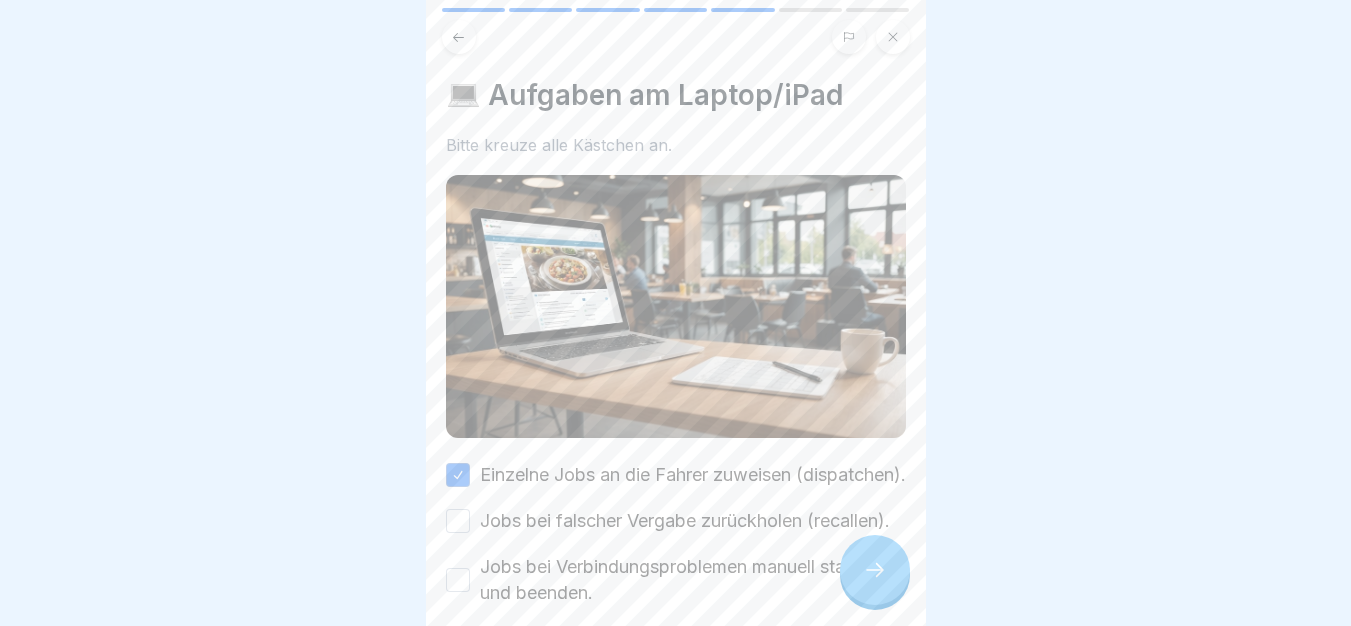 click on "Einzelne Jobs an die Fahrer zuweisen (dispatchen). Jobs bei falscher Vergabe zurückholen (recallen). Jobs bei Verbindungsproblemen manuell starten und beenden. Neue Mitarbeiter anlegen." at bounding box center (676, 557) 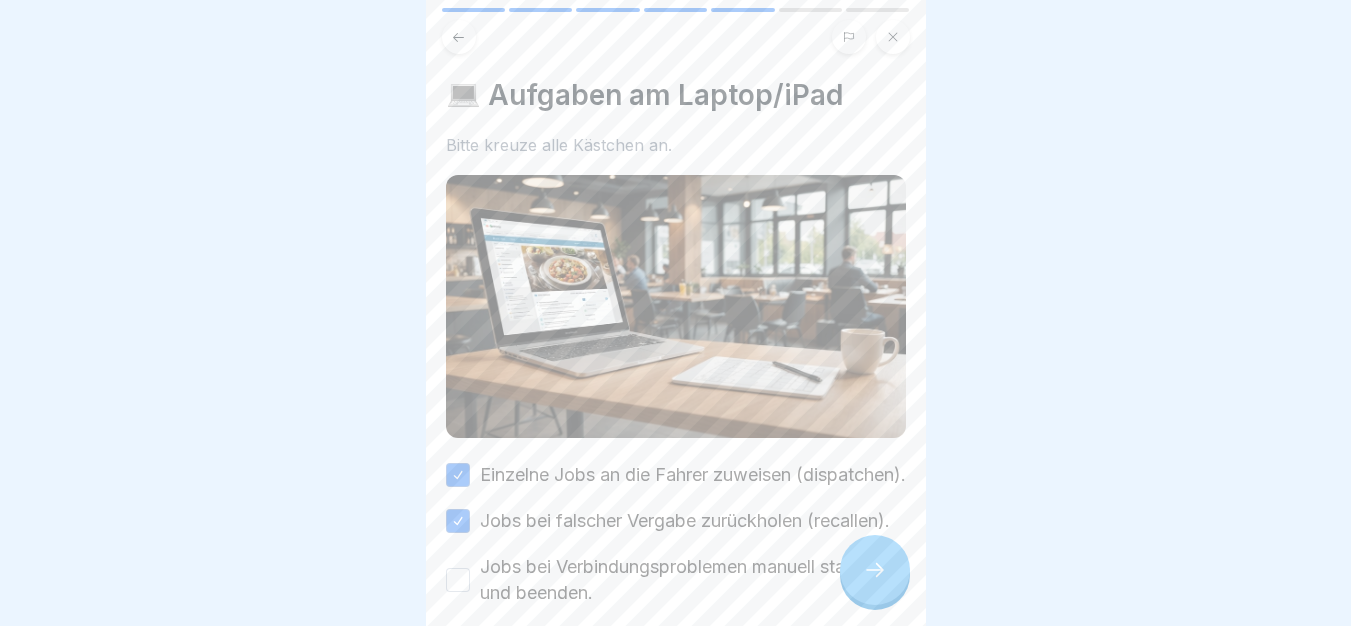 click on "Jobs bei Verbindungsproblemen manuell starten und beenden." at bounding box center (693, 580) 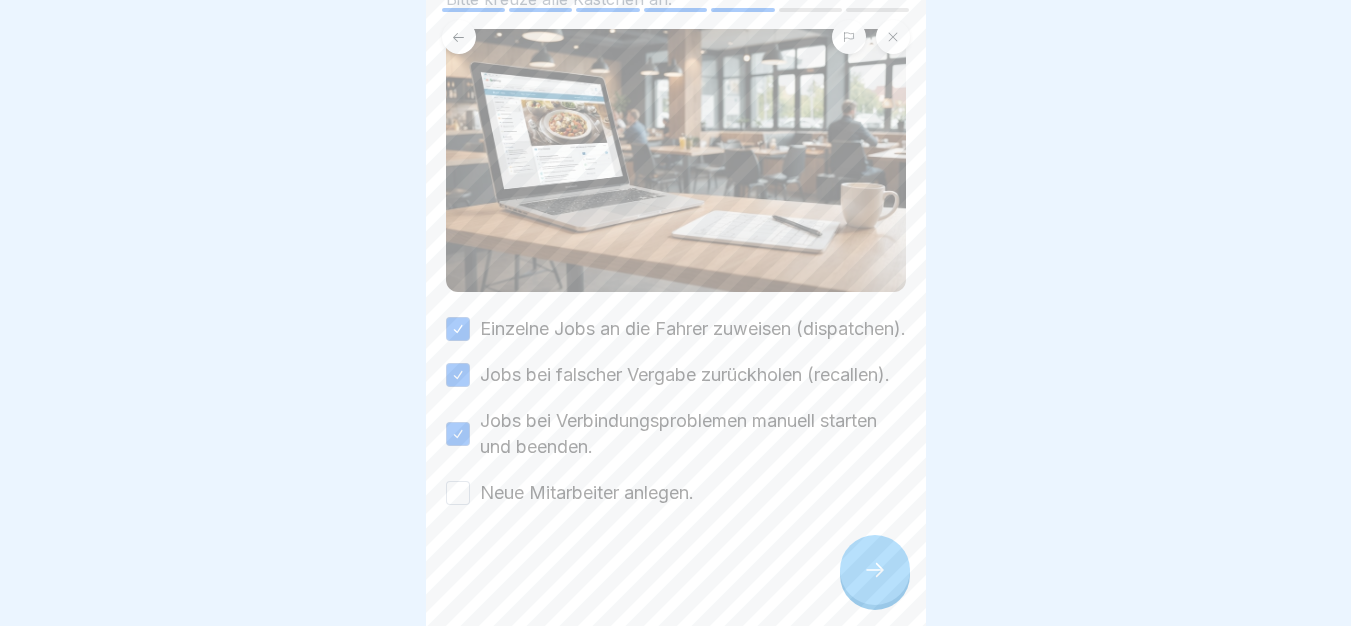 scroll, scrollTop: 189, scrollLeft: 0, axis: vertical 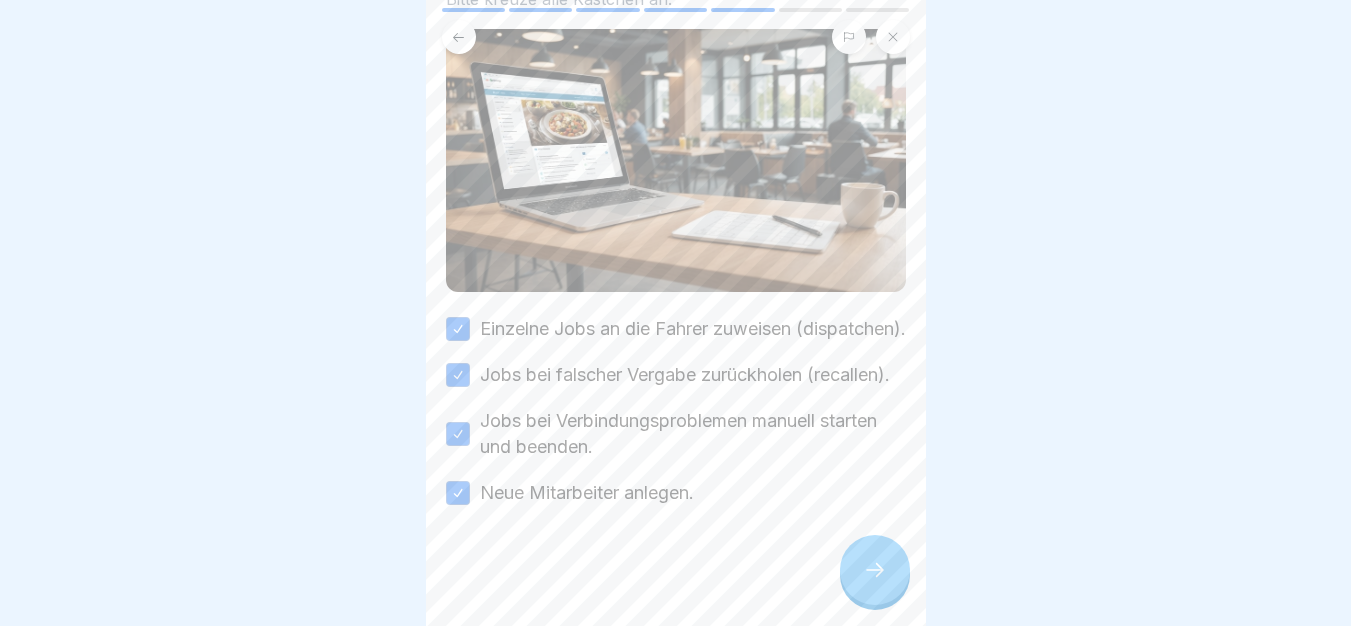 click at bounding box center (875, 570) 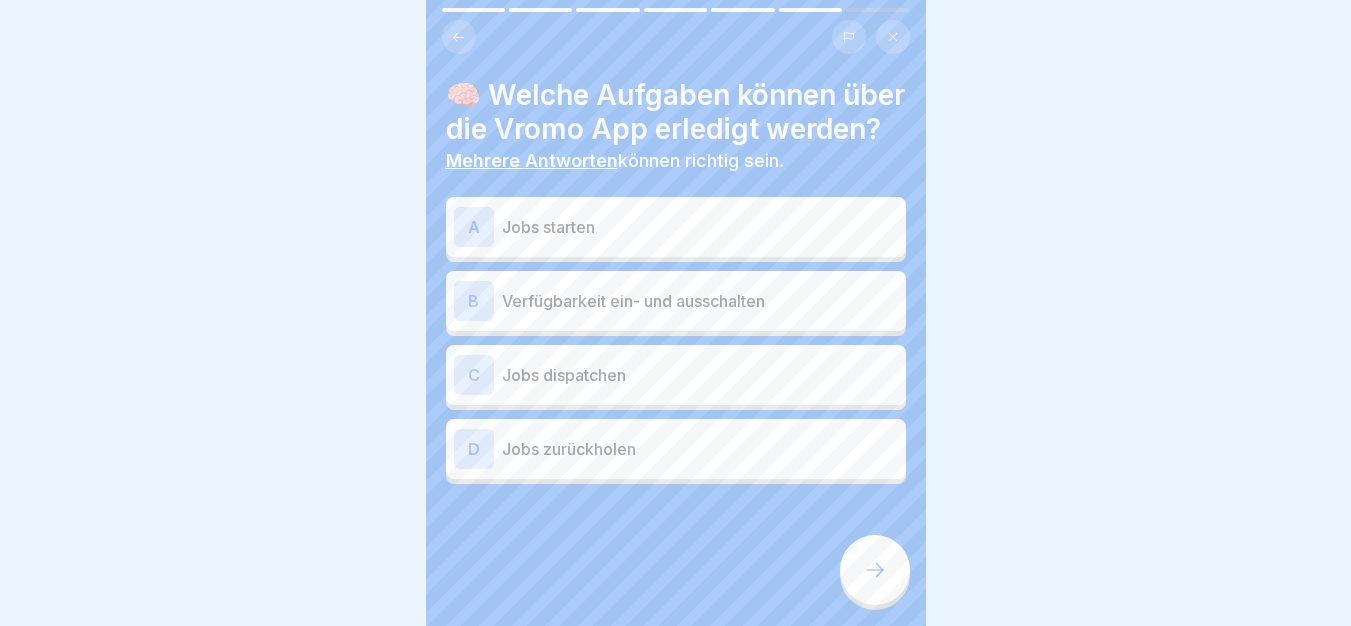 click on "Jobs starten" at bounding box center [700, 227] 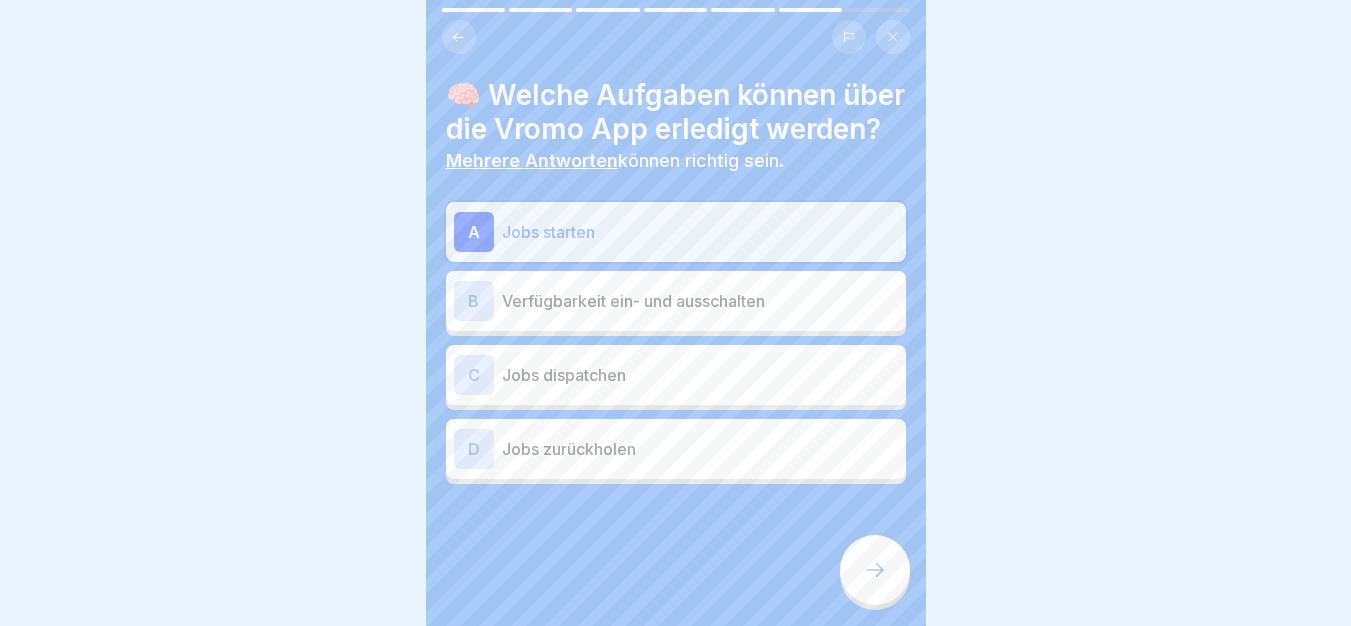 click on "Verfügbarkeit ein- und ausschalten" at bounding box center (700, 301) 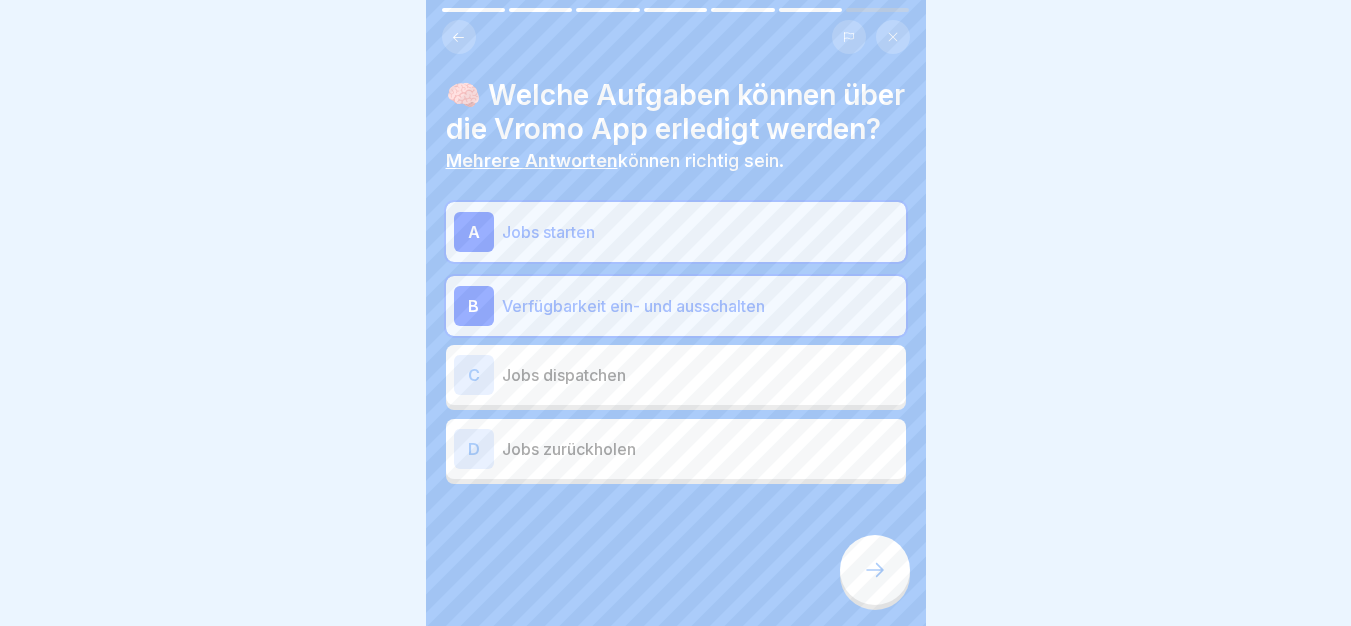 click at bounding box center [875, 570] 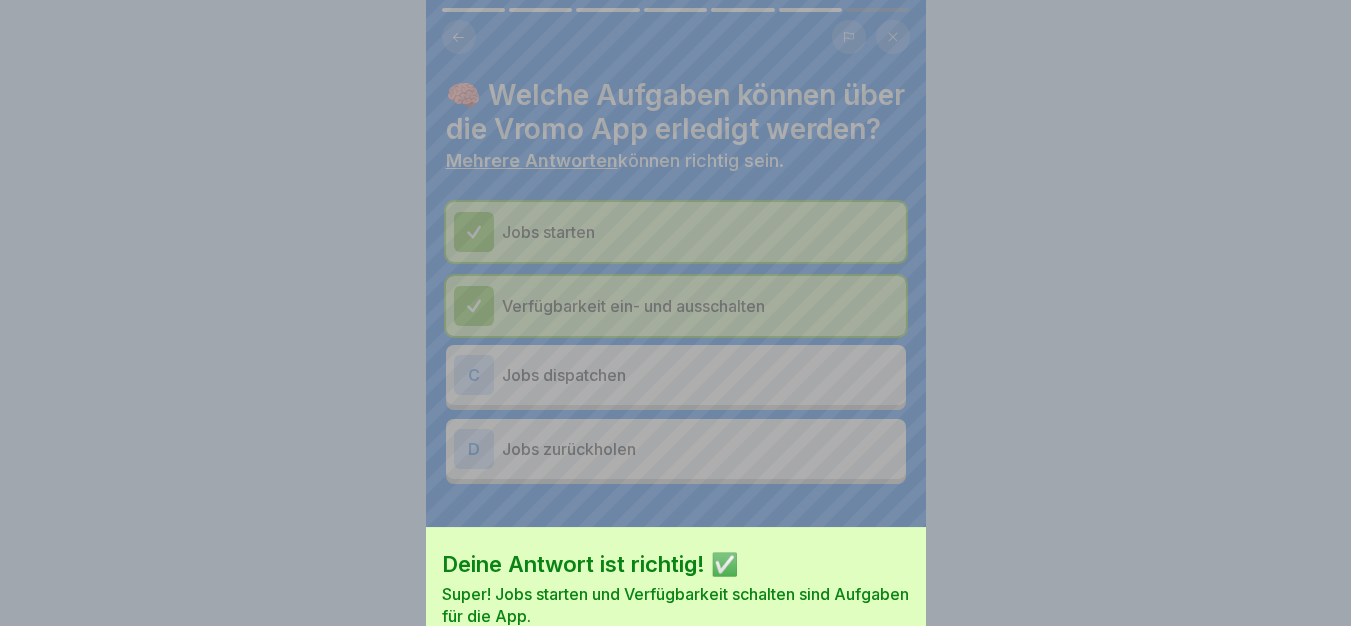 click on "Fortfahren" at bounding box center [676, 677] 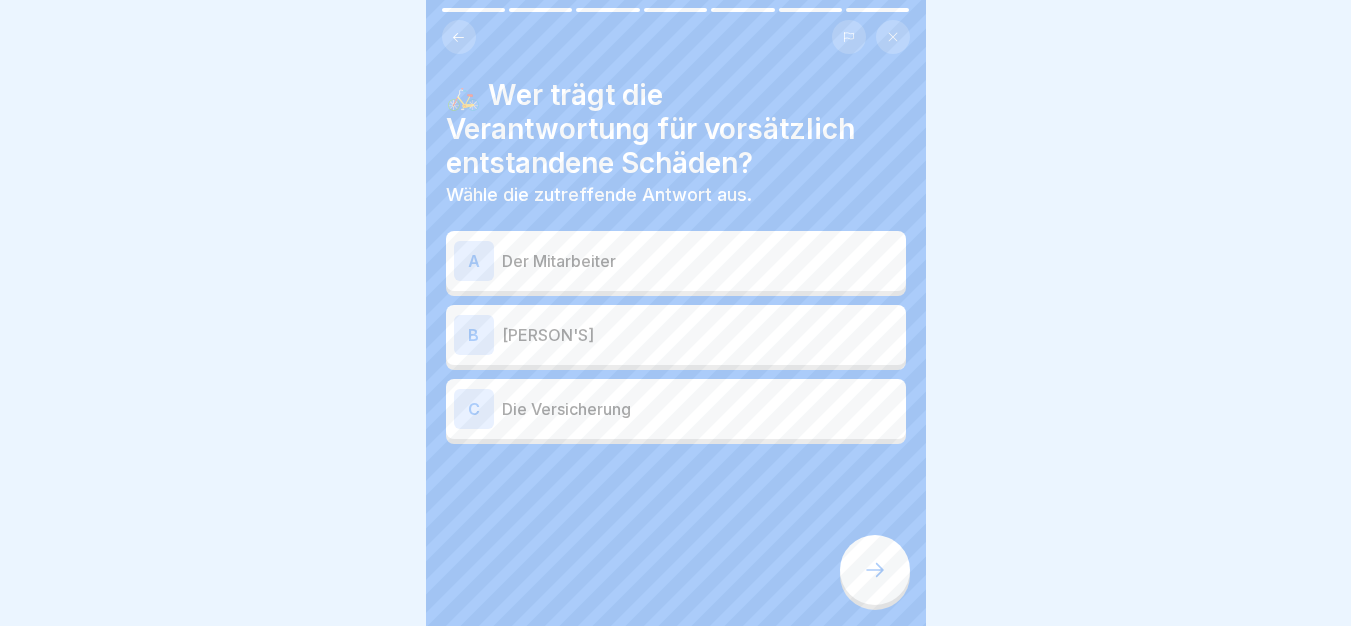 click on "Der Mitarbeiter" at bounding box center (700, 261) 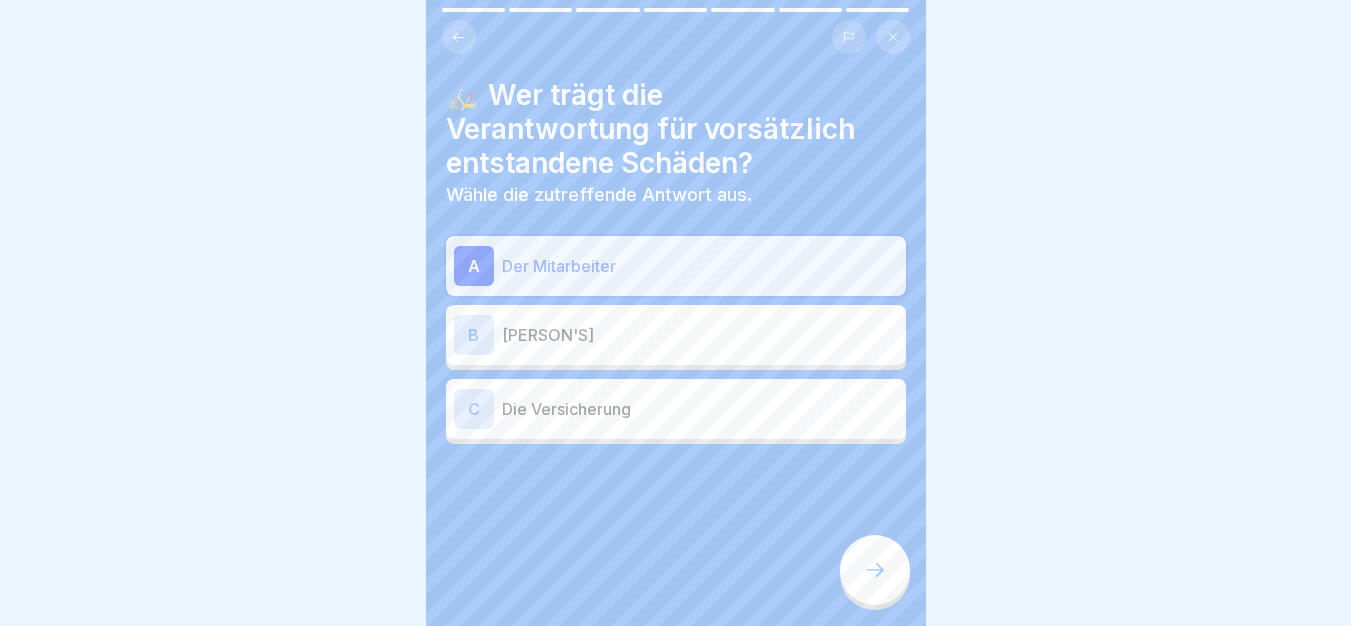 click at bounding box center [875, 570] 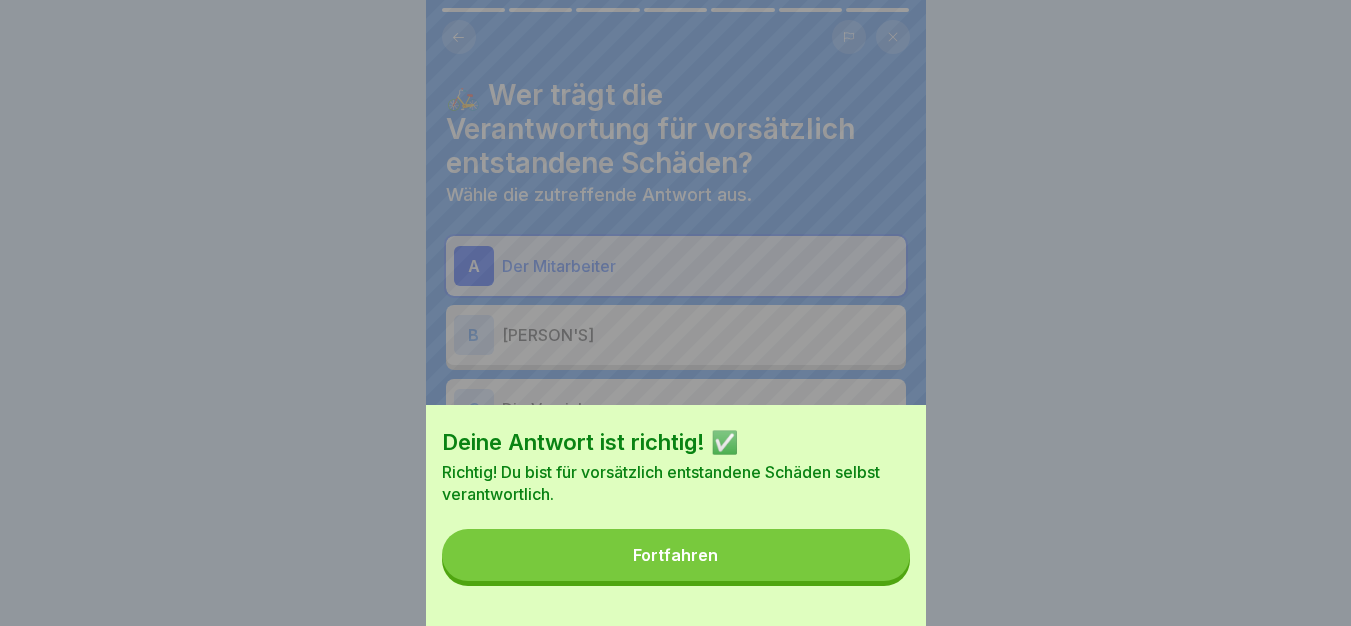 click on "Fortfahren" at bounding box center [676, 555] 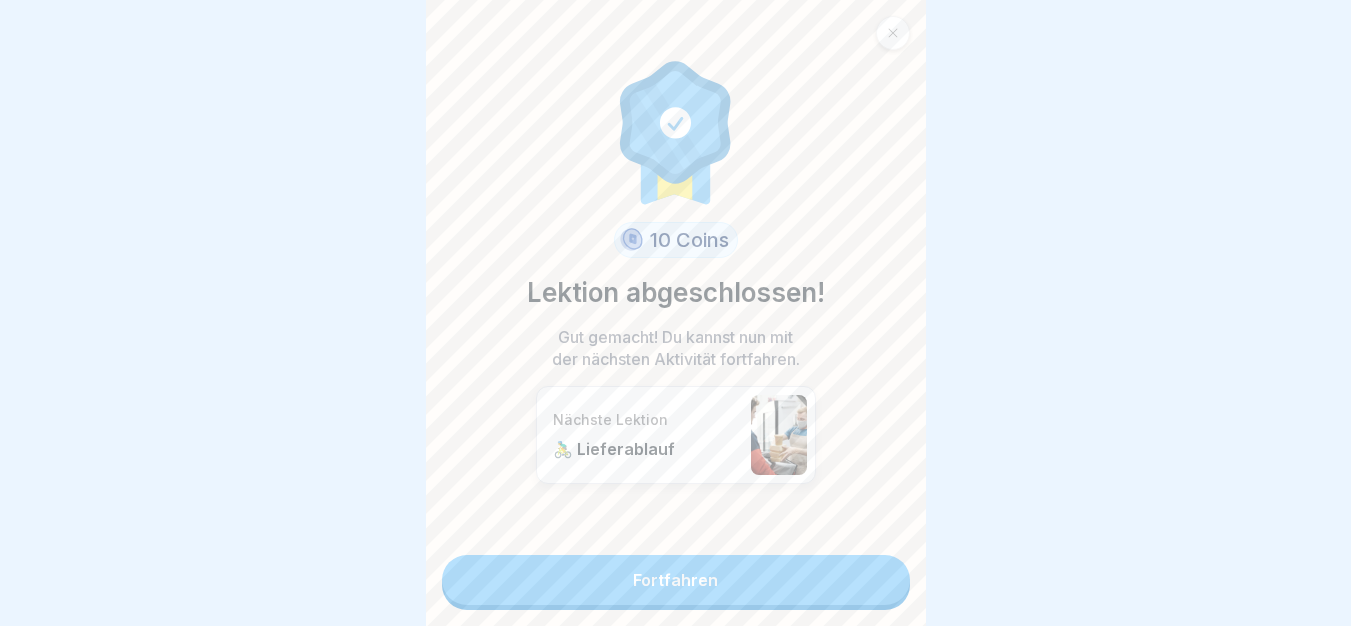 click on "Fortfahren" at bounding box center (676, 580) 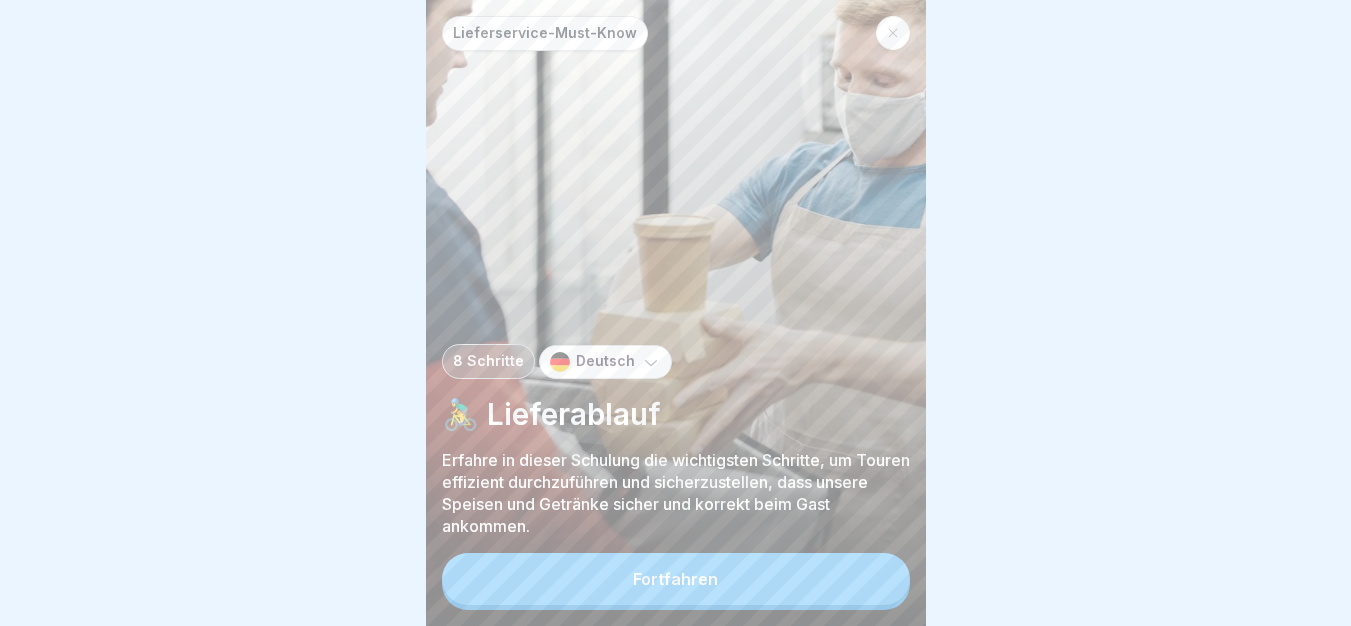 click on "Fortfahren" at bounding box center (676, 579) 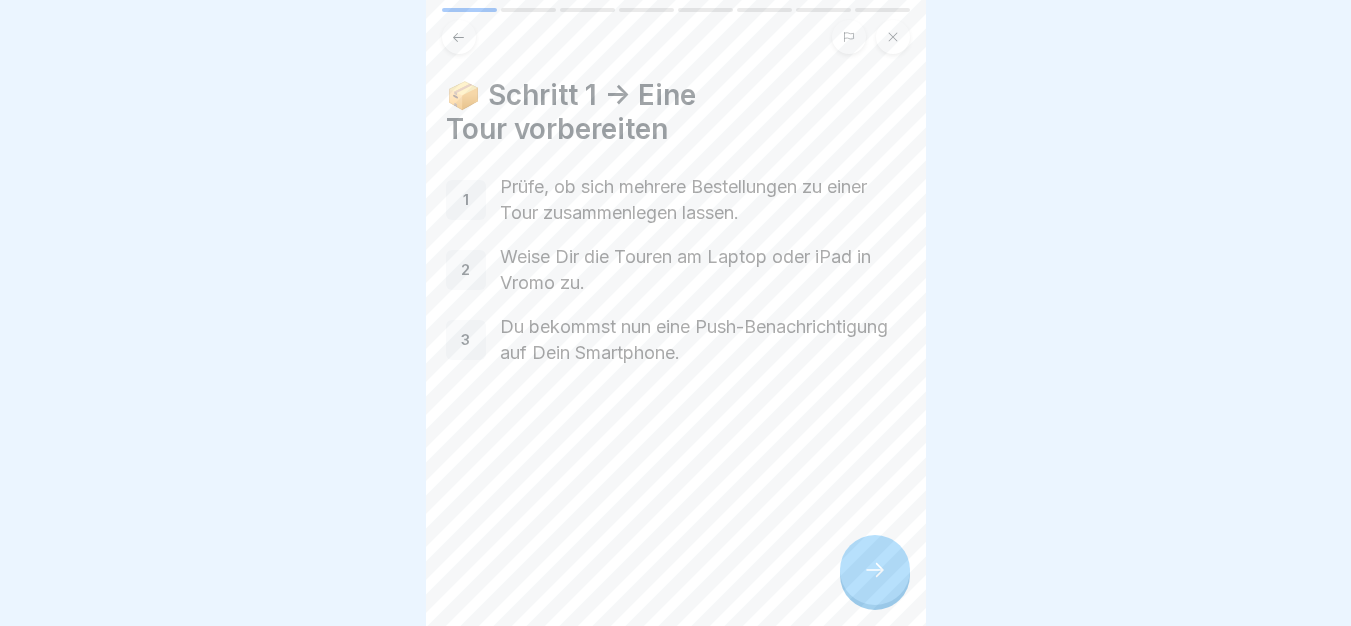 click at bounding box center [875, 570] 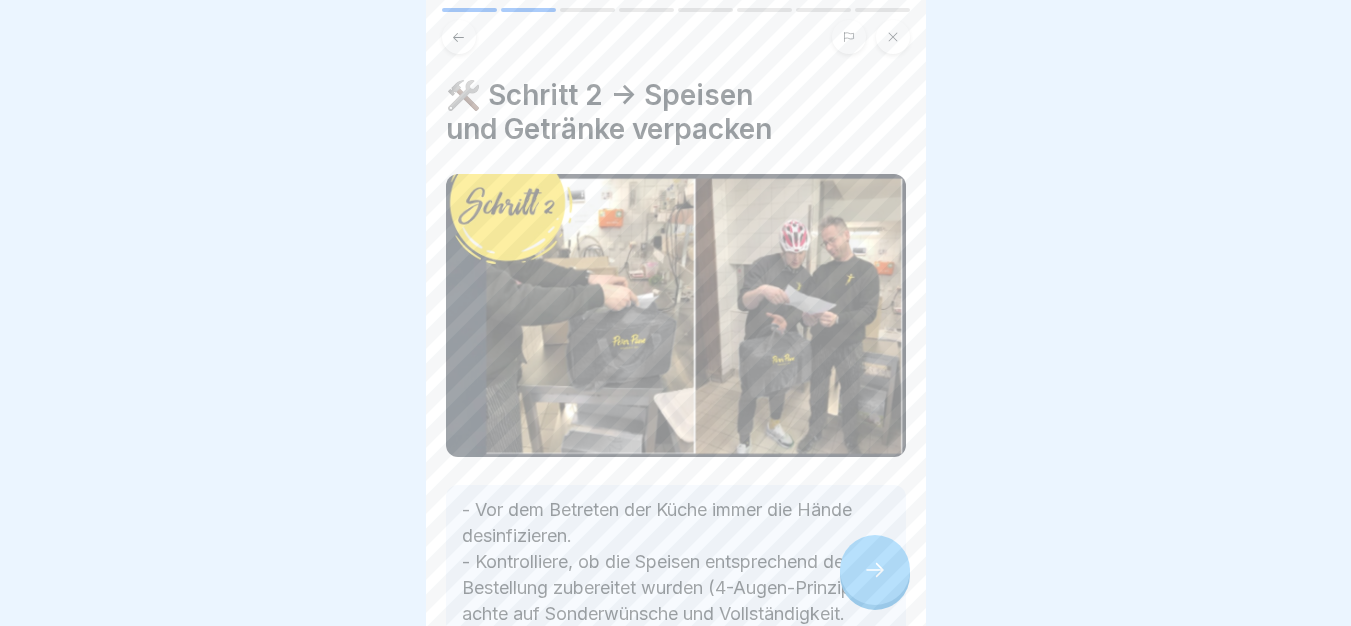 click 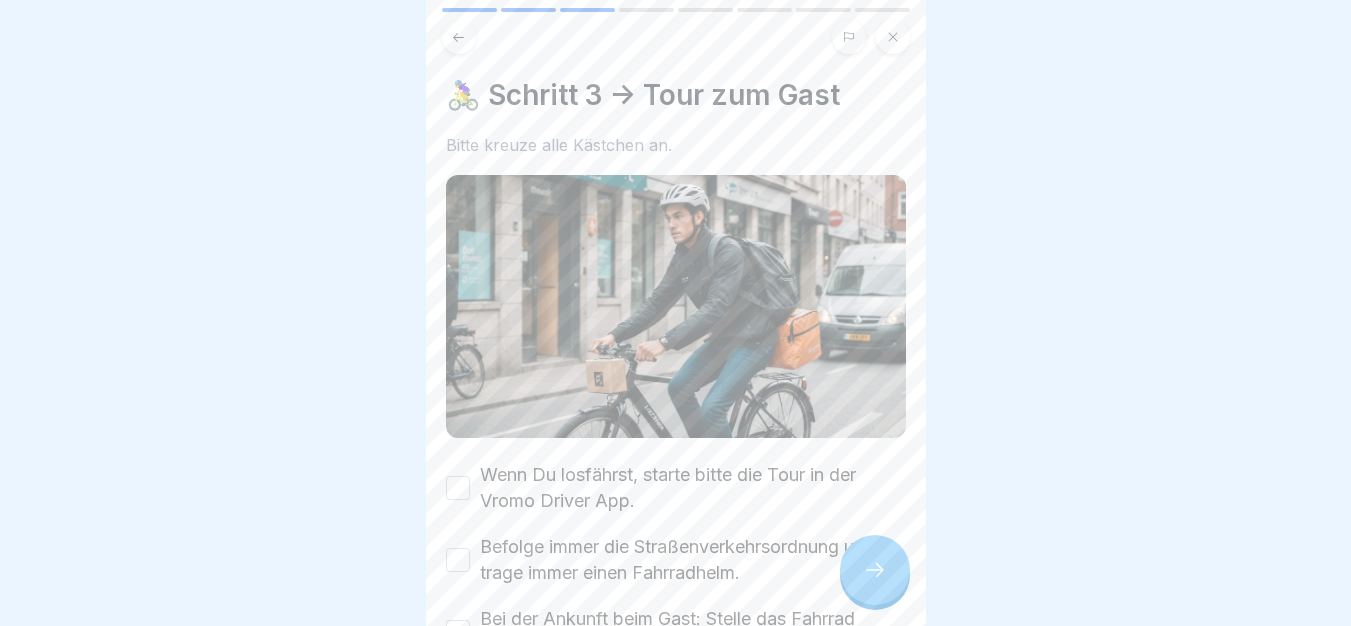 click on "Wenn Du losfährst, starte bitte die Tour in der Vromo Driver App." at bounding box center (693, 488) 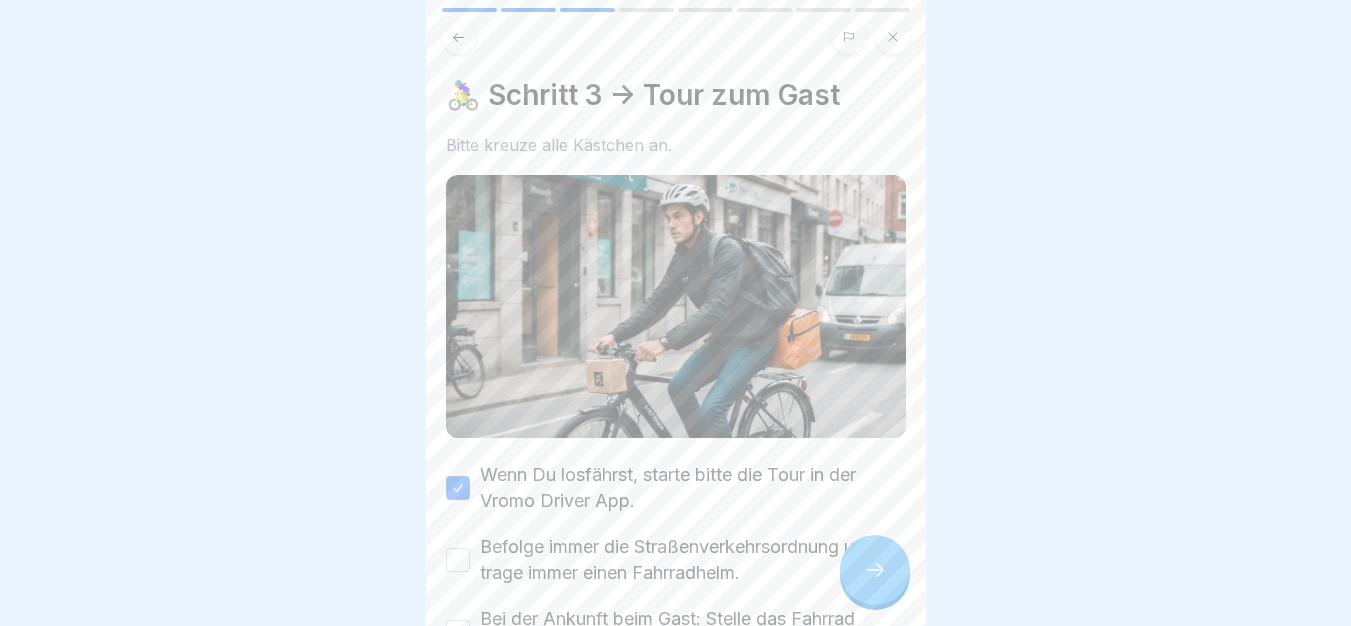 click on "Befolge immer die Straßenverkehrsordnung und trage immer einen Fahrradhelm." at bounding box center [693, 560] 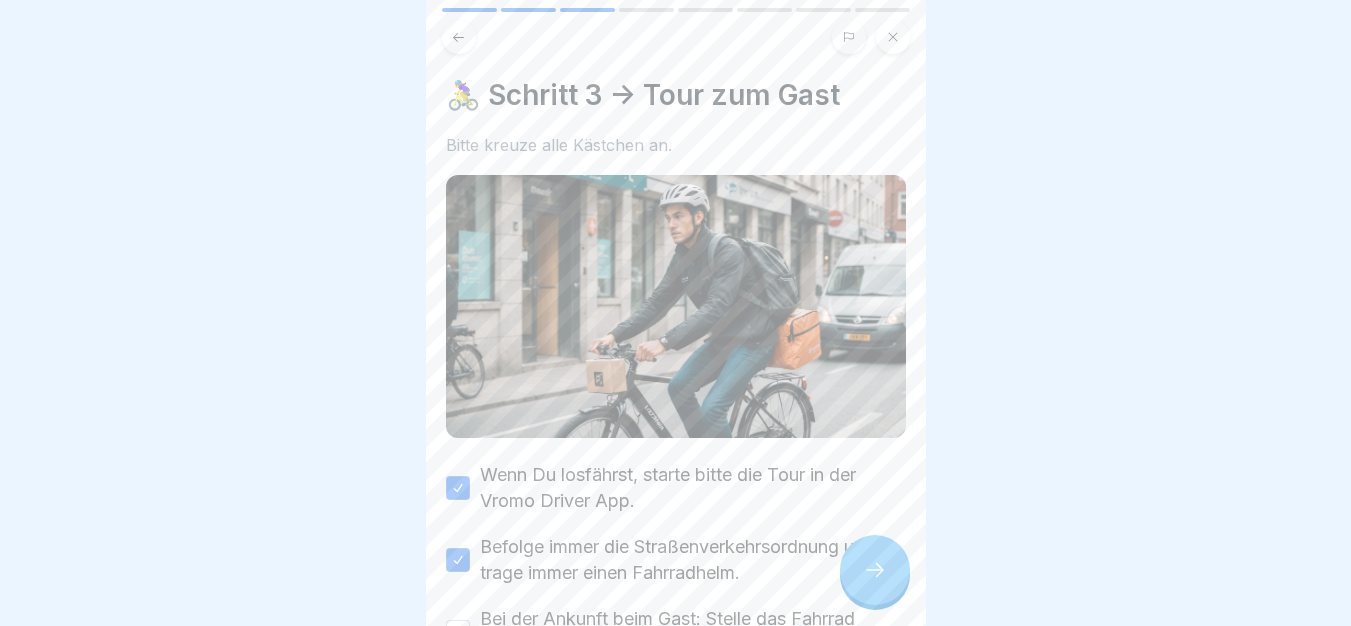 click on "Wenn Du losfährst, starte bitte die Tour in der Vromo Driver App. Befolge immer die Straßenverkehrsordnung und trage immer einen Fahrradhelm. Bei der Ankunft beim Gast: Stelle das Fahrrad ordnungsgemäß ab und schließe es immer ab." at bounding box center [676, 560] 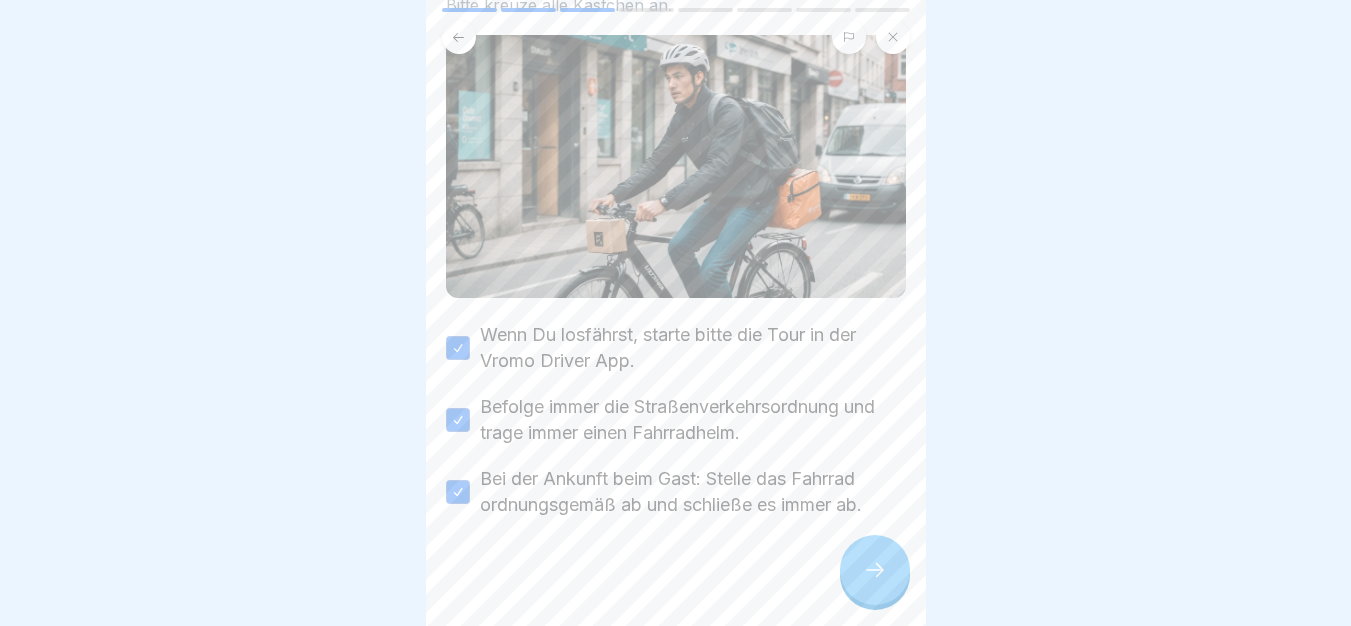 scroll, scrollTop: 143, scrollLeft: 0, axis: vertical 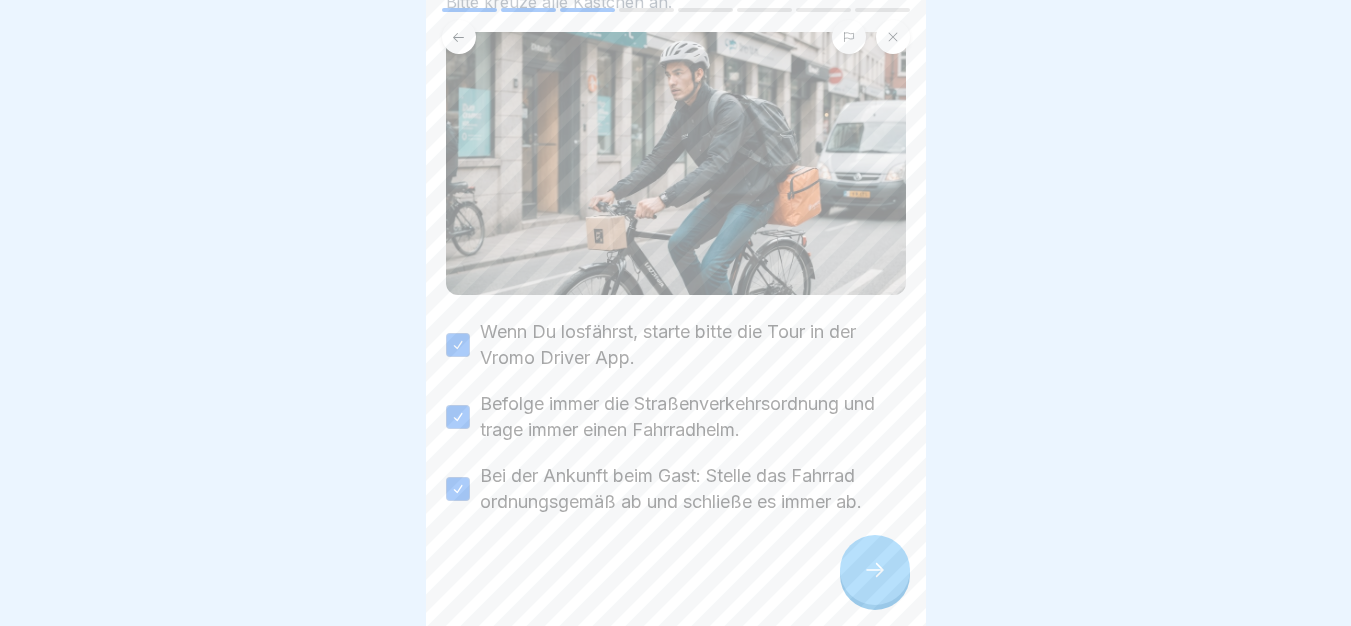 click on "Lieferservice-Must-Know 8 Schritte Deutsch 🚴‍♂️ Lieferablauf Erfahre in dieser Schulung die wichtigsten Schritte, um Touren effizient durchzuführen und sicherzustellen, dass unsere Speisen und Getränke sicher und korrekt beim Gast ankommen. Fortfahren 📦 Schritt 1 -> Eine Tour vorbereiten 1 Prüfe, ob sich mehrere Bestellungen zu einer Tour zusammenlegen lassen. 2 Weise Dir die Touren am Laptop oder iPad in Vromo zu. 3 Du bekommst nun eine Push-Benachrichtigung auf Dein Smartphone. 🛠️ Schritt 2 -> Speisen und Getränke verpacken 🚴‍♀️ Schritt 3 -> Tour zum Gast Bitte kreuze alle Kästchen an. Wenn Du losfährst, starte bitte die Tour in der Vromo Driver App. Befolge immer die Straßenverkehrsordnung und trage immer einen Fahrradhelm. Bei der Ankunft beim Gast: Stelle das Fahrrad ordnungsgemäß ab und schließe es immer ab. 📬 Schritt 4 -> Übergabe der Bestellung 1 2 Betätige die Hausklingel und kündige an, dass [PERSON'S] da ist. 3 4 5 6 🏠 Schritt 5 -> Rückkehr ins Restaurant A" at bounding box center (676, 313) 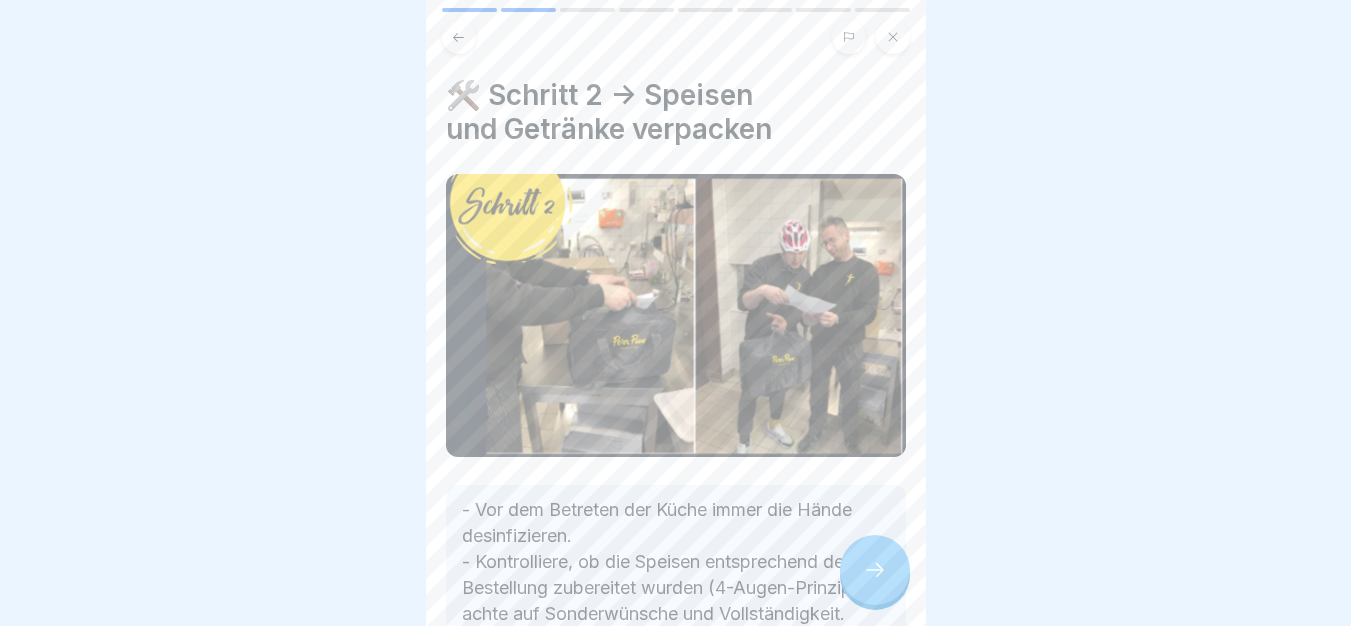 click at bounding box center (875, 570) 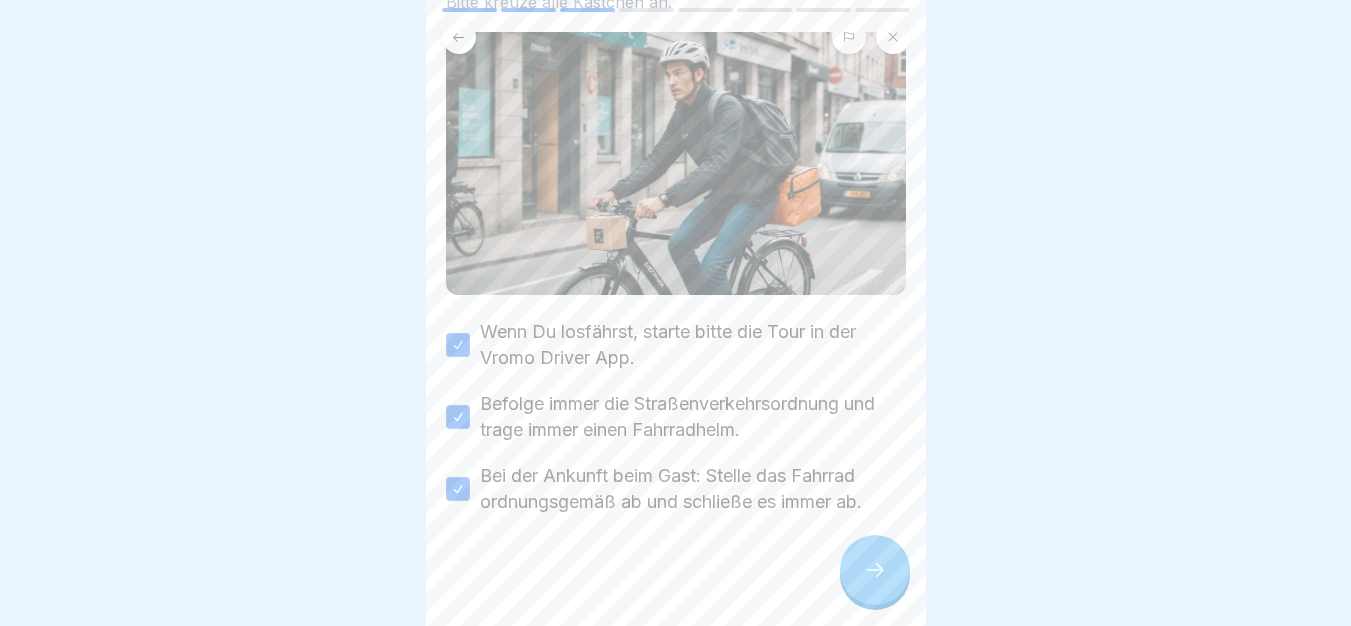 click at bounding box center [875, 570] 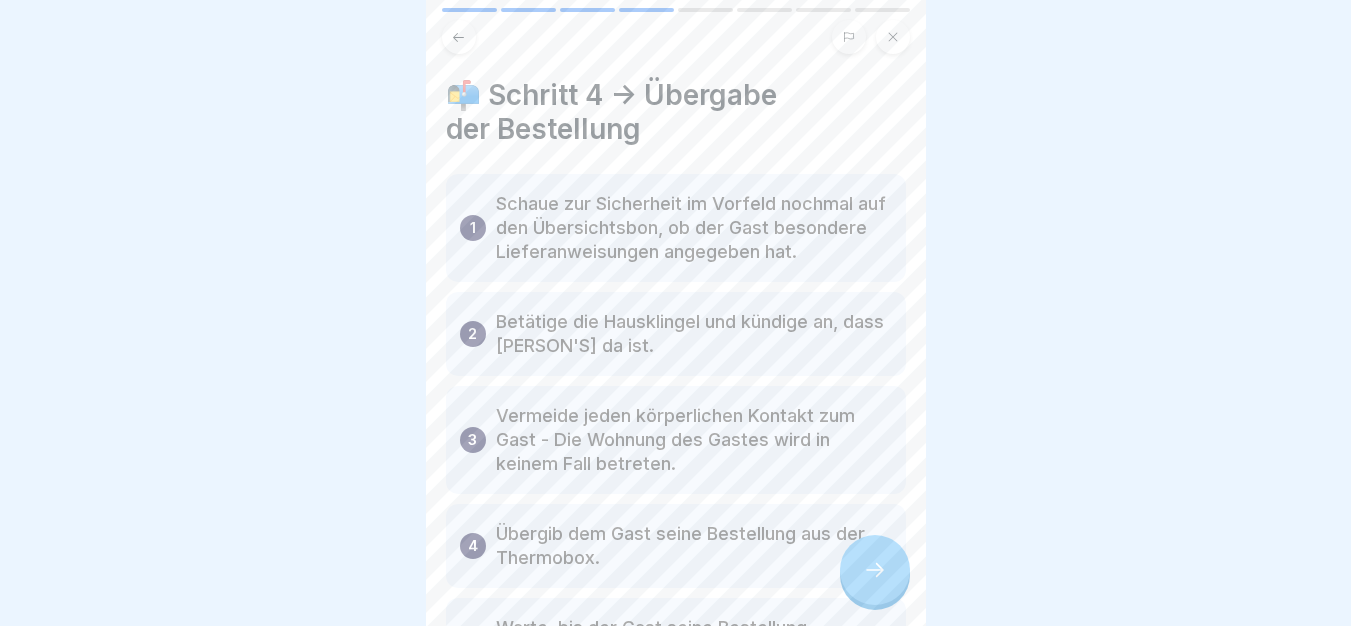 click at bounding box center (875, 570) 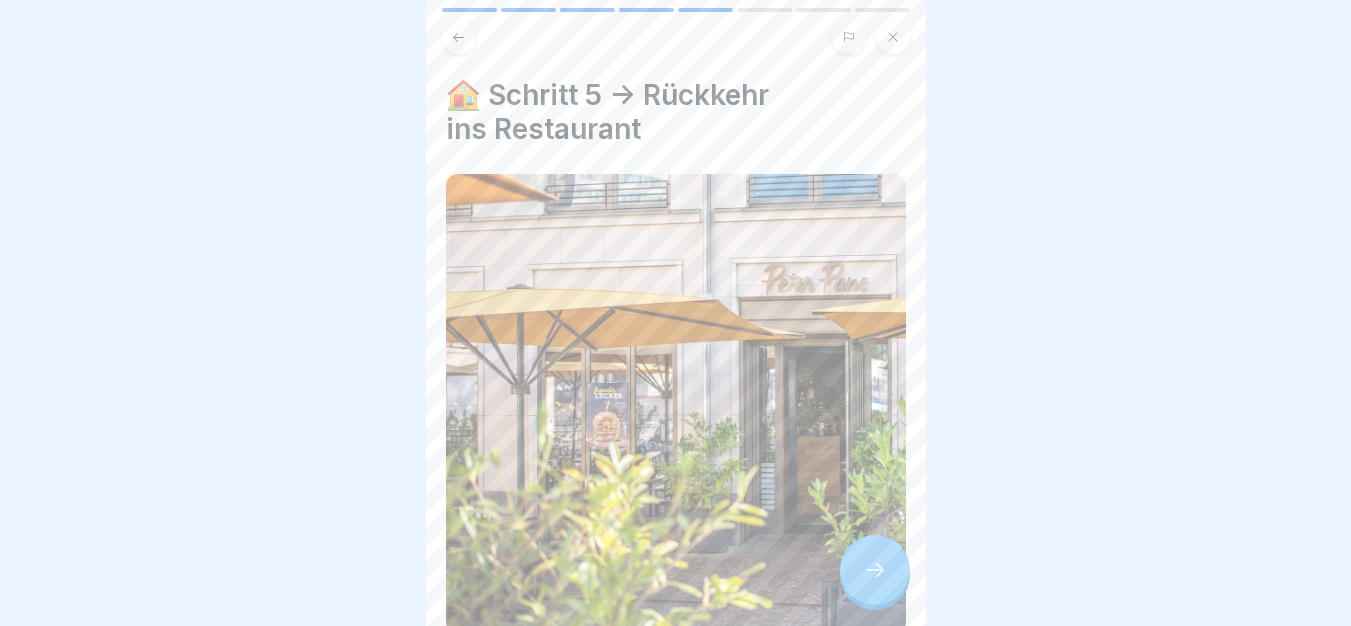 click at bounding box center (875, 570) 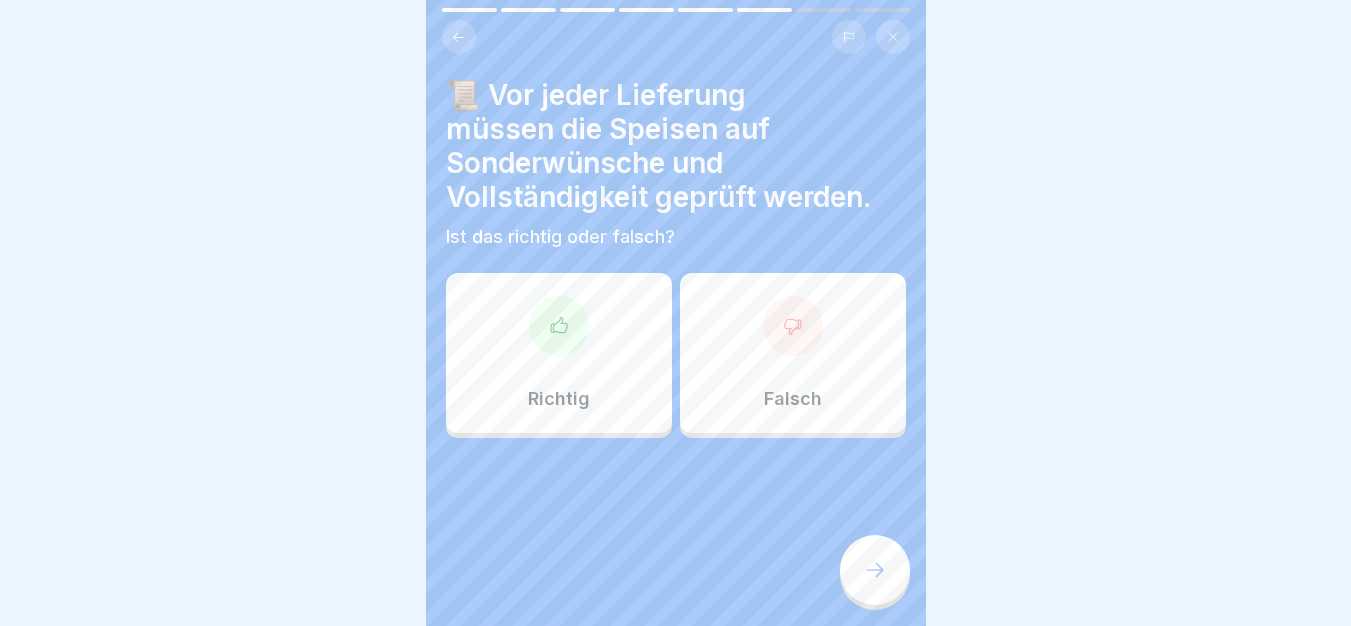 click at bounding box center [875, 570] 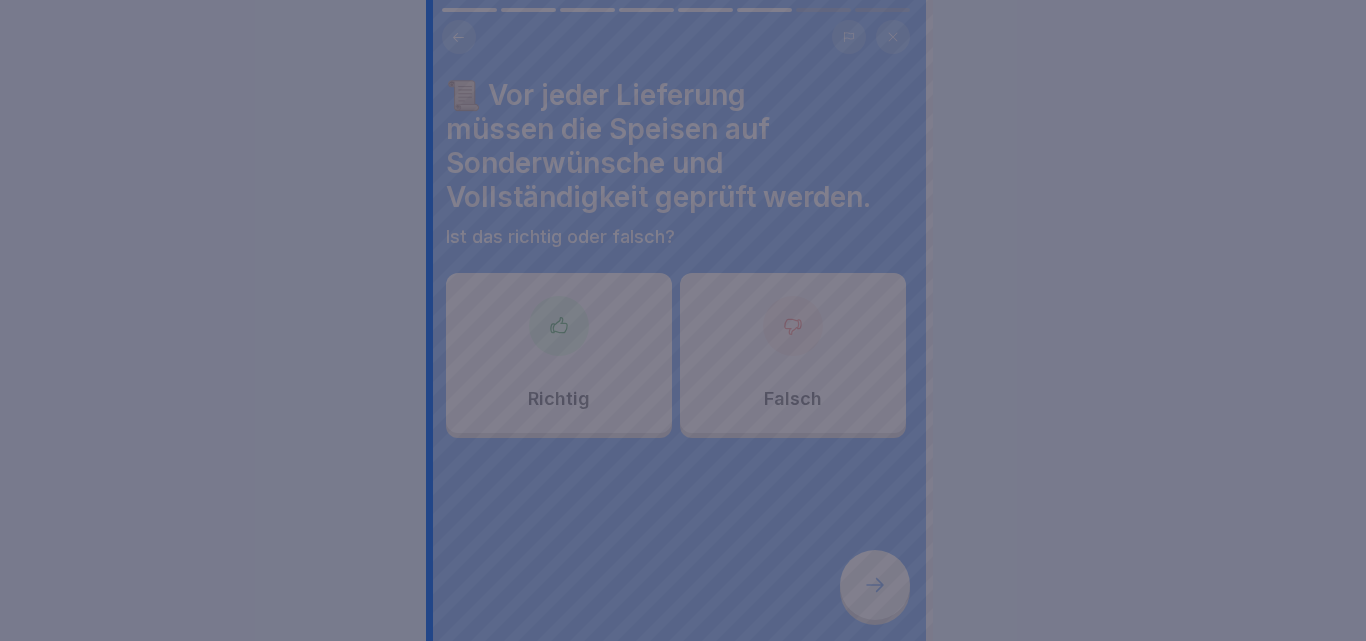 click at bounding box center [683, 320] 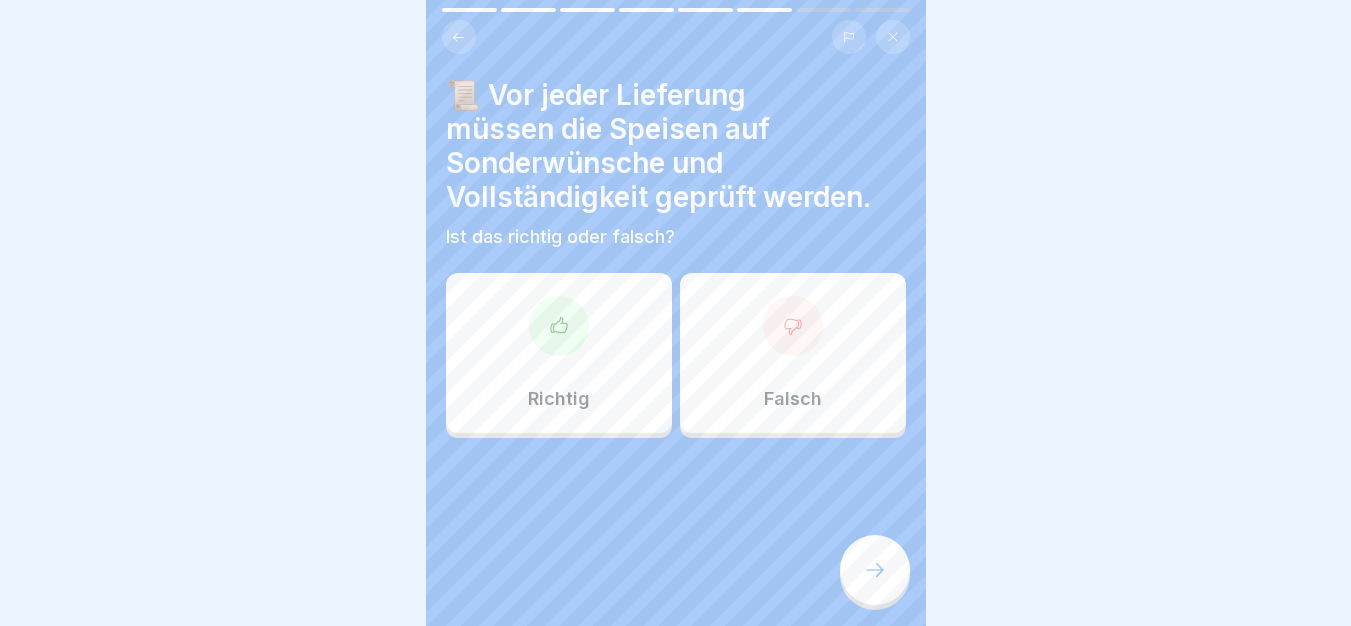click on "Richtig" at bounding box center (559, 353) 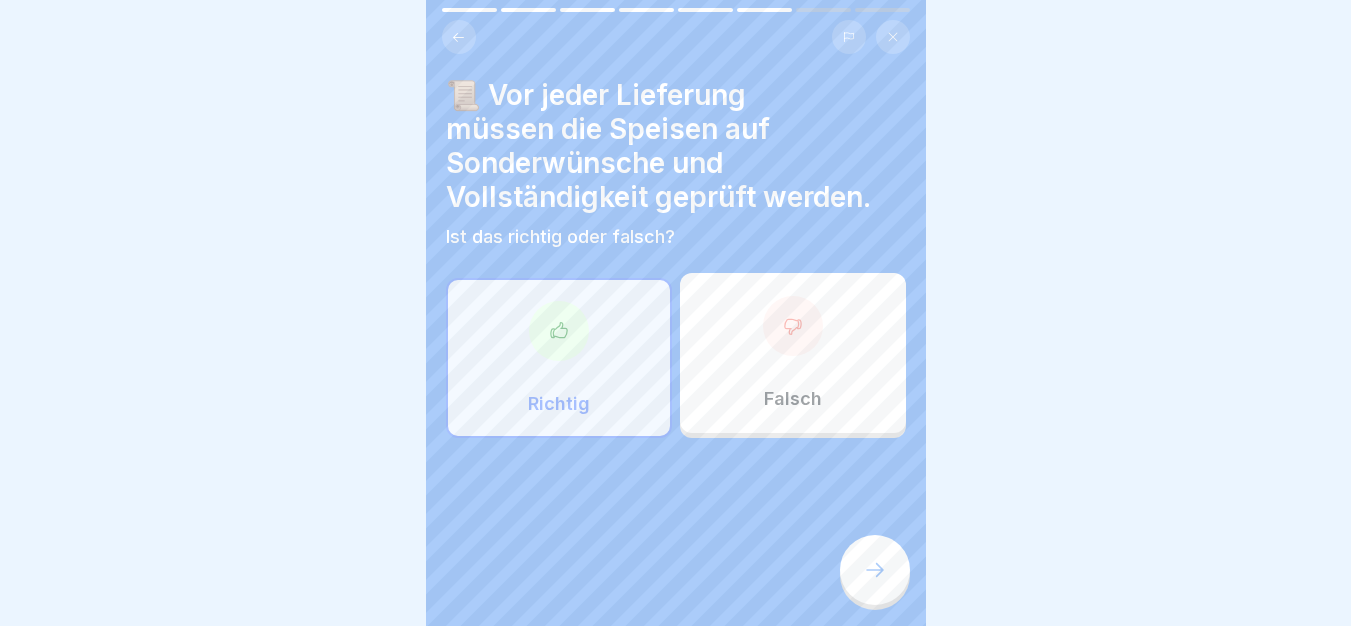 click 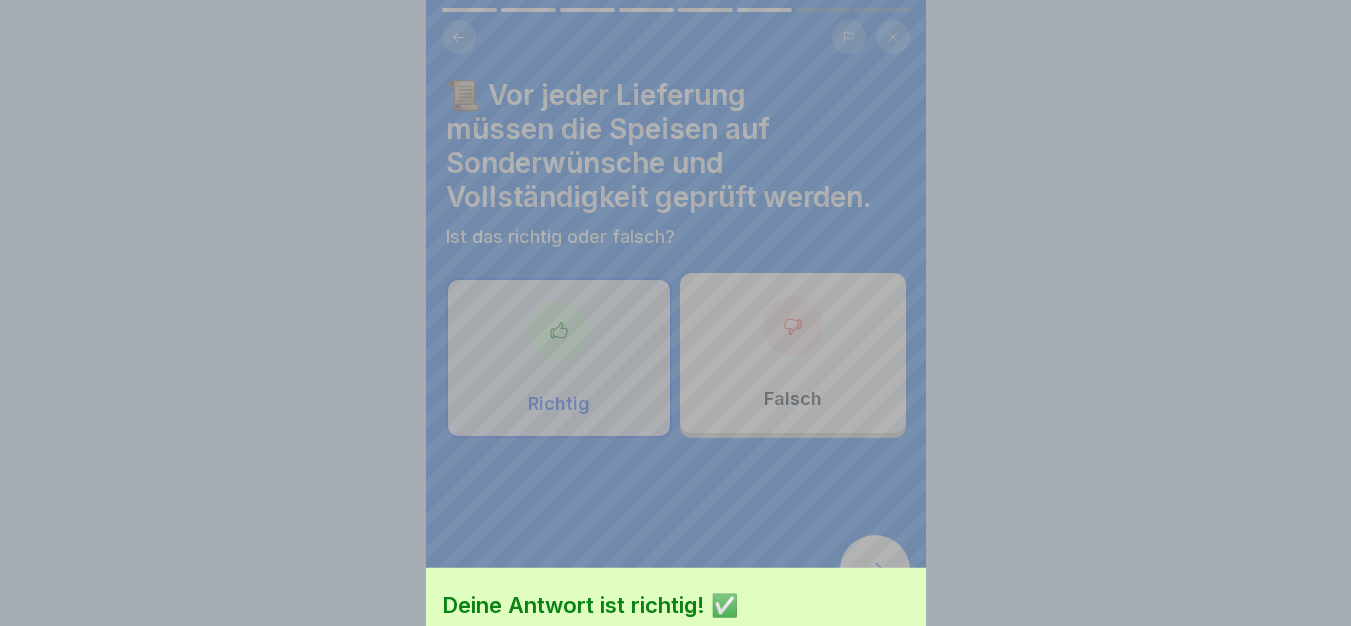 click on "Fortfahren" at bounding box center (676, 718) 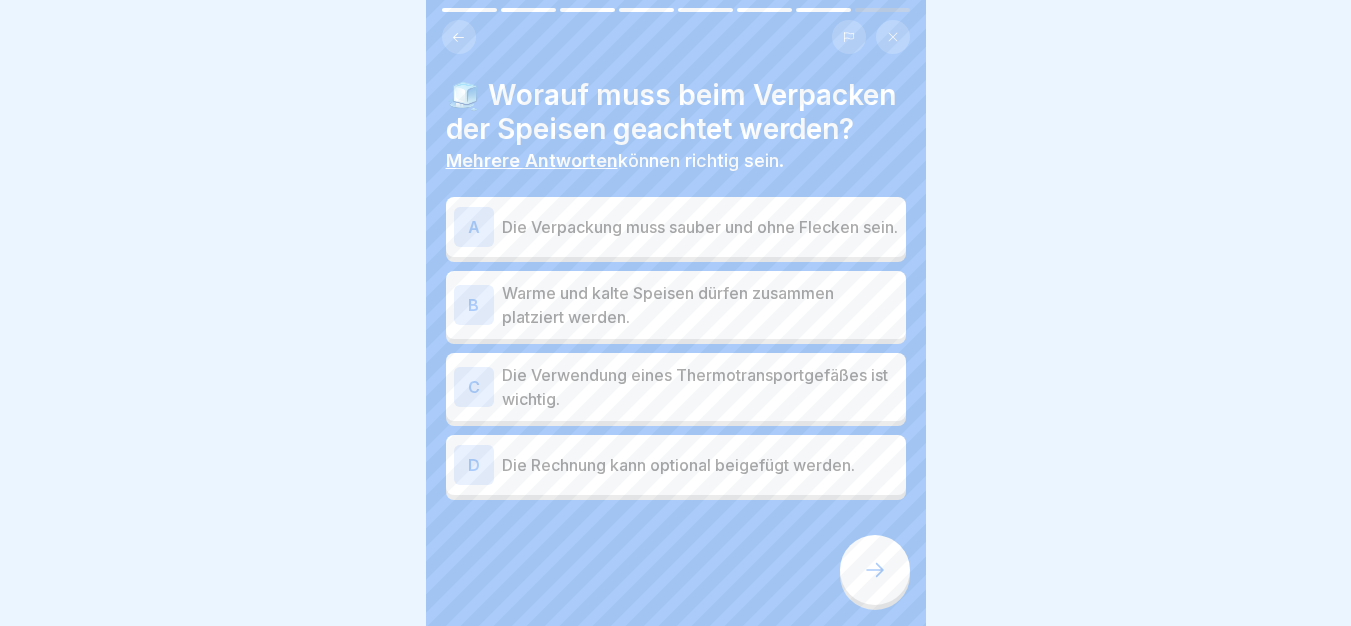 click on "Die Verpackung muss sauber und ohne Flecken sein." at bounding box center (700, 227) 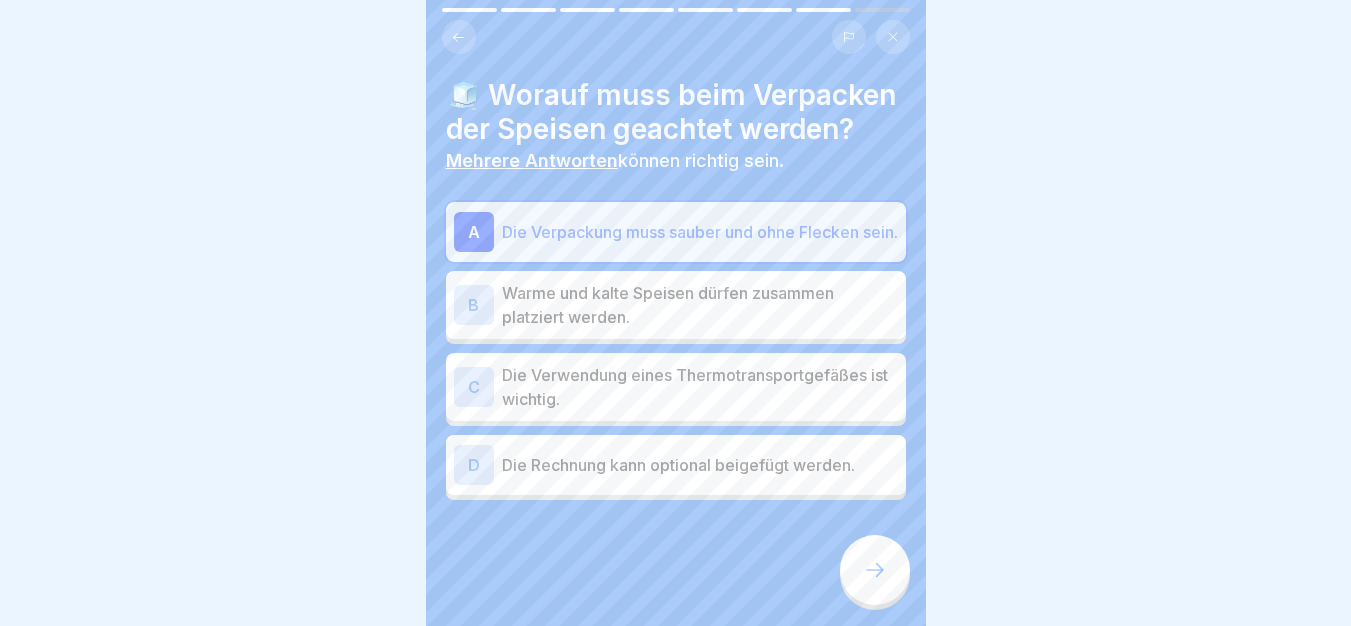 click on "Die Verwendung eines Thermotransportgefäßes ist wichtig." at bounding box center (700, 387) 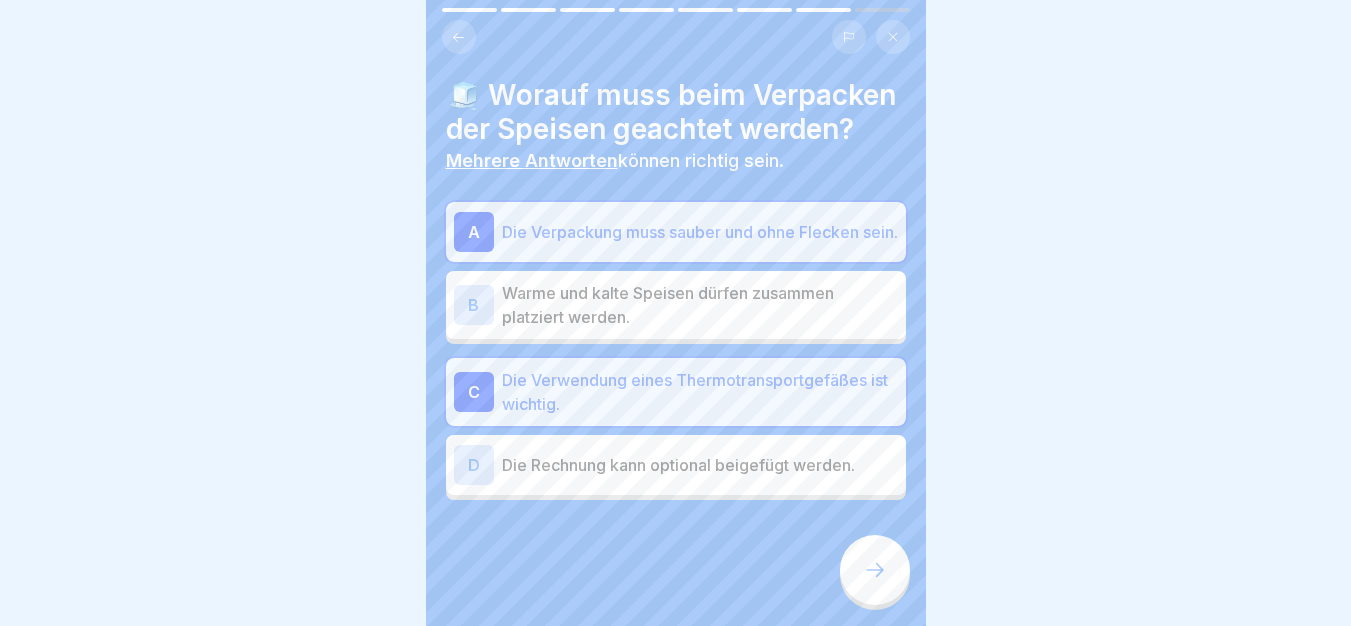 click at bounding box center [875, 570] 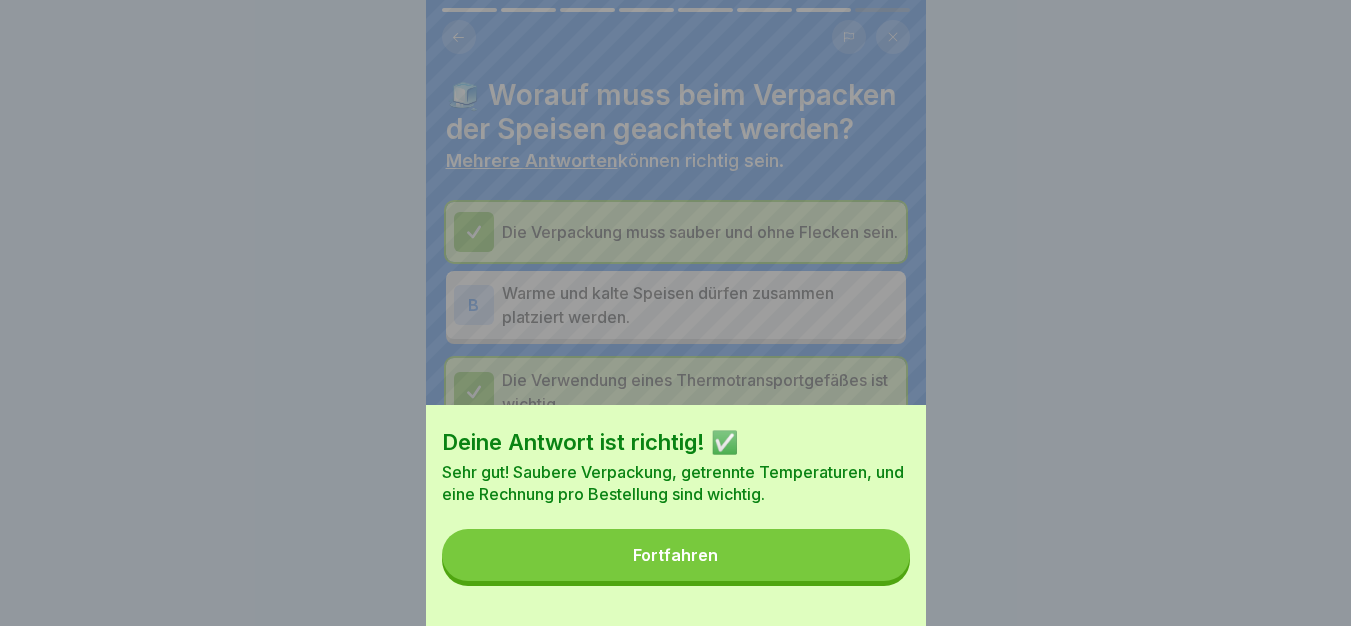 click on "Fortfahren" at bounding box center [676, 555] 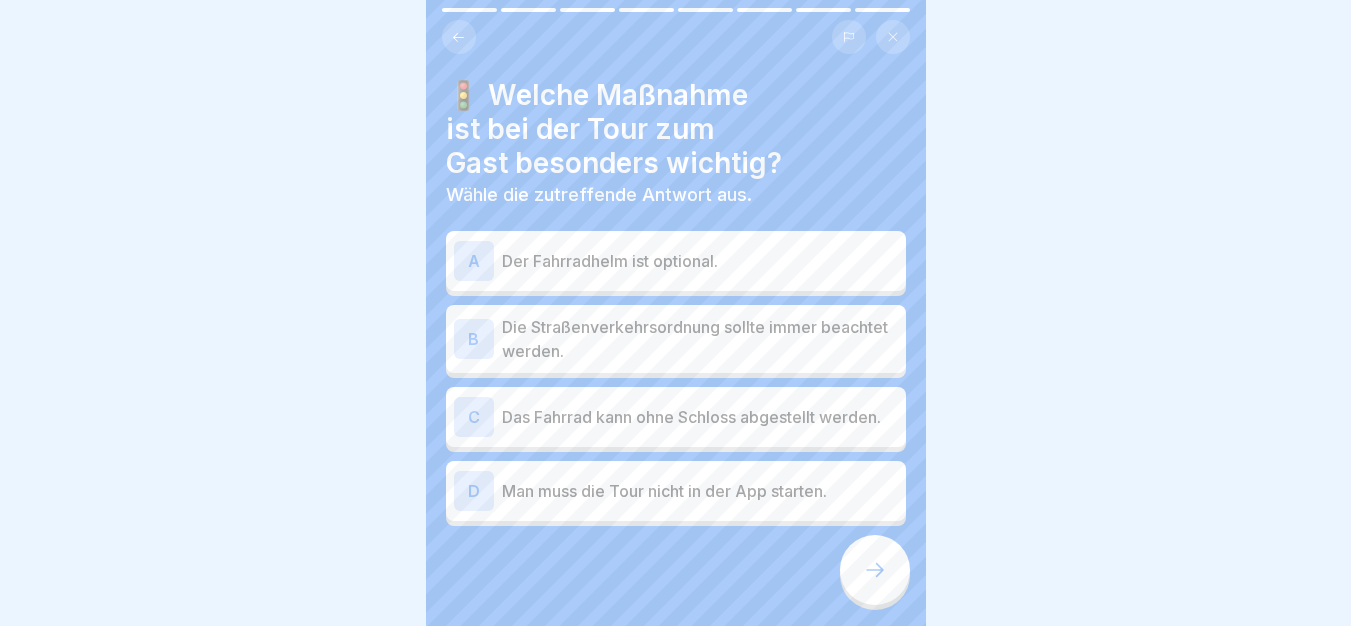 click on "Die Straßenverkehrsordnung sollte immer beachtet werden." at bounding box center [700, 339] 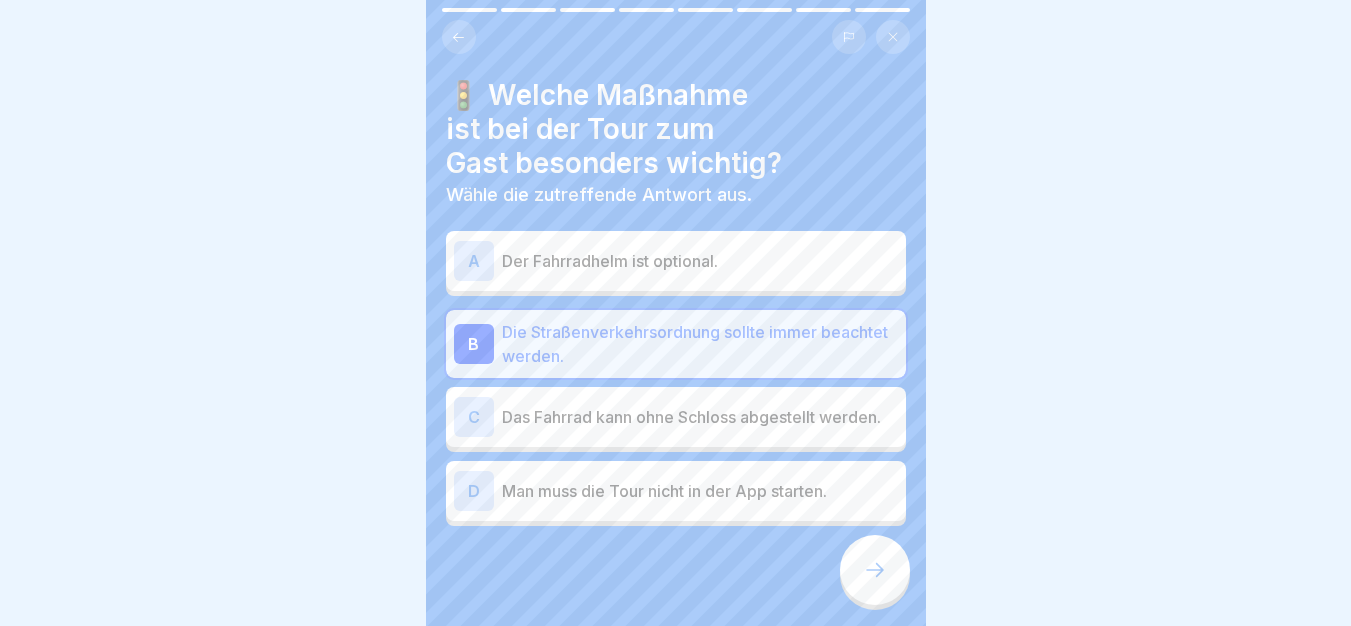 click at bounding box center [875, 570] 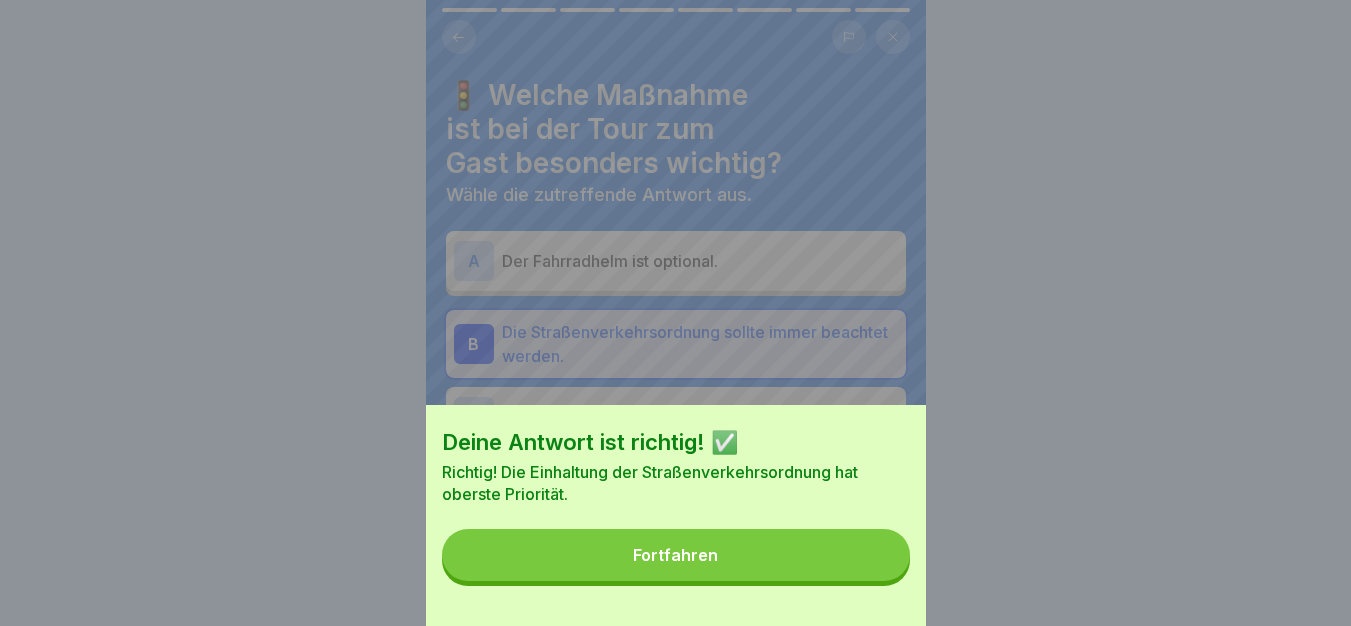 click on "Fortfahren" at bounding box center (676, 555) 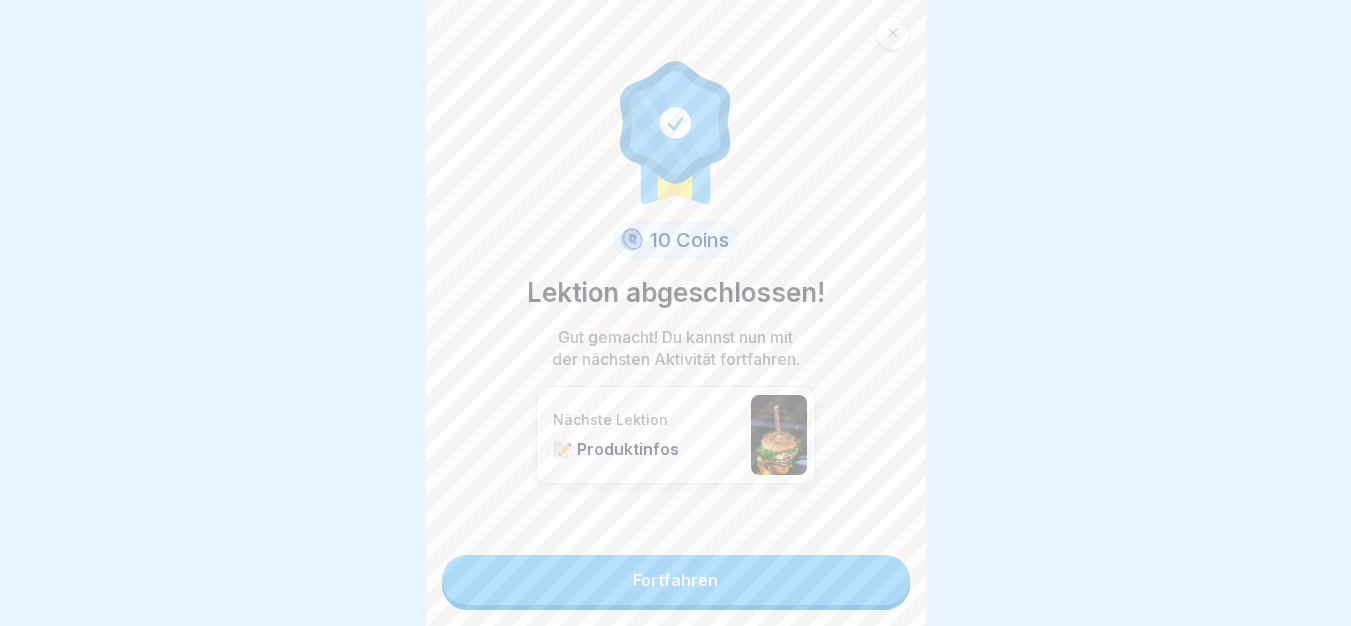 click on "Fortfahren" at bounding box center (676, 580) 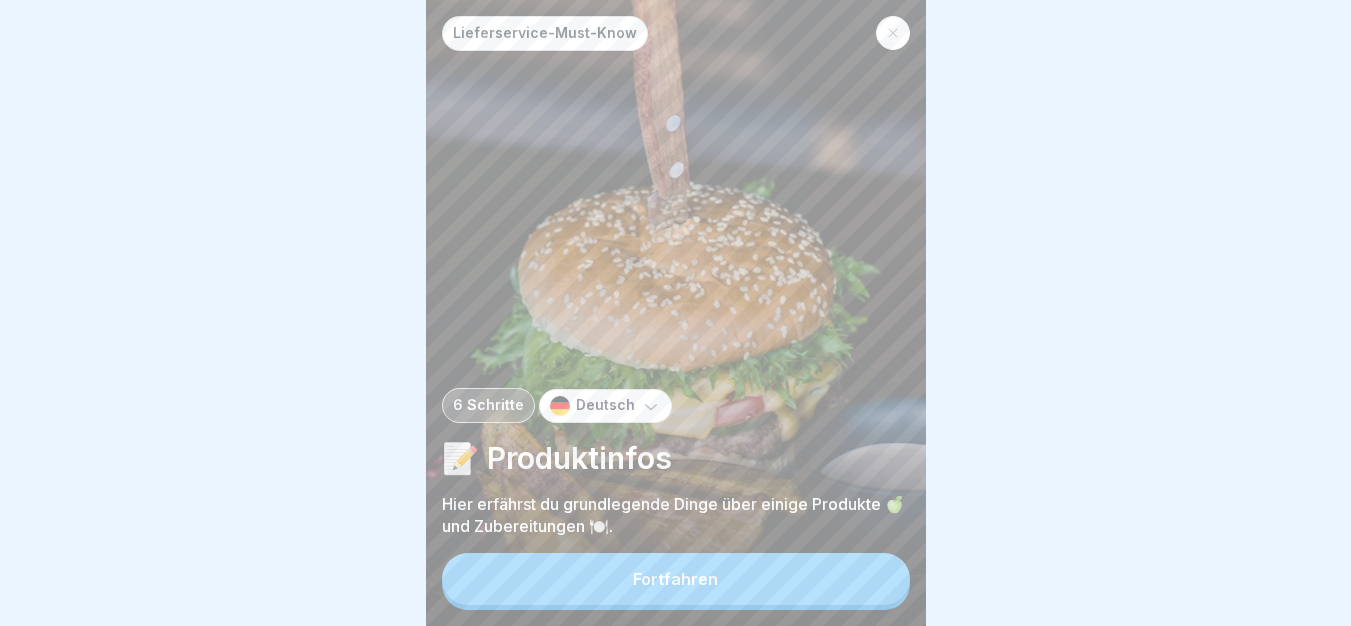 click on "Fortfahren" at bounding box center (676, 579) 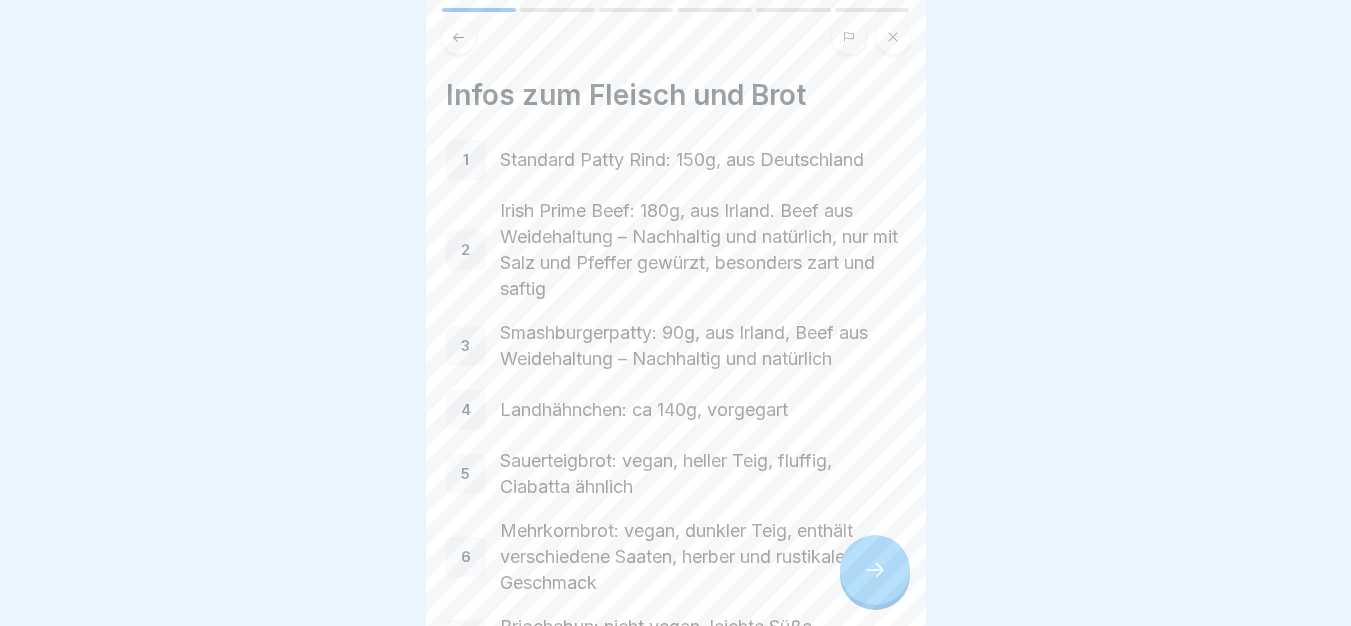 click at bounding box center [875, 570] 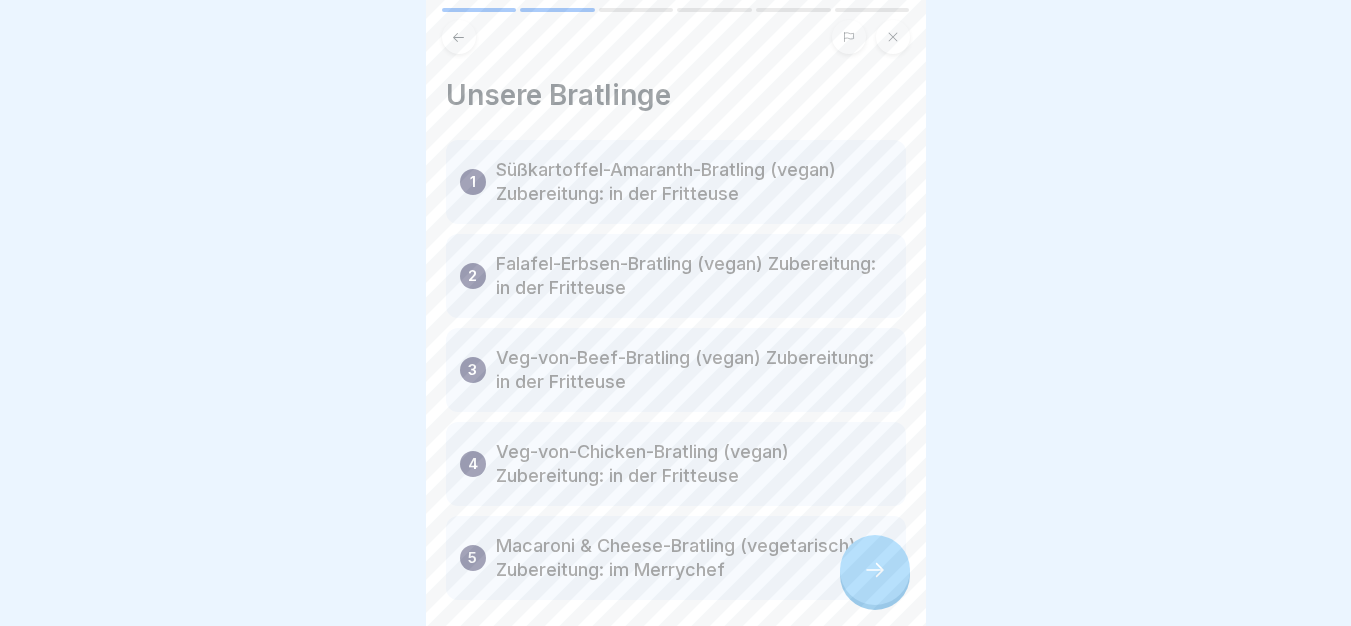 click at bounding box center (875, 570) 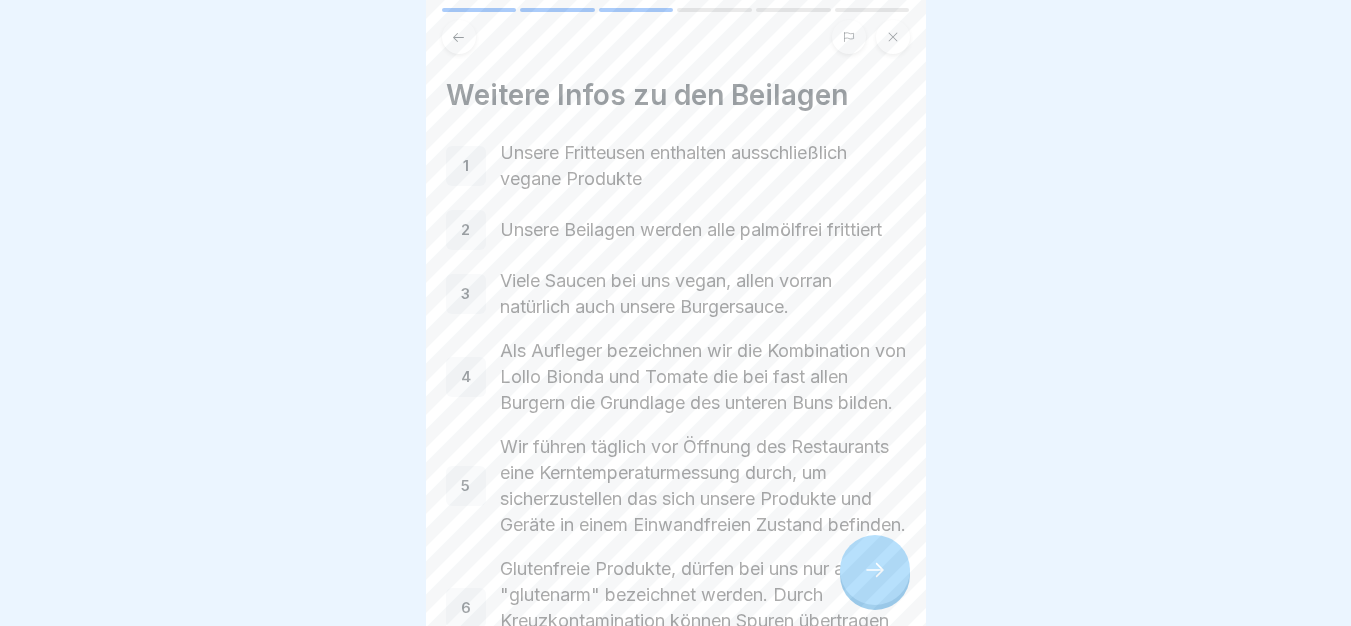 click at bounding box center (875, 570) 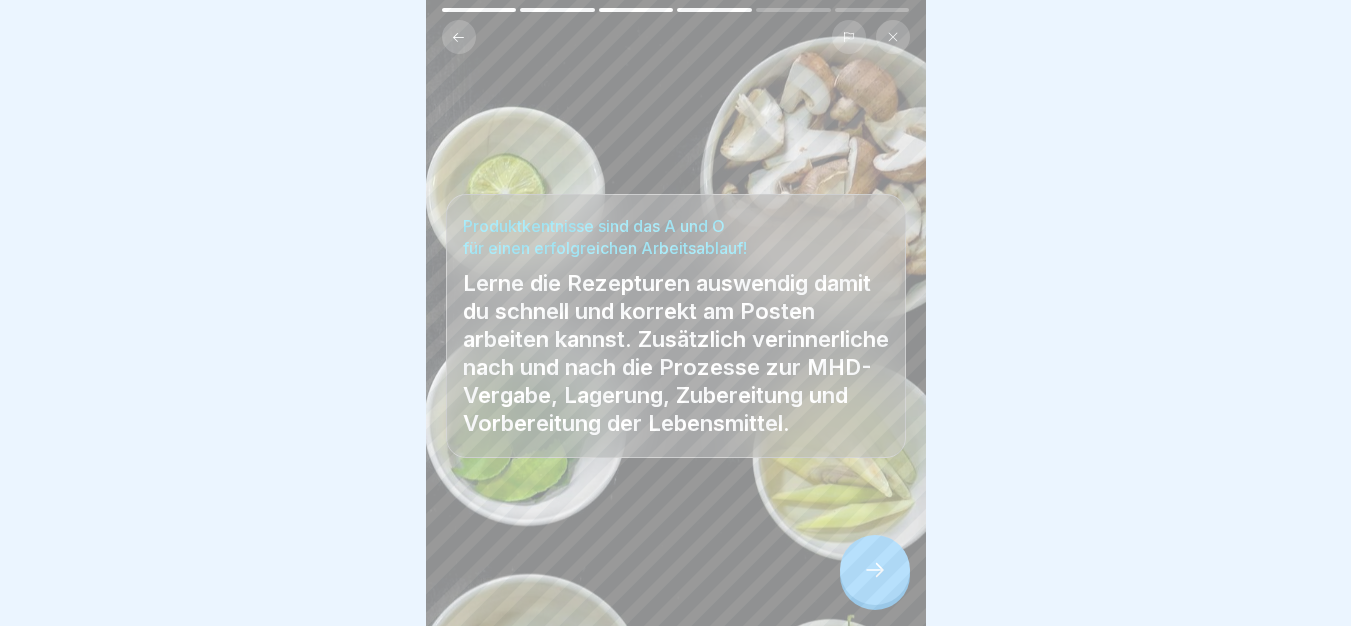 click at bounding box center [875, 570] 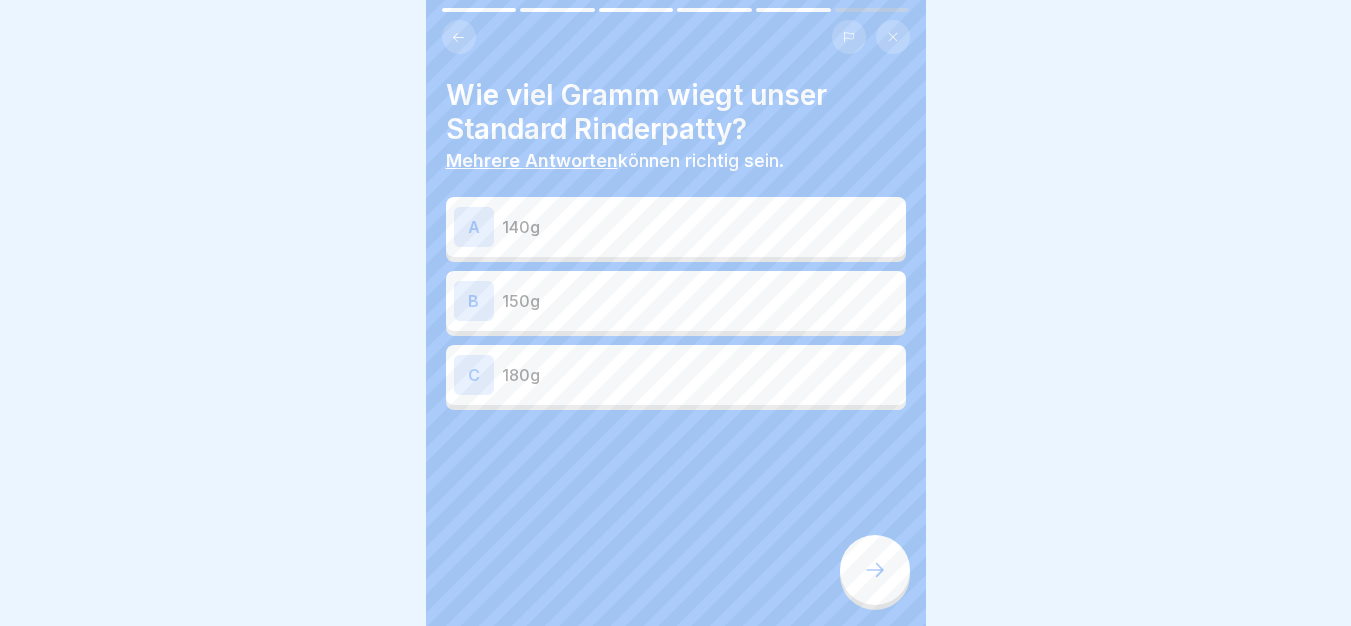 click at bounding box center (875, 570) 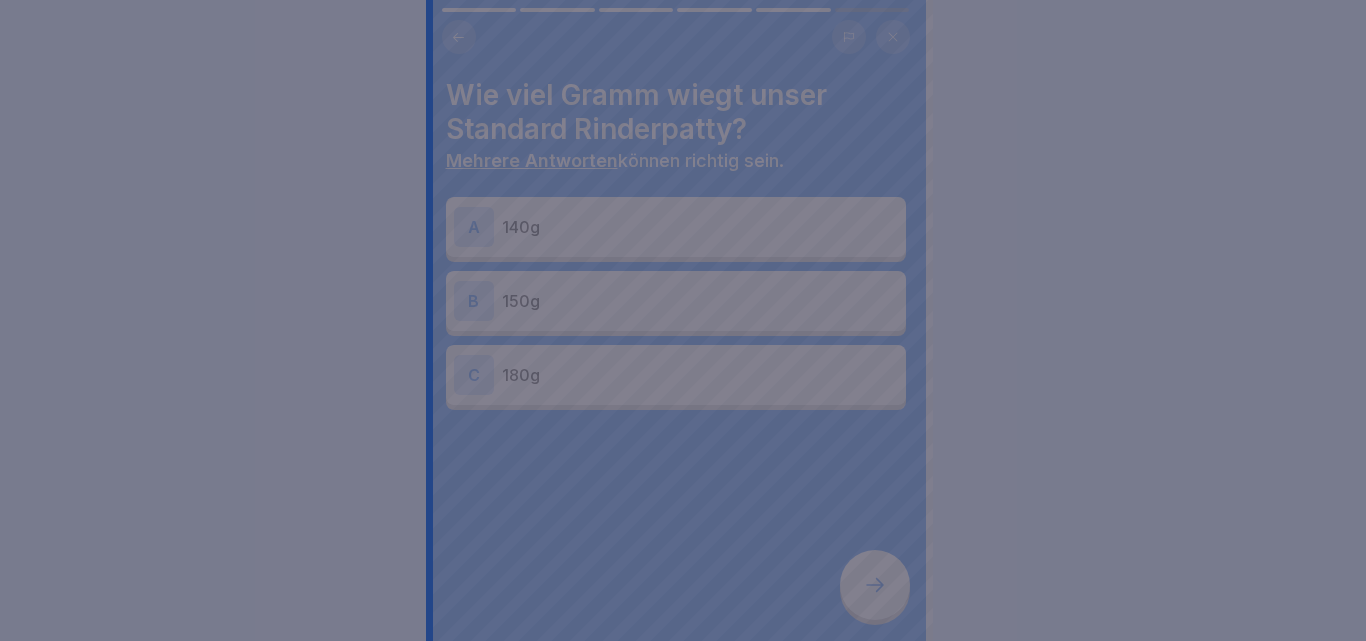 click at bounding box center [683, 320] 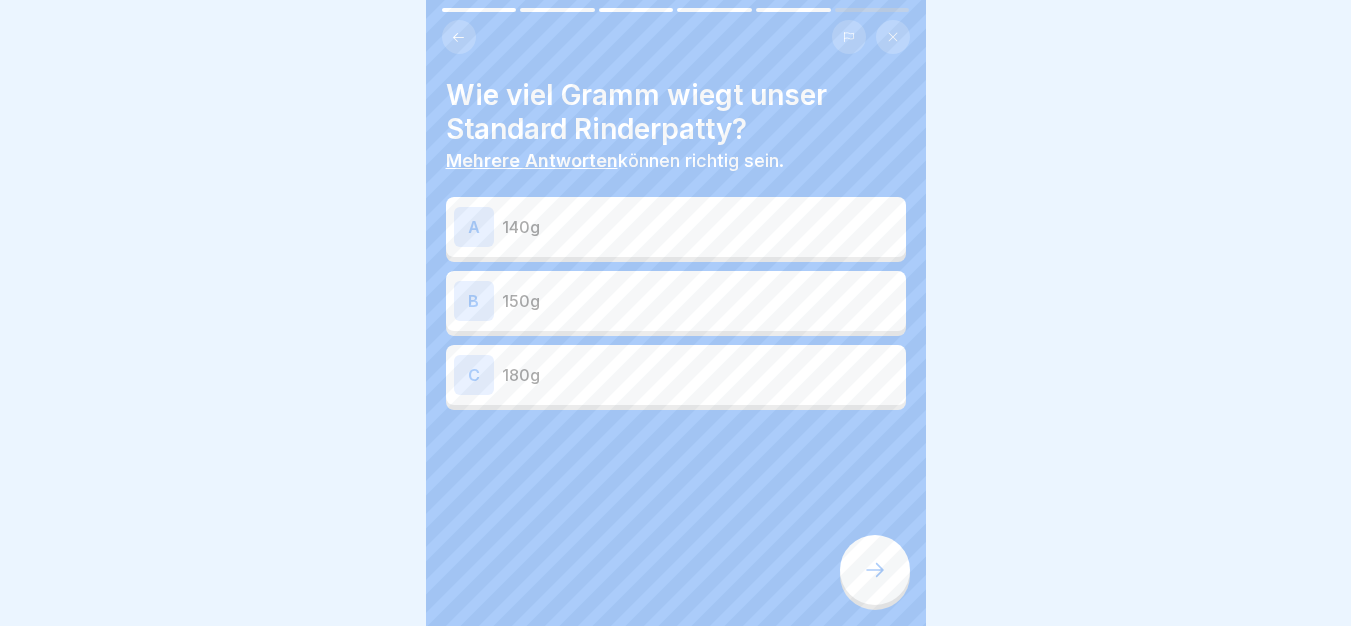 click on "150g" at bounding box center (700, 301) 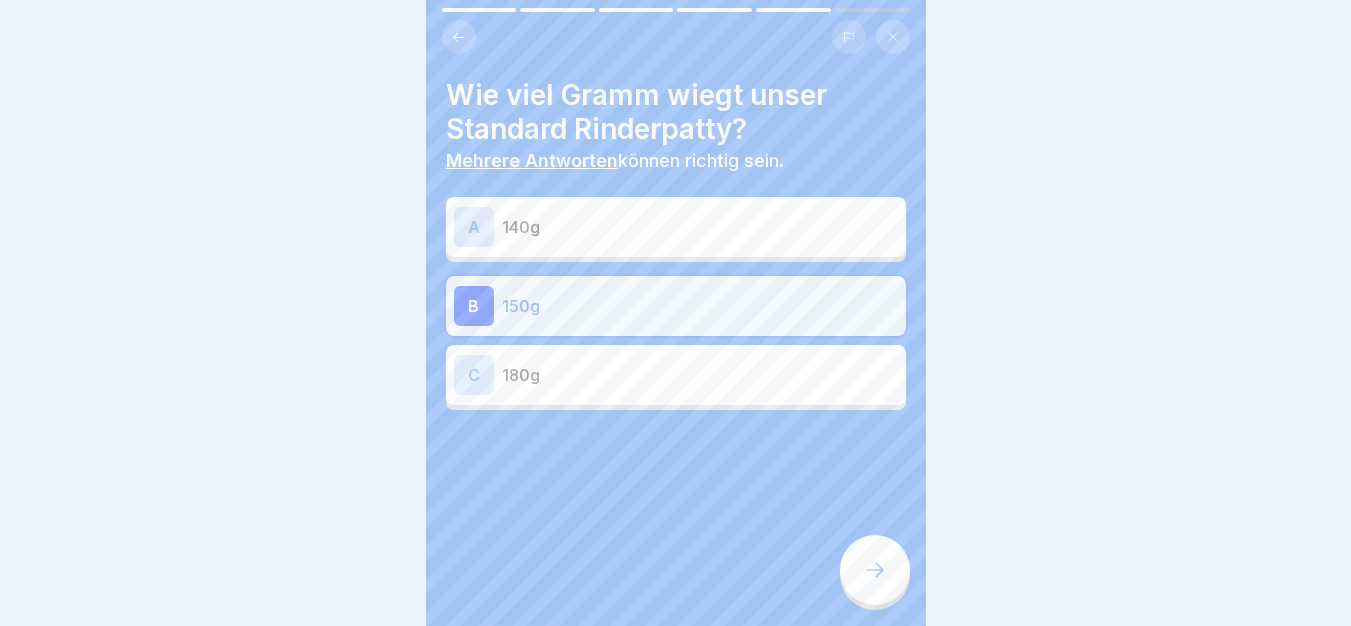 click at bounding box center (875, 570) 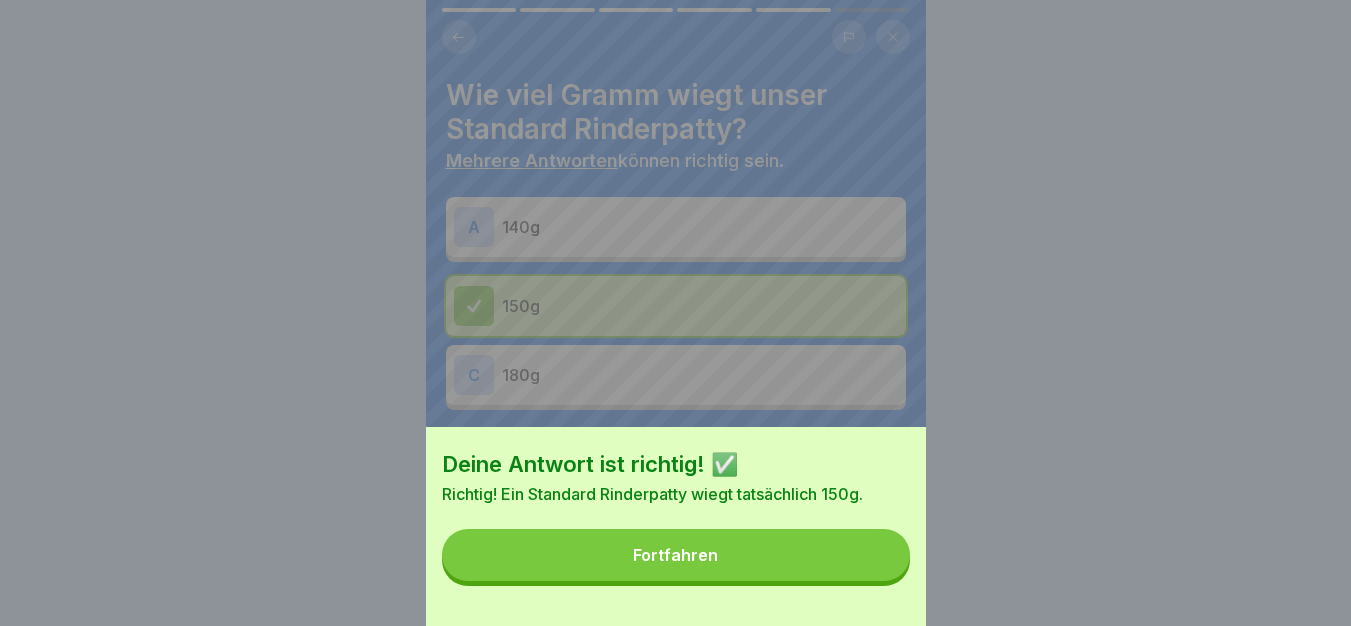 click on "Fortfahren" at bounding box center (676, 555) 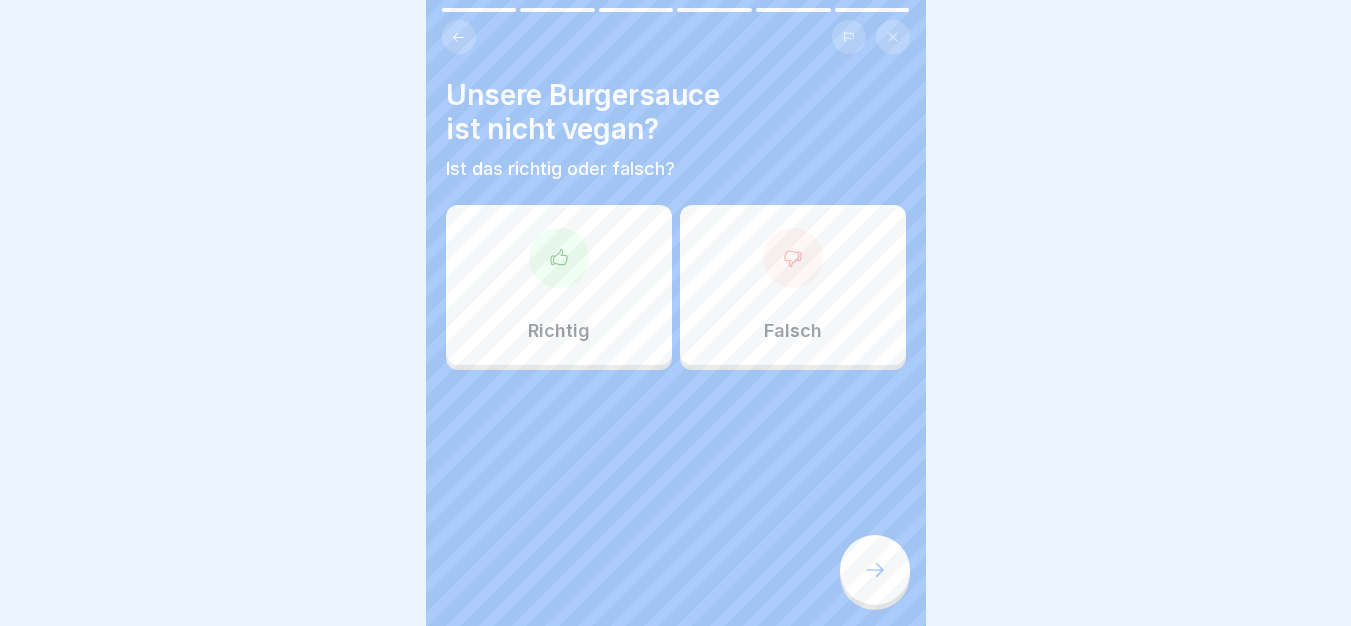 click on "Falsch" at bounding box center (793, 285) 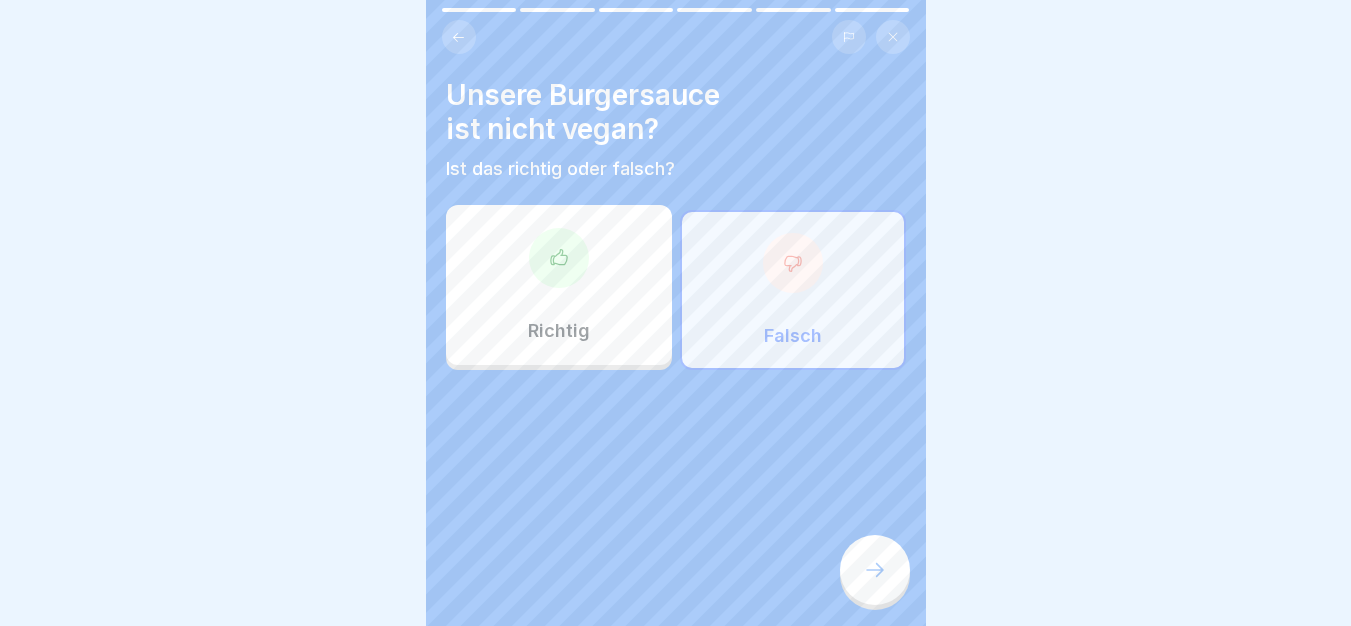 click 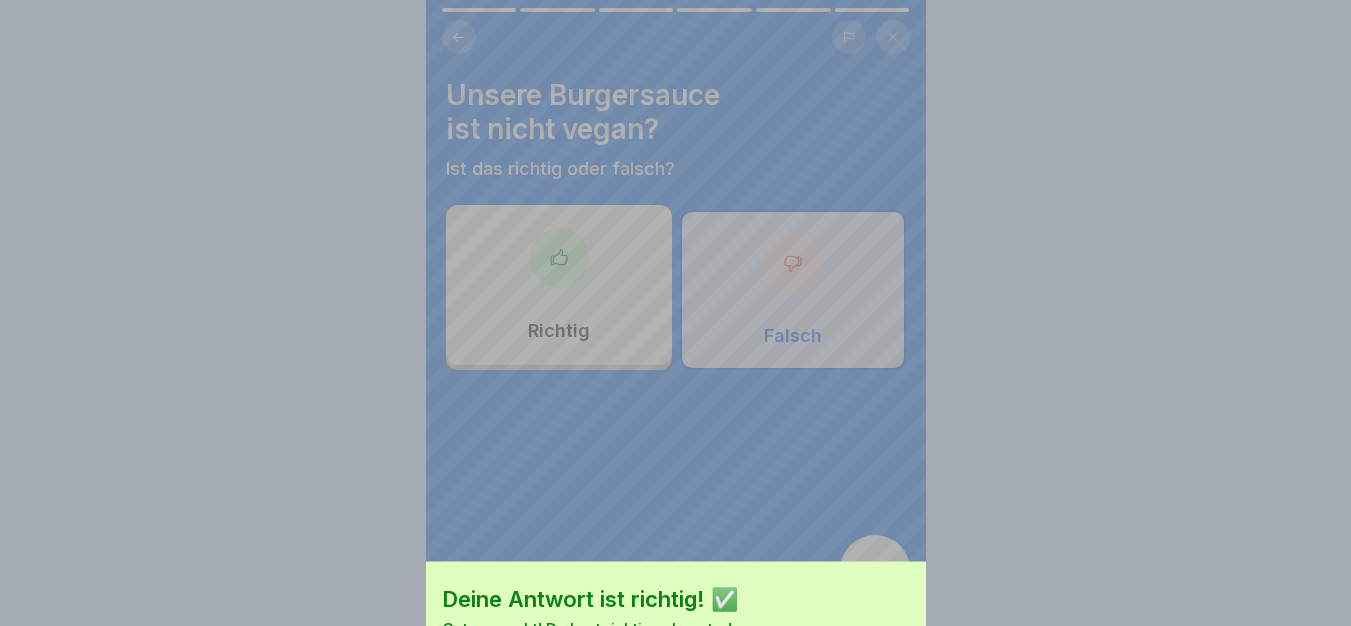 click on "Fortfahren" at bounding box center [676, 712] 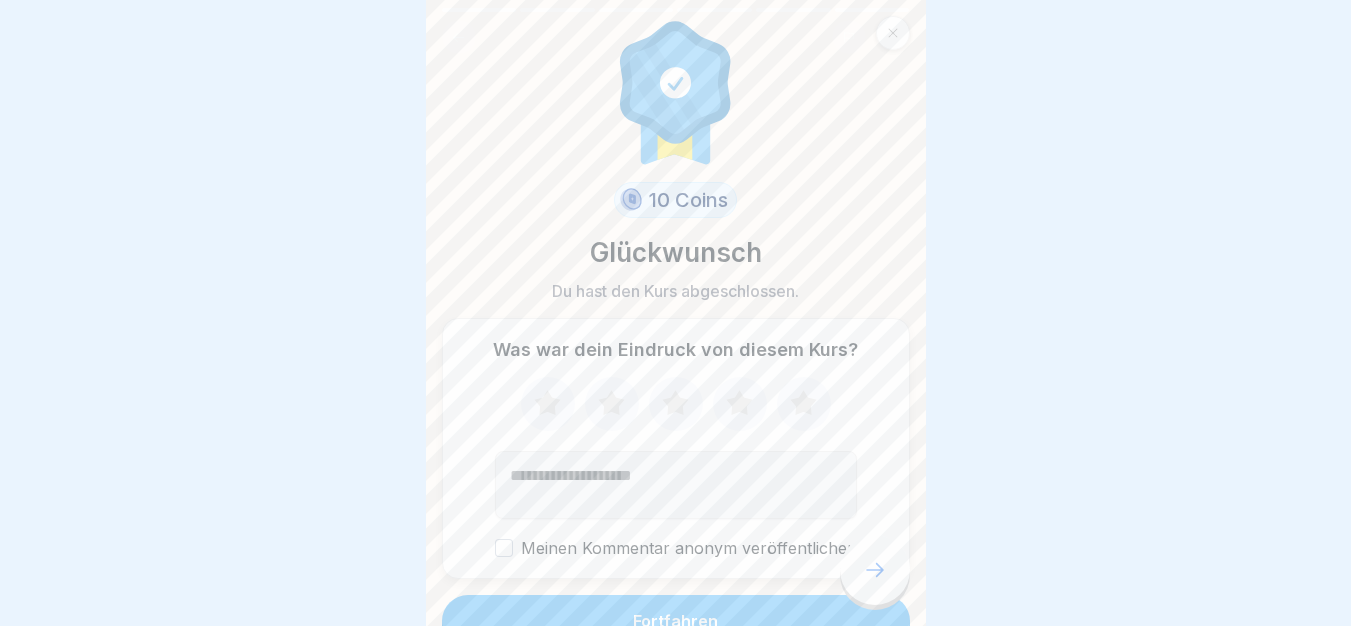 click on "Was war dein Eindruck von diesem Kurs? Meinen Kommentar anonym veröffentlichen" at bounding box center [676, 448] 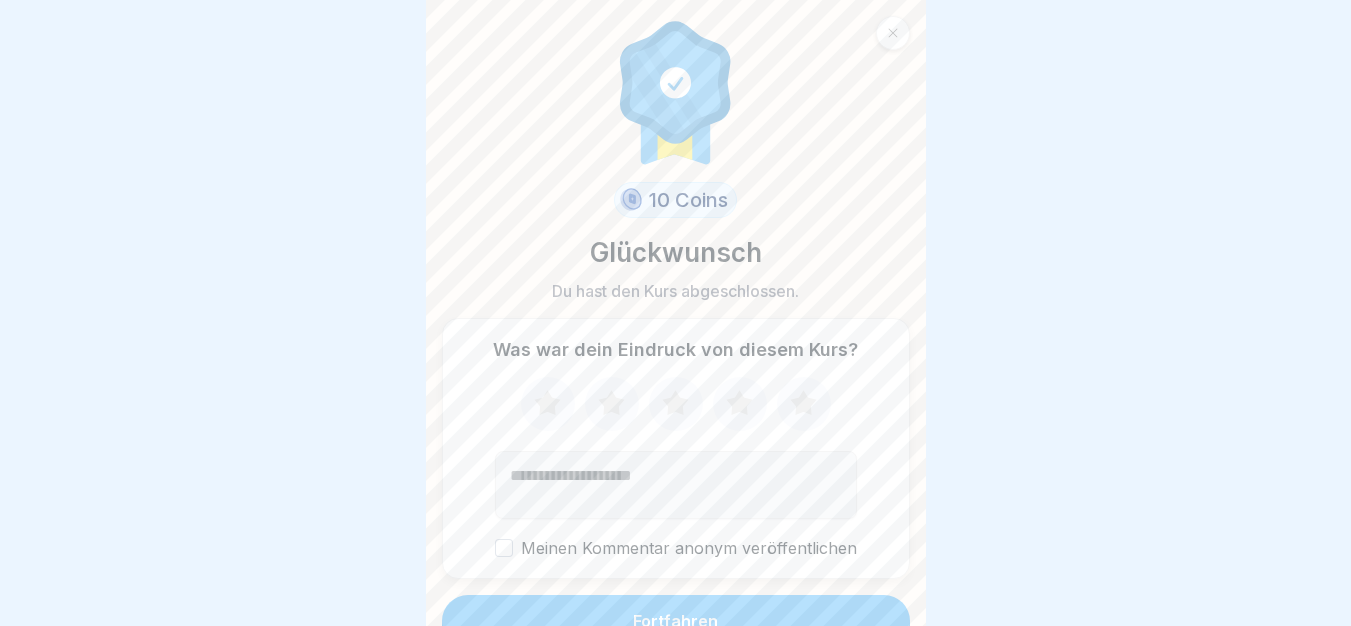 click on "Fortfahren" at bounding box center [676, 621] 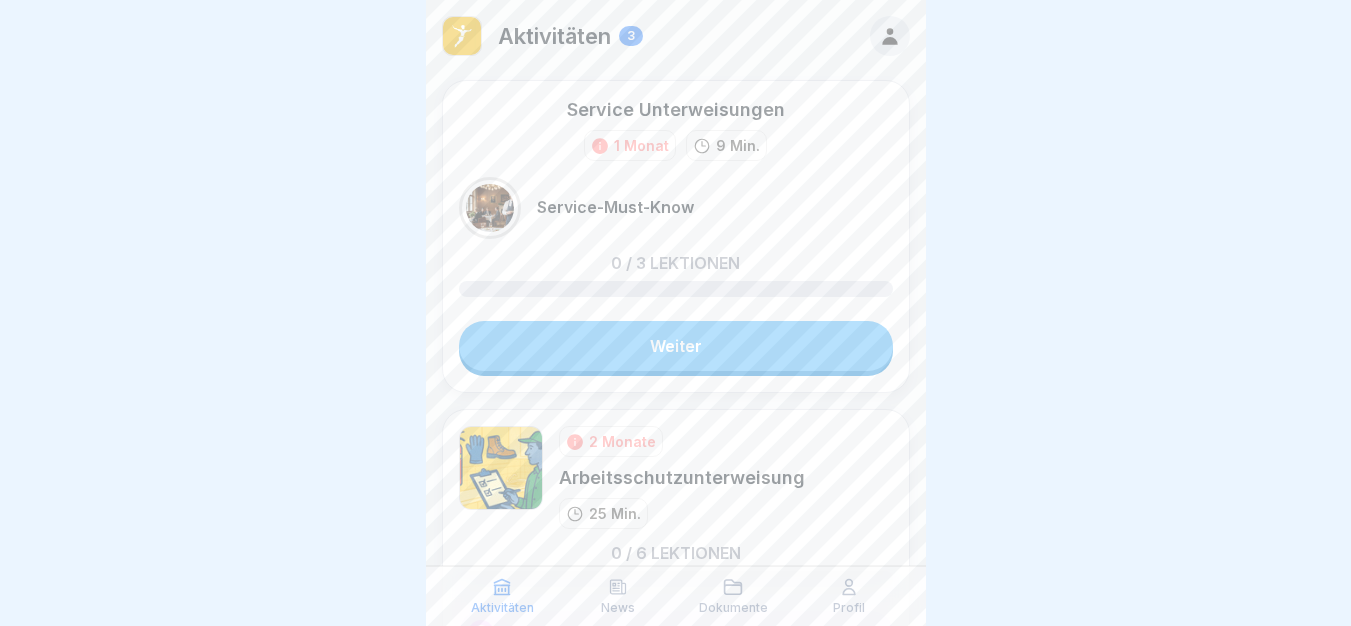 scroll, scrollTop: 15, scrollLeft: 0, axis: vertical 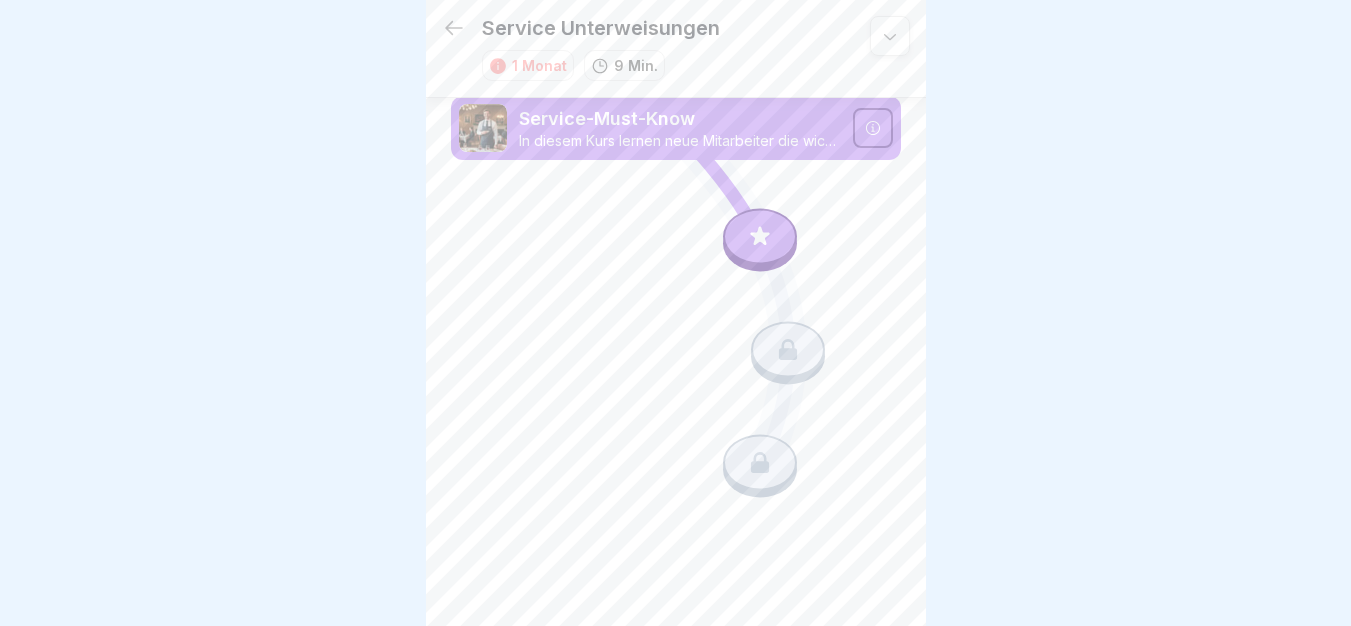 click at bounding box center [760, 237] 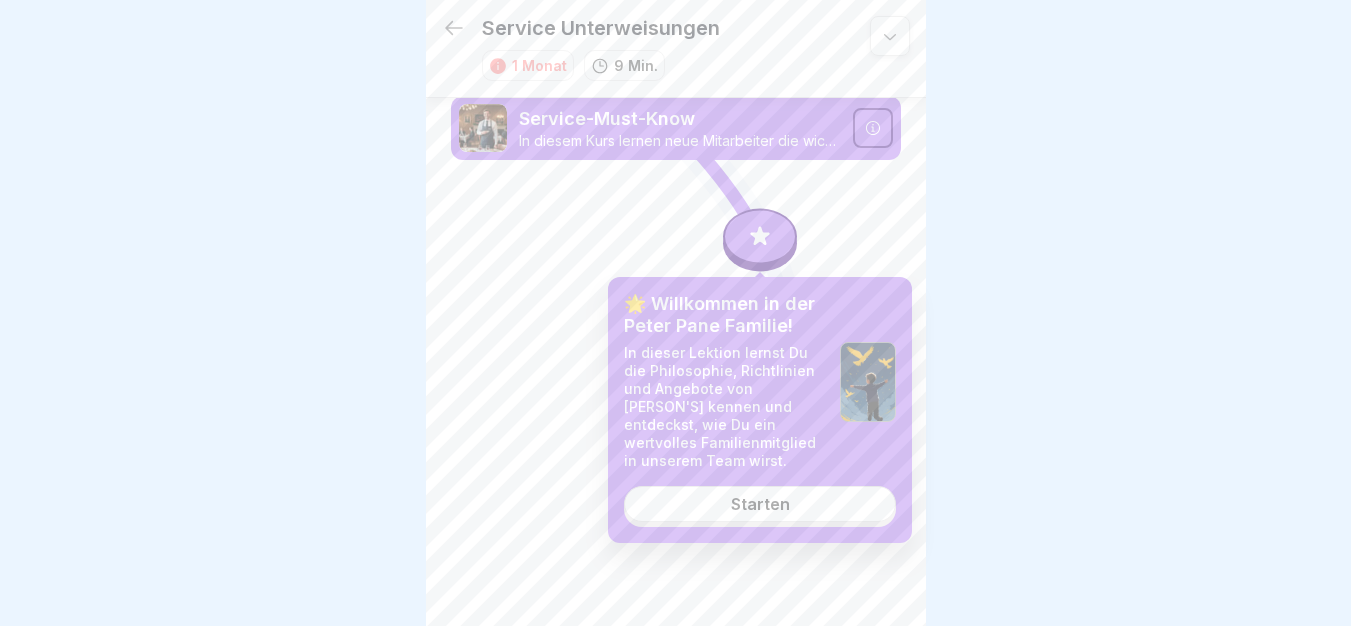 click on "Starten" at bounding box center [760, 504] 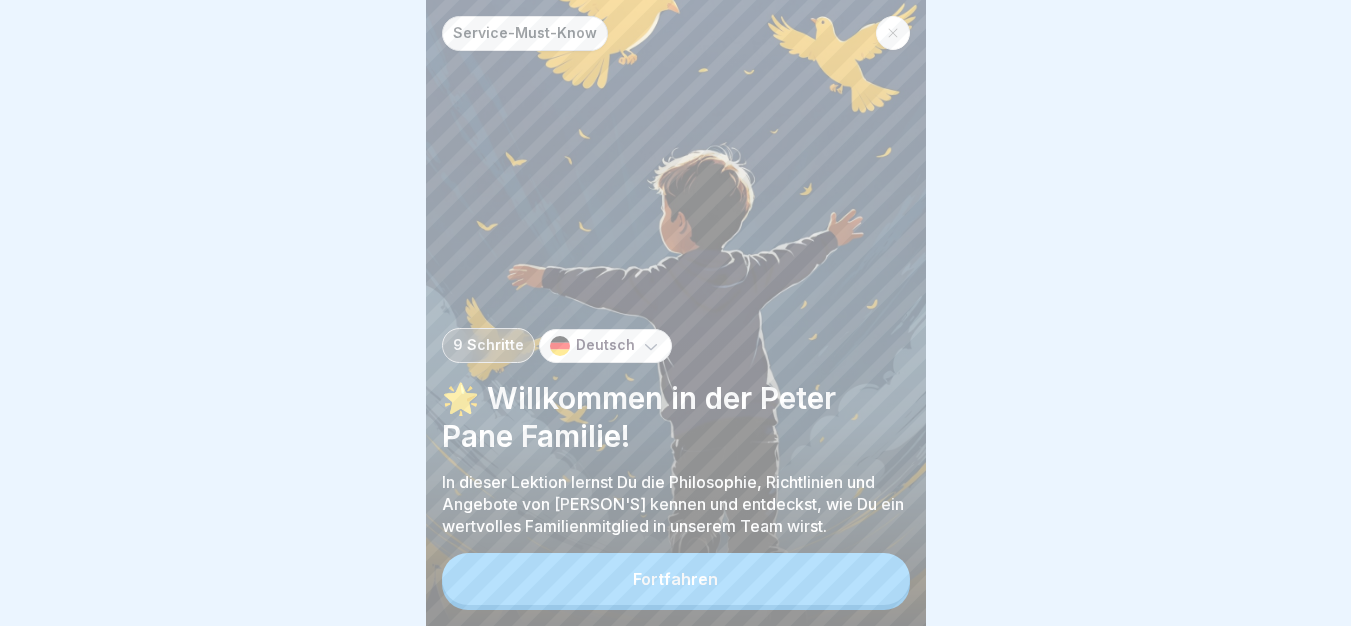 click on "Fortfahren" at bounding box center (676, 579) 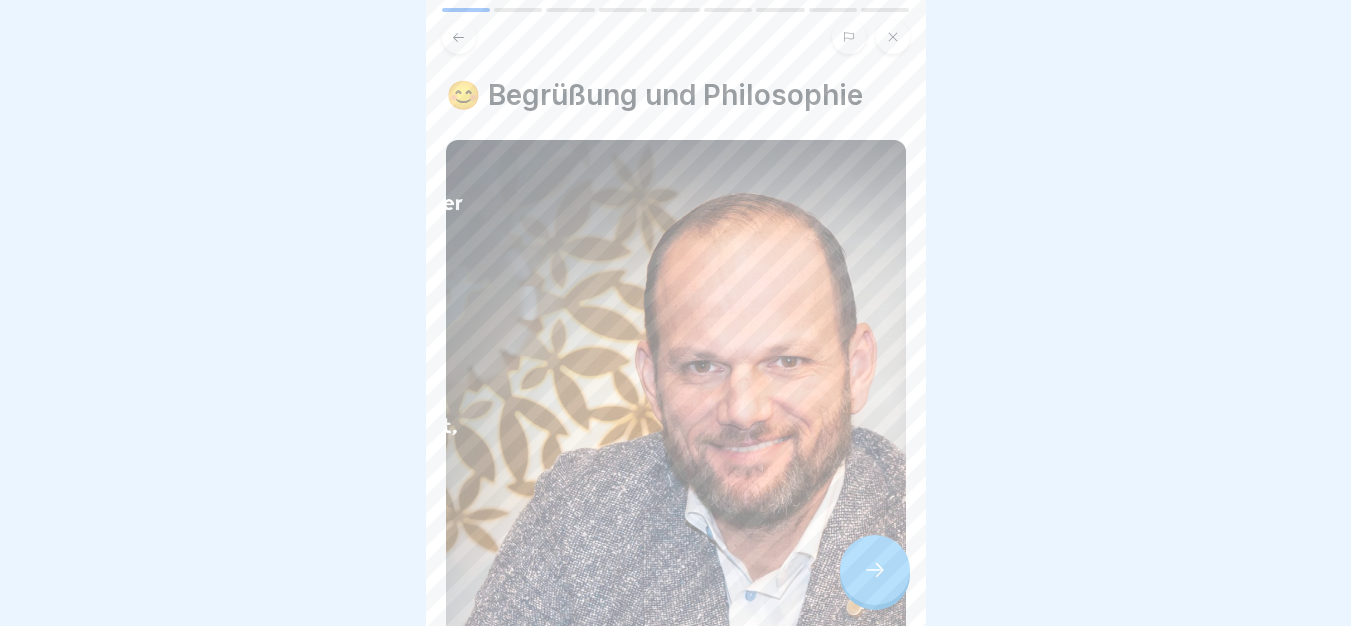 click at bounding box center (875, 570) 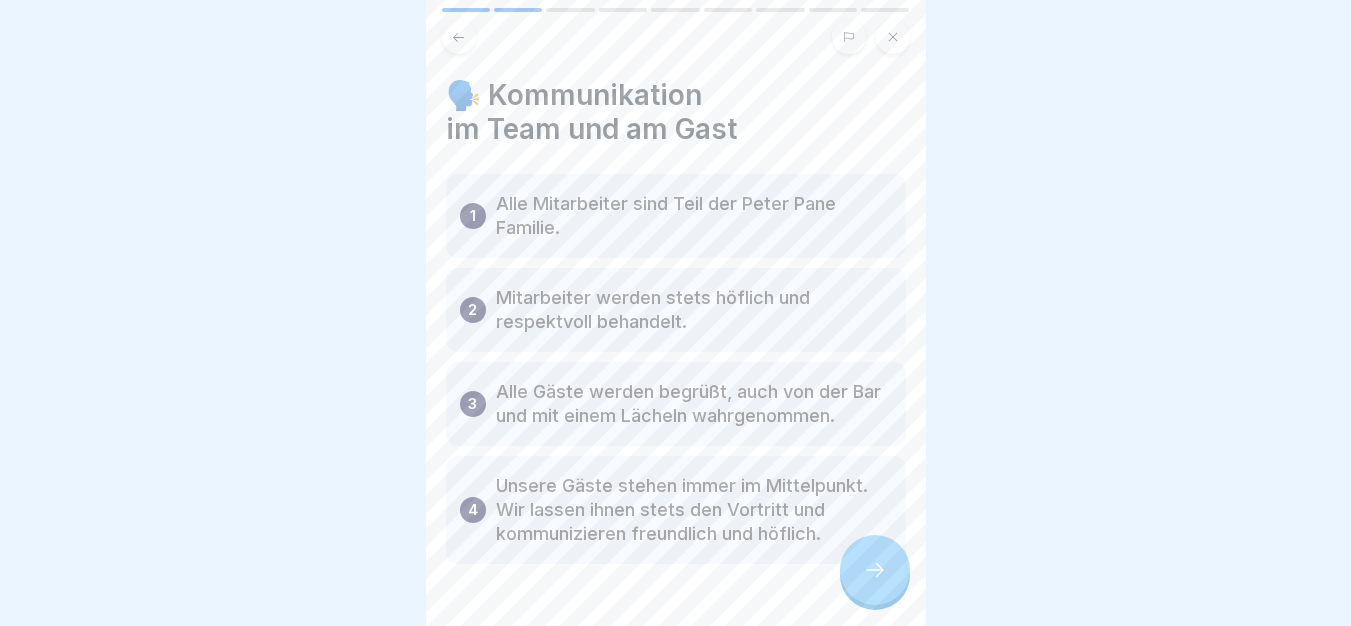 click at bounding box center (875, 570) 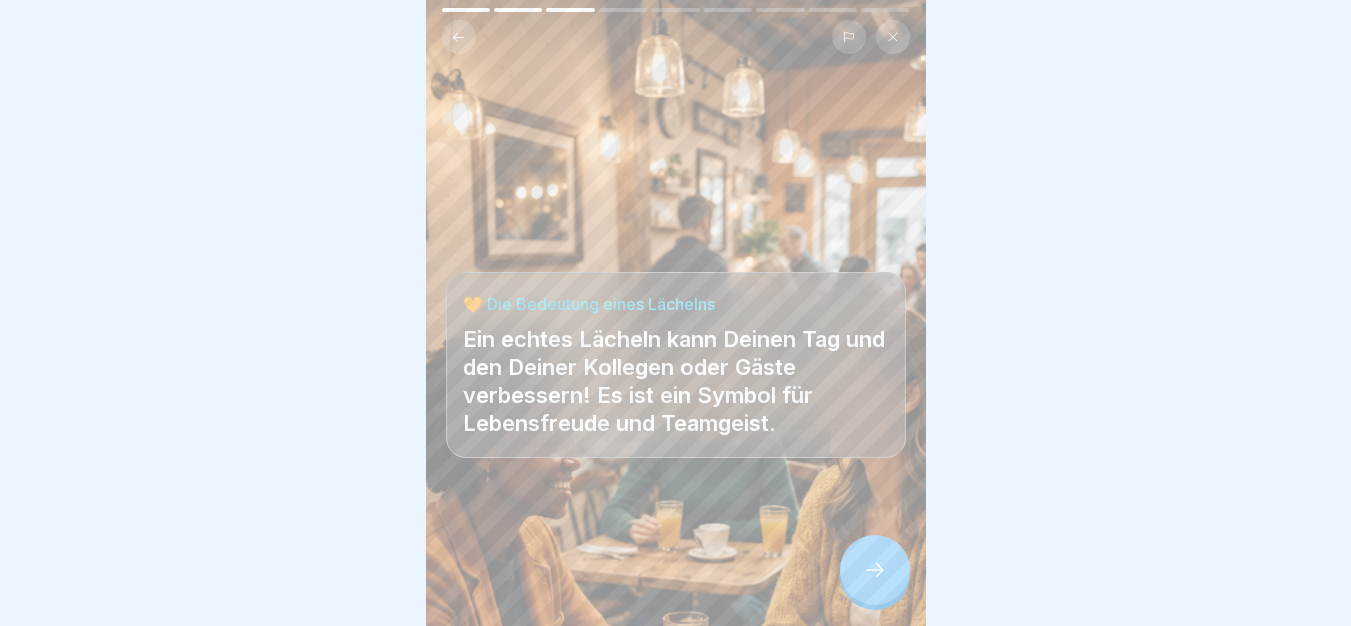 scroll, scrollTop: 15, scrollLeft: 0, axis: vertical 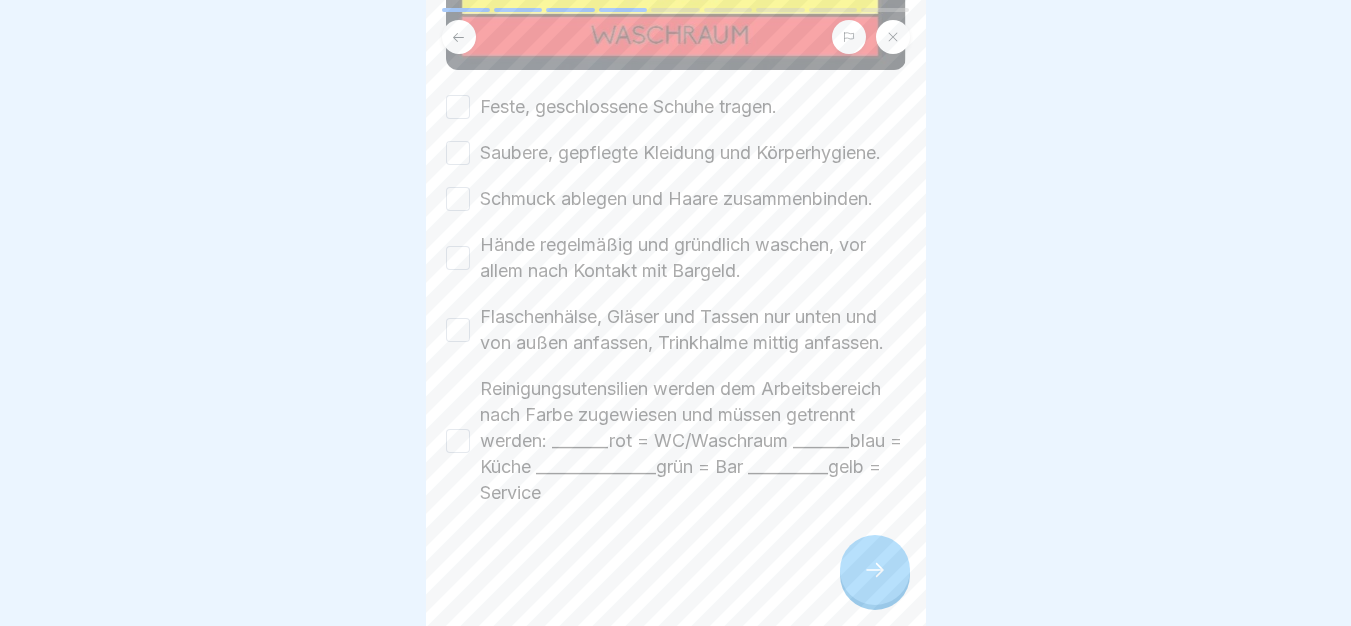 click on "Reinigungsutensilien werden dem Arbeitsbereich nach Farbe zugewiesen und müssen getrennt werden: _______rot = WC/Waschraum _______blau = Küche _______________grün = Bar __________gelb = Service" at bounding box center [693, 441] 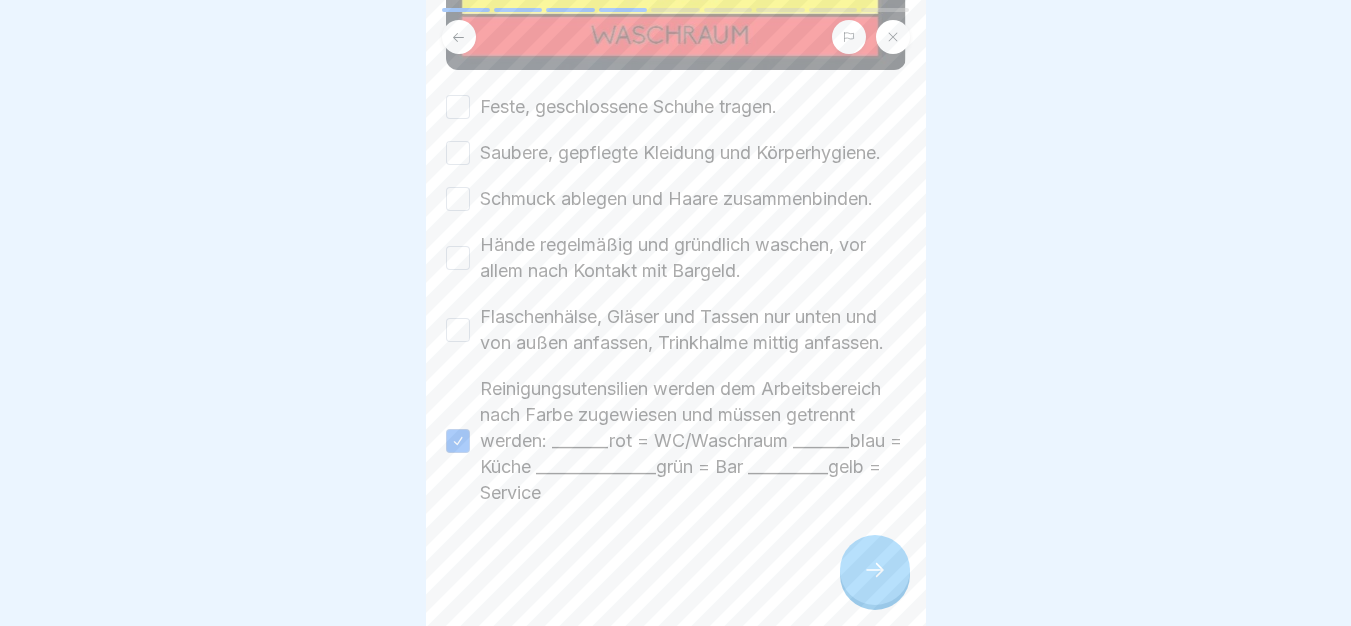 click on "Flaschenhälse, Gläser und Tassen nur unten und von außen anfassen, Trinkhalme mittig anfassen." at bounding box center [693, 330] 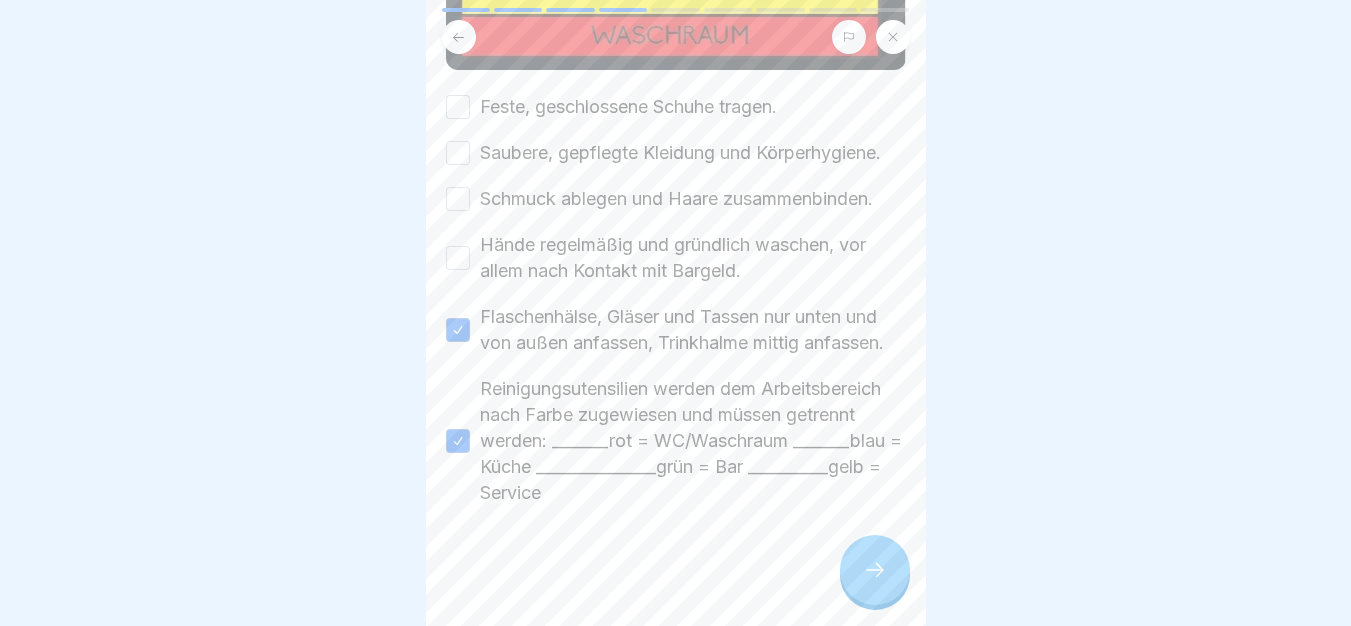 click on "Hände regelmäßig und gründlich waschen, vor allem nach Kontakt mit Bargeld." at bounding box center [693, 258] 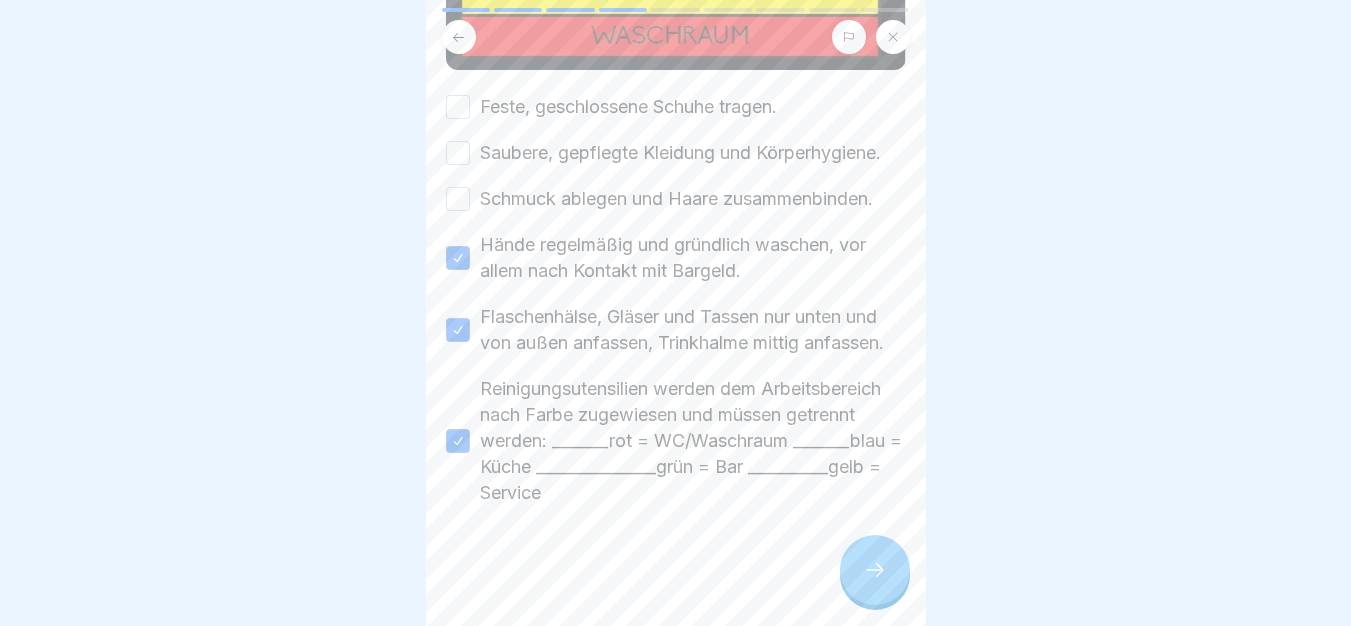 click on "Schmuck ablegen und Haare zusammenbinden." at bounding box center [676, 199] 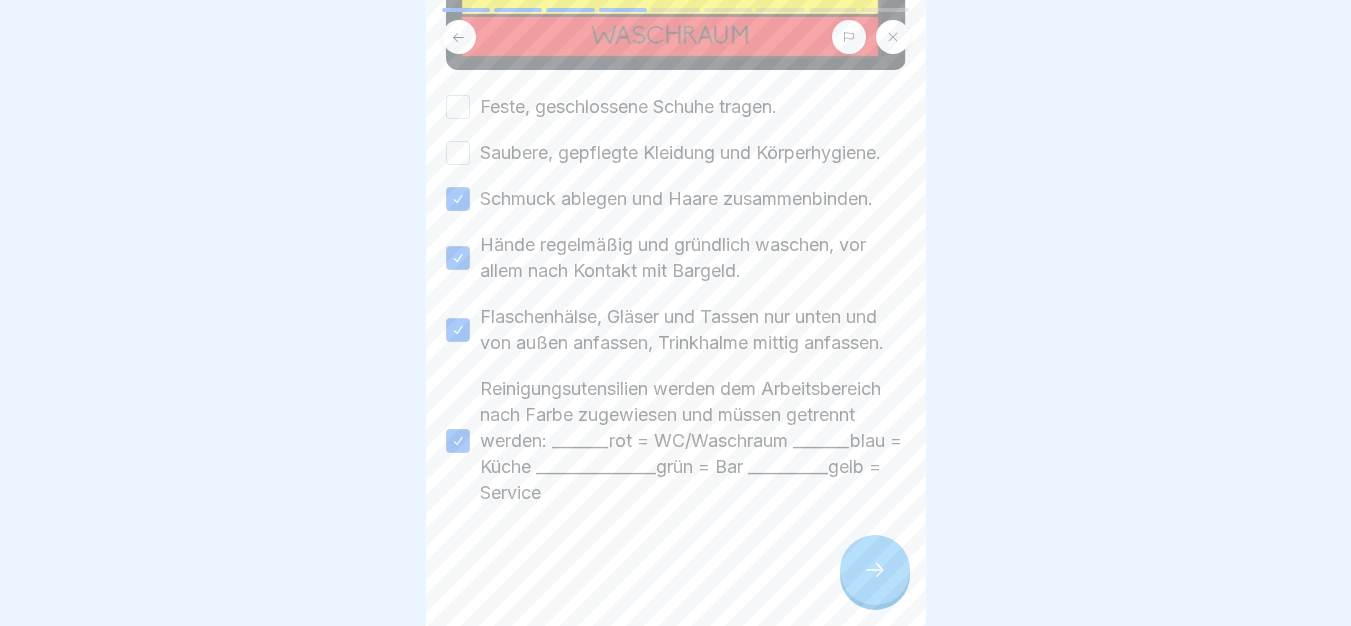 click on "Saubere, gepflegte Kleidung und Körperhygiene." at bounding box center (680, 153) 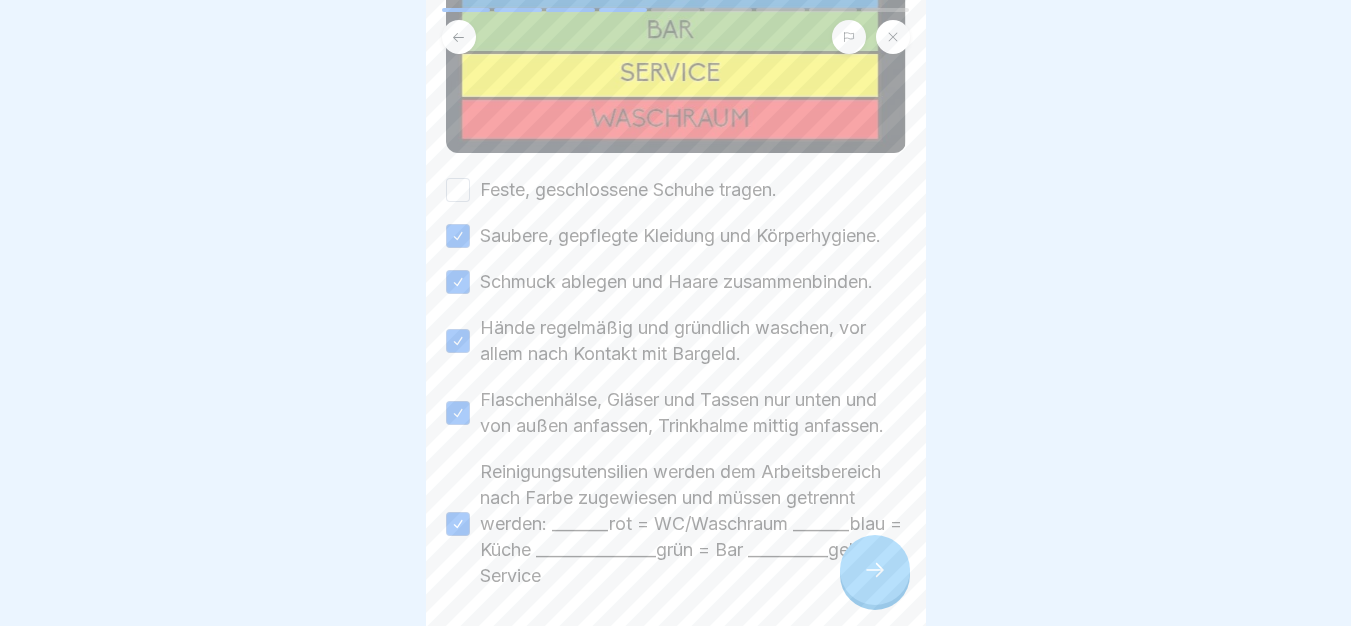 scroll, scrollTop: 168, scrollLeft: 0, axis: vertical 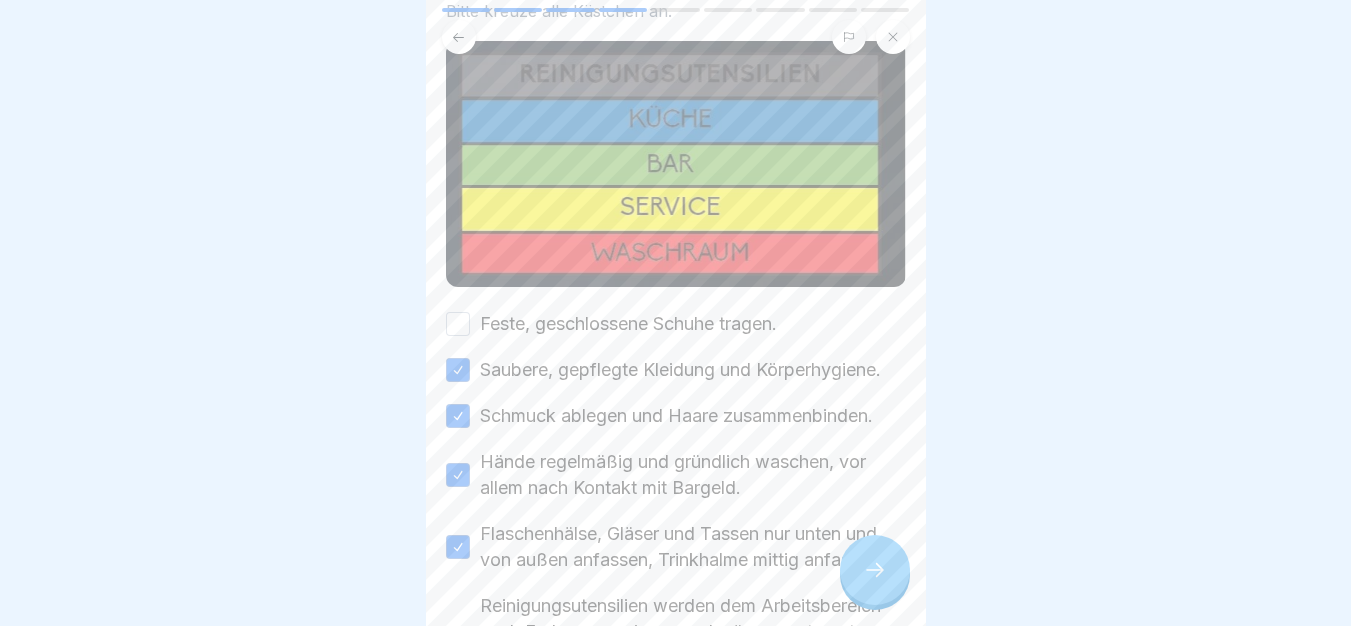 click on "Feste, geschlossene Schuhe tragen." at bounding box center (628, 324) 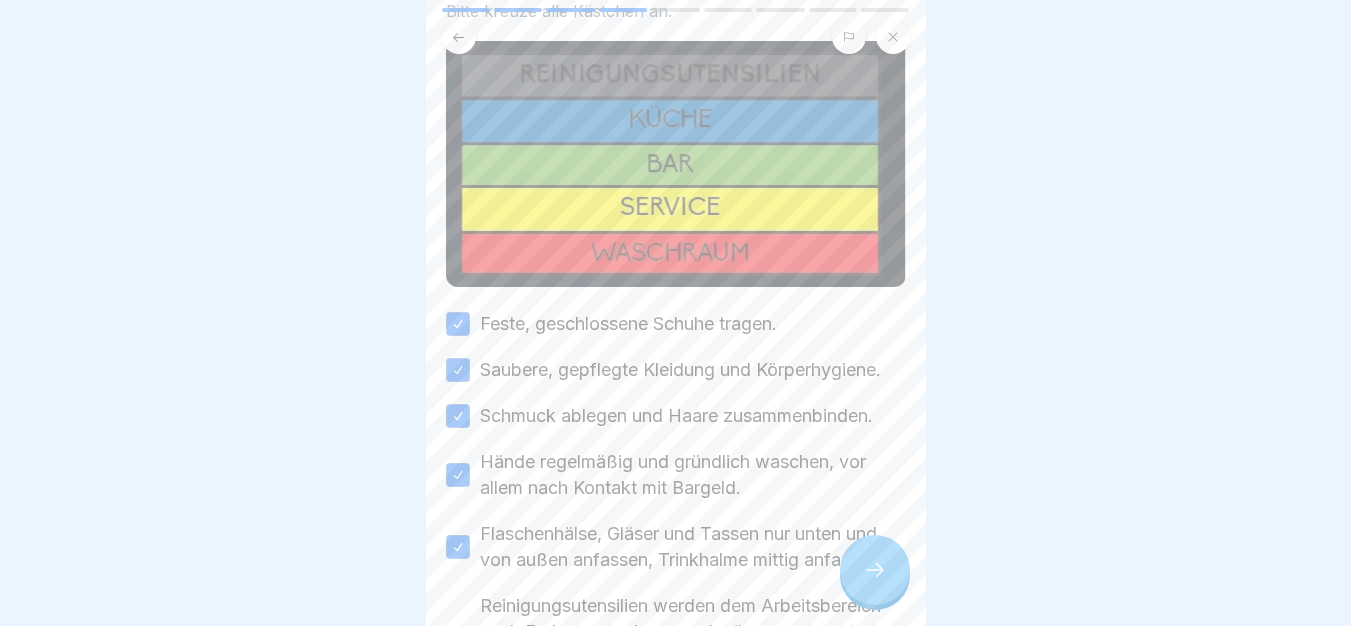 click at bounding box center (875, 570) 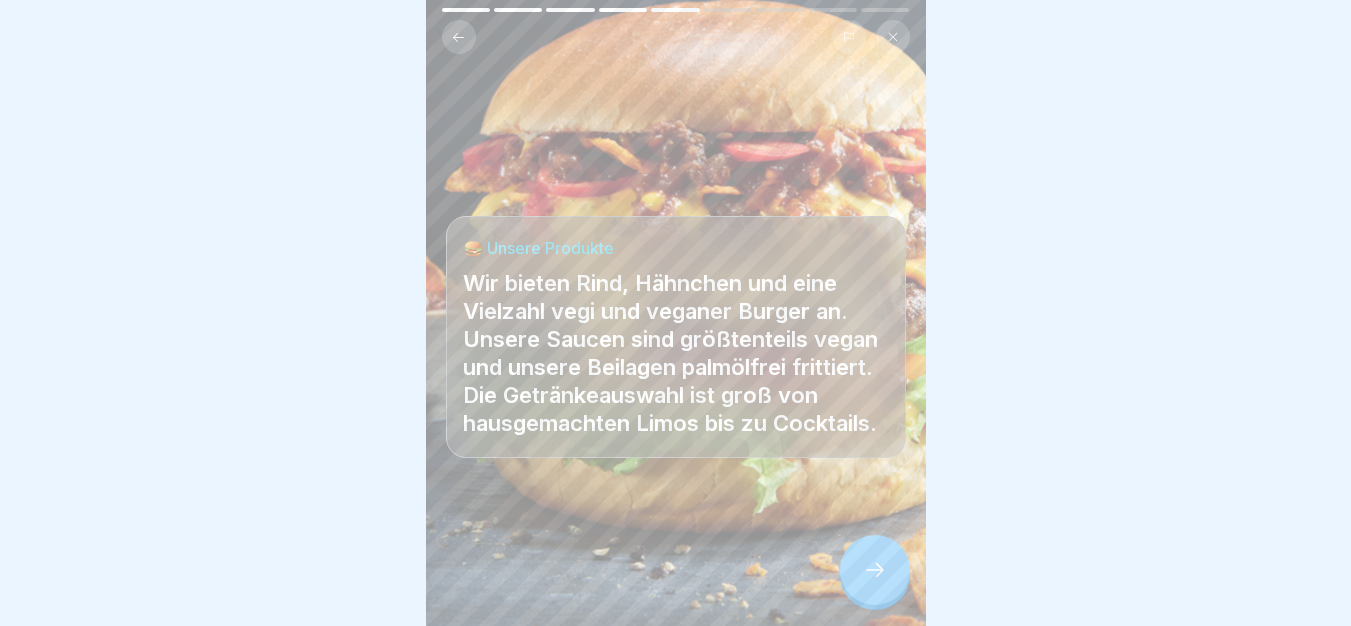 click at bounding box center (875, 570) 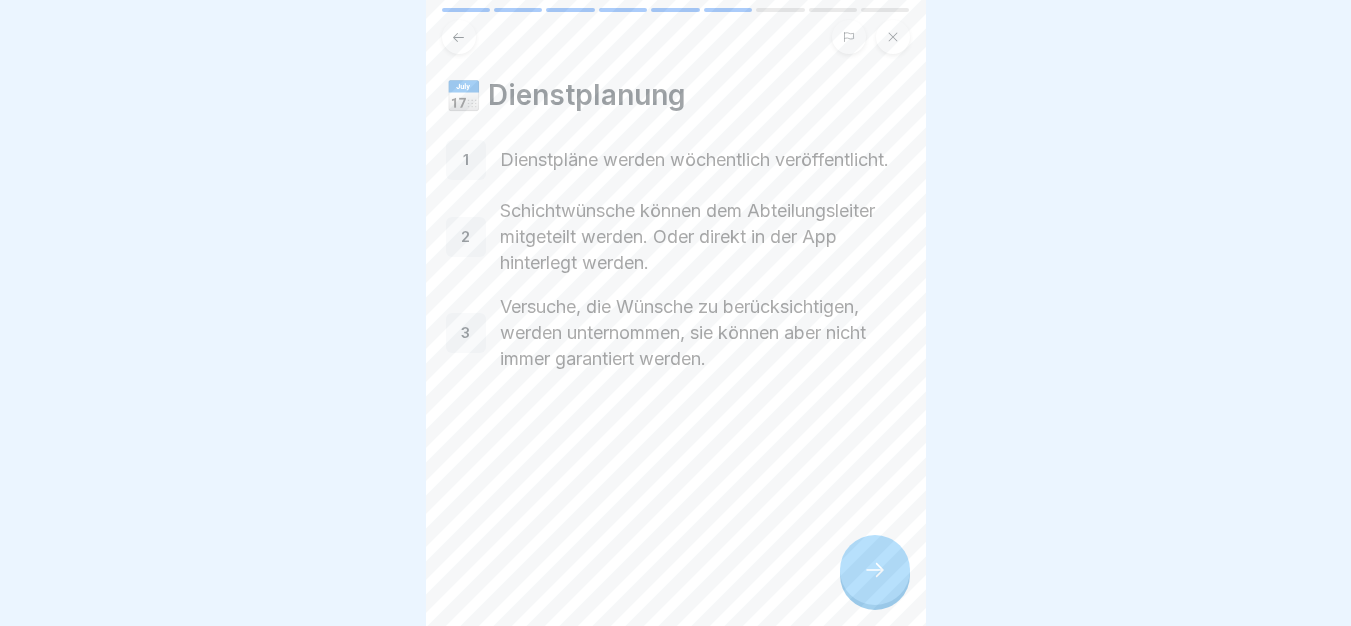 click at bounding box center (875, 570) 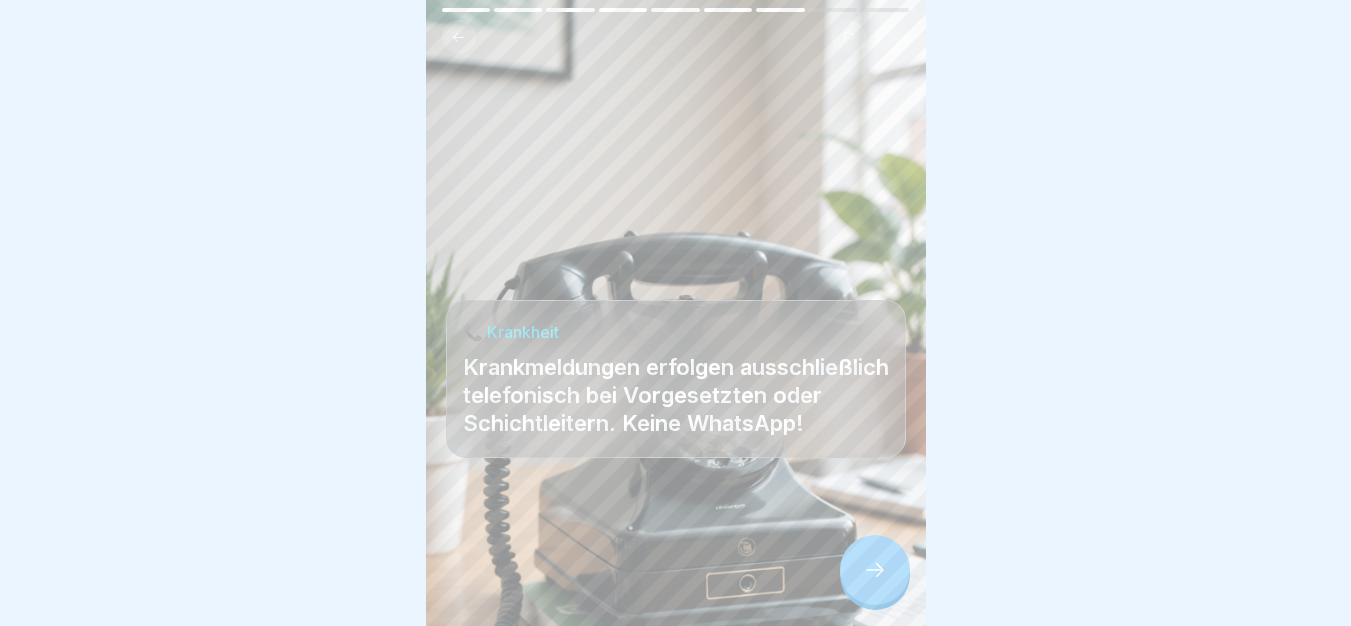 click at bounding box center [875, 570] 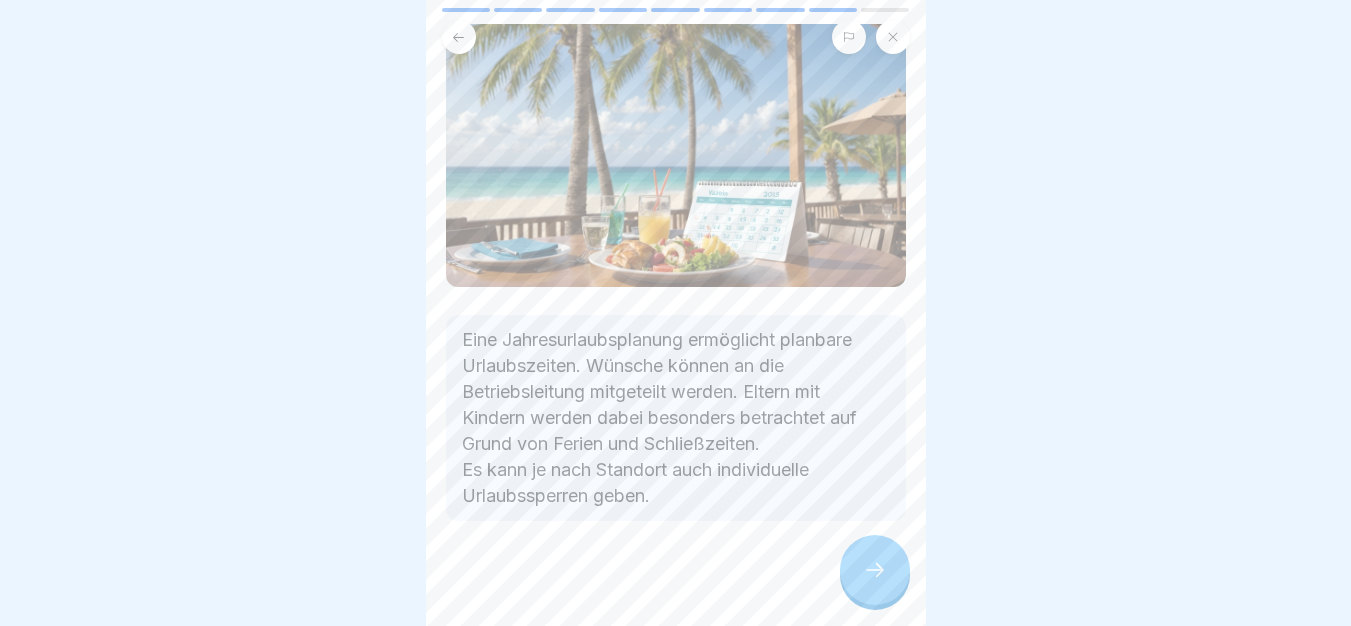 scroll, scrollTop: 122, scrollLeft: 0, axis: vertical 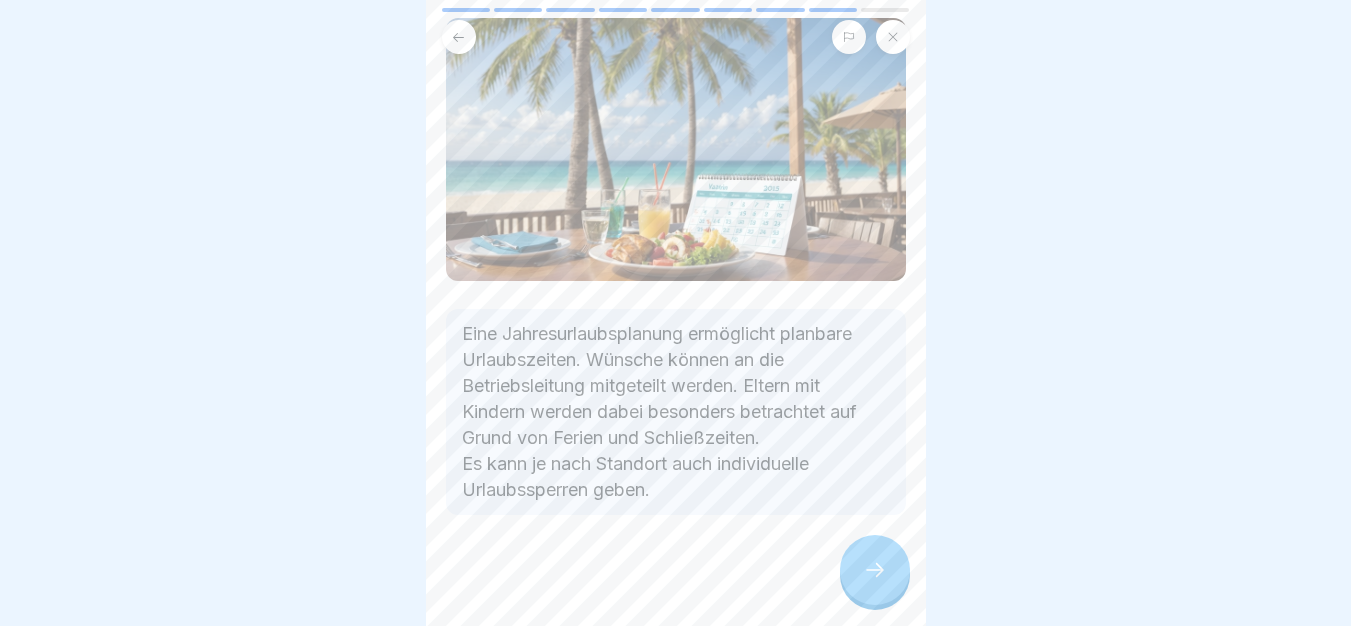 drag, startPoint x: 876, startPoint y: 561, endPoint x: 855, endPoint y: 535, distance: 33.42155 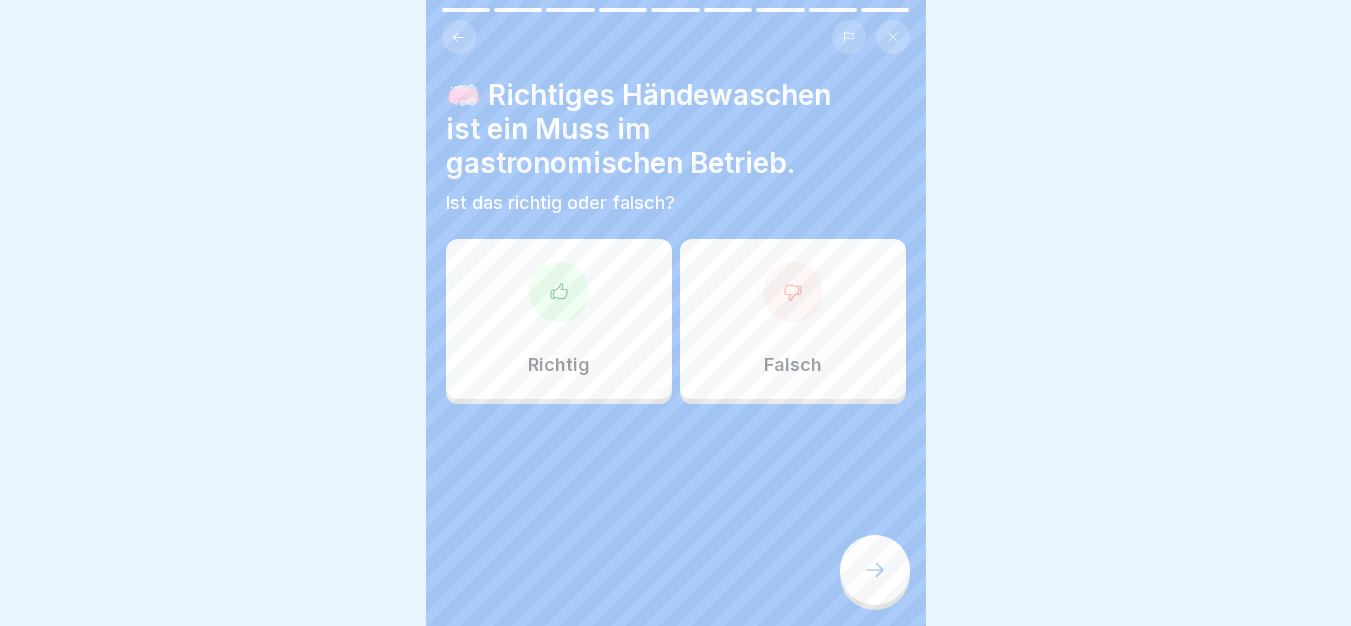 click on "Richtig" at bounding box center [559, 319] 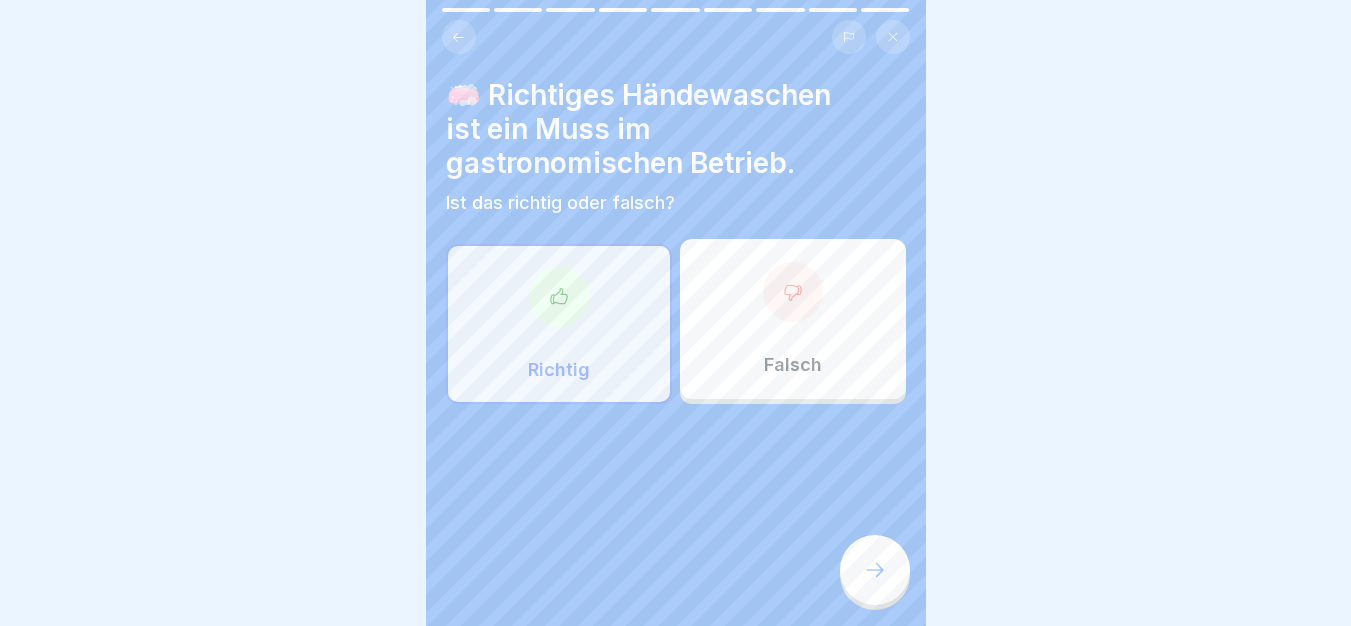 click at bounding box center [875, 570] 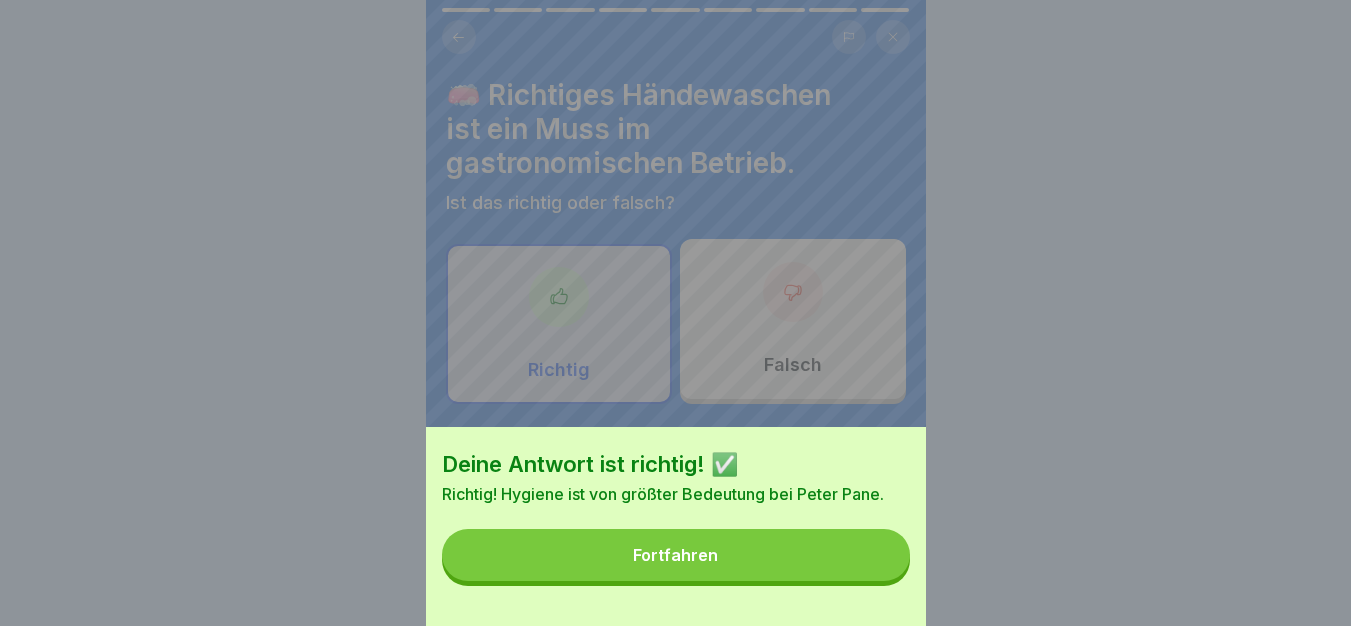 click on "Fortfahren" at bounding box center (676, 555) 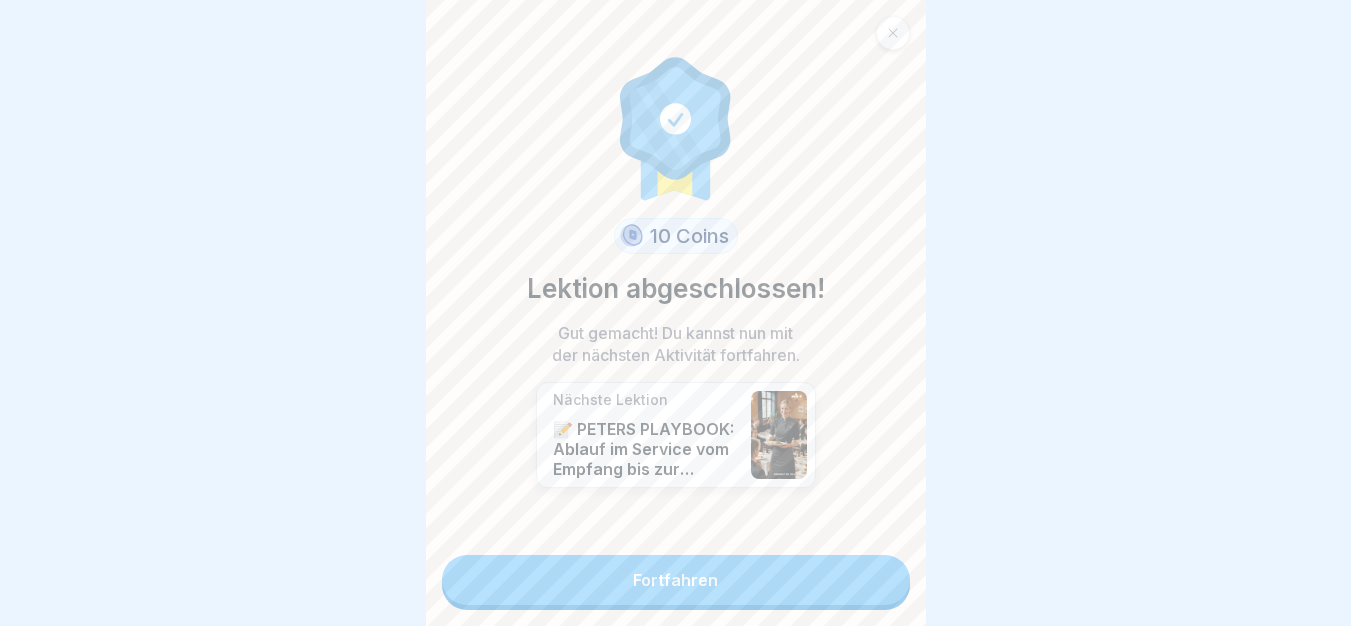 click on "Fortfahren" at bounding box center (676, 580) 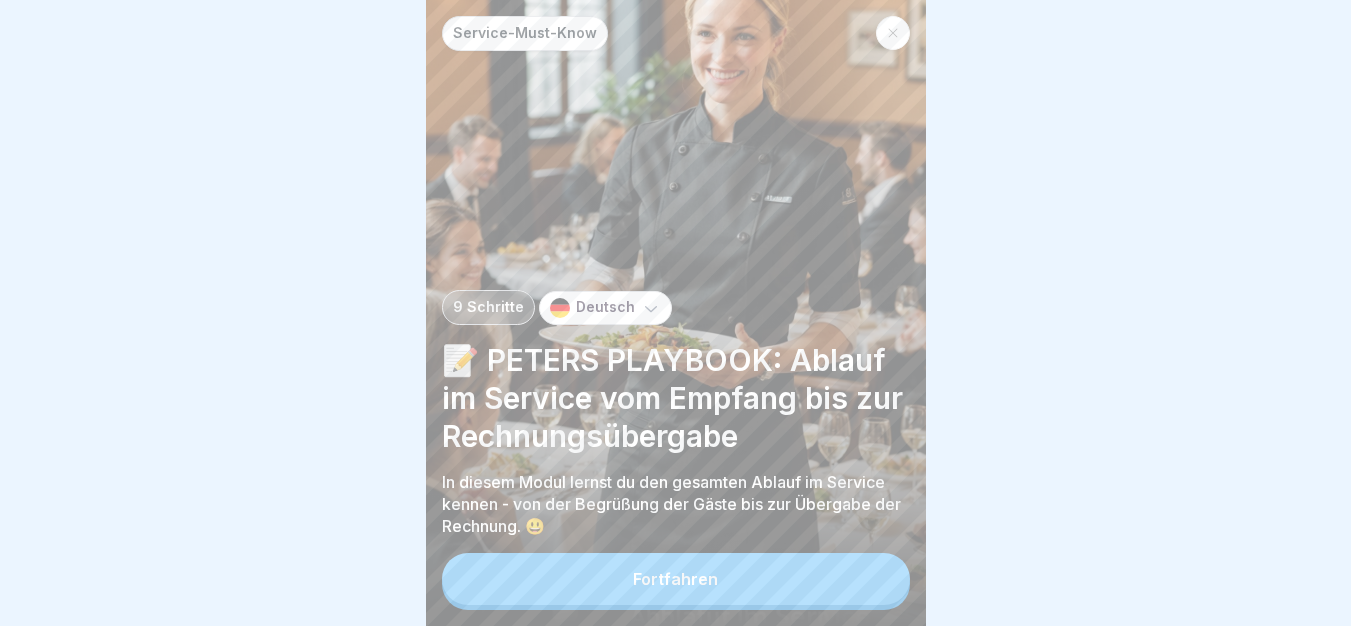 click on "Fortfahren" at bounding box center (676, 579) 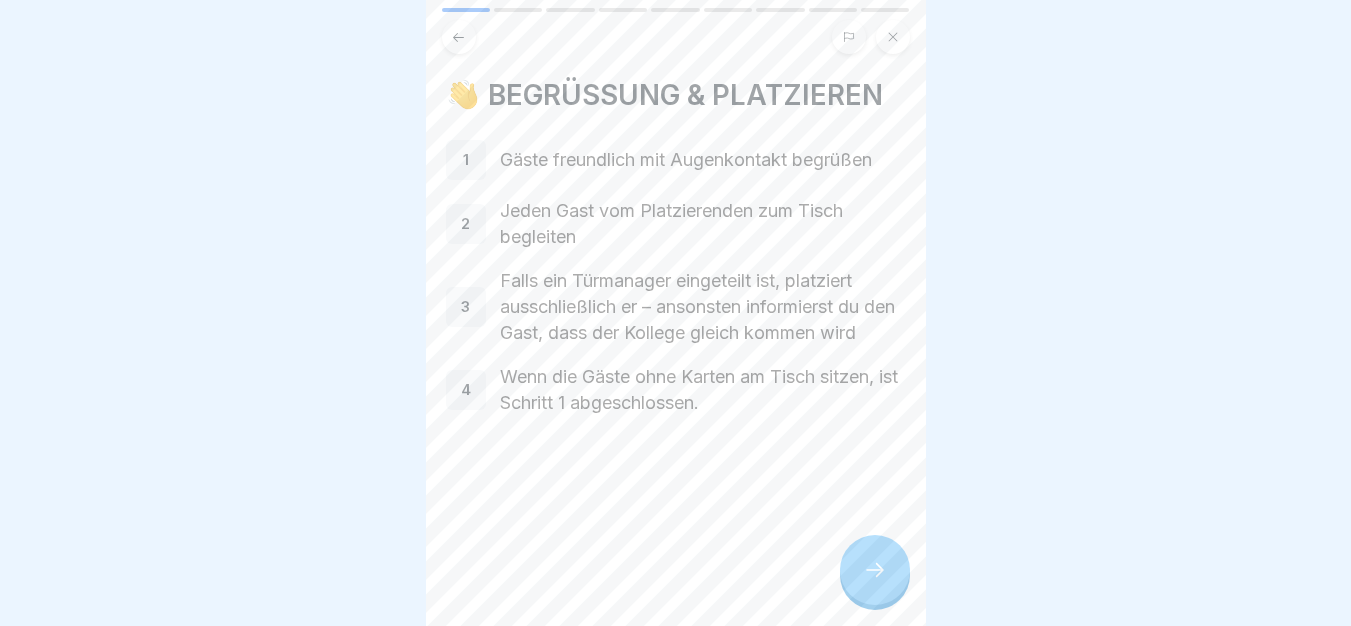 click 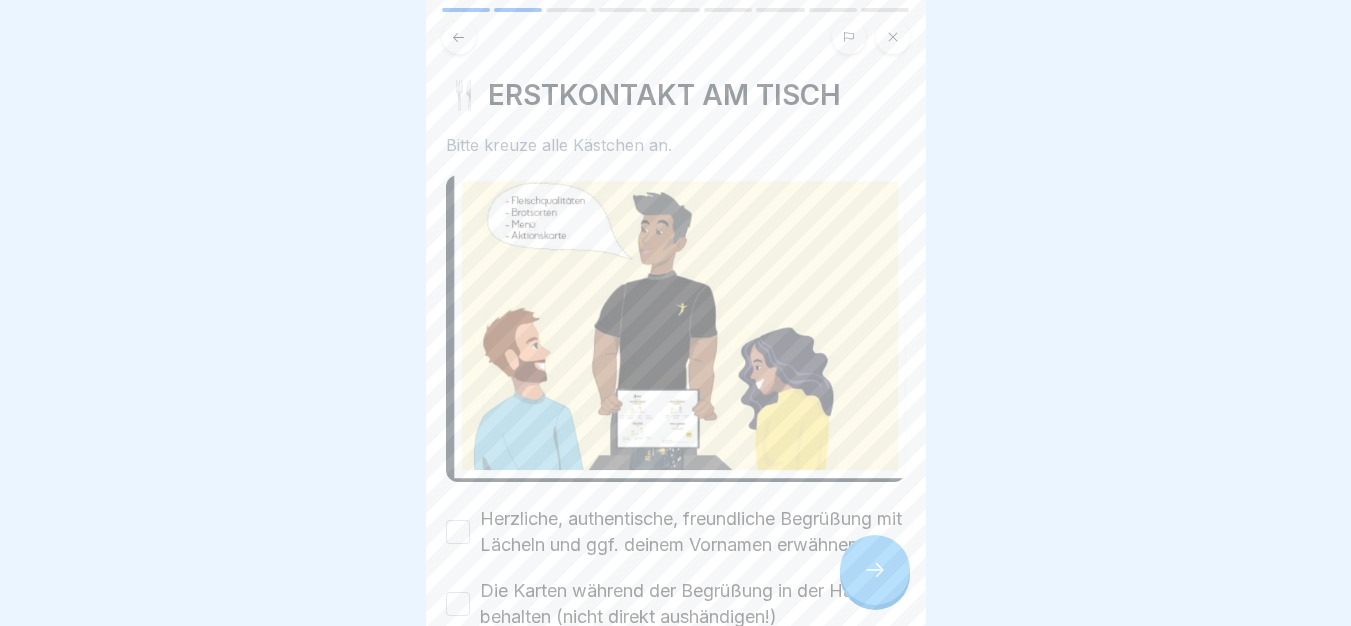 scroll, scrollTop: 53, scrollLeft: 0, axis: vertical 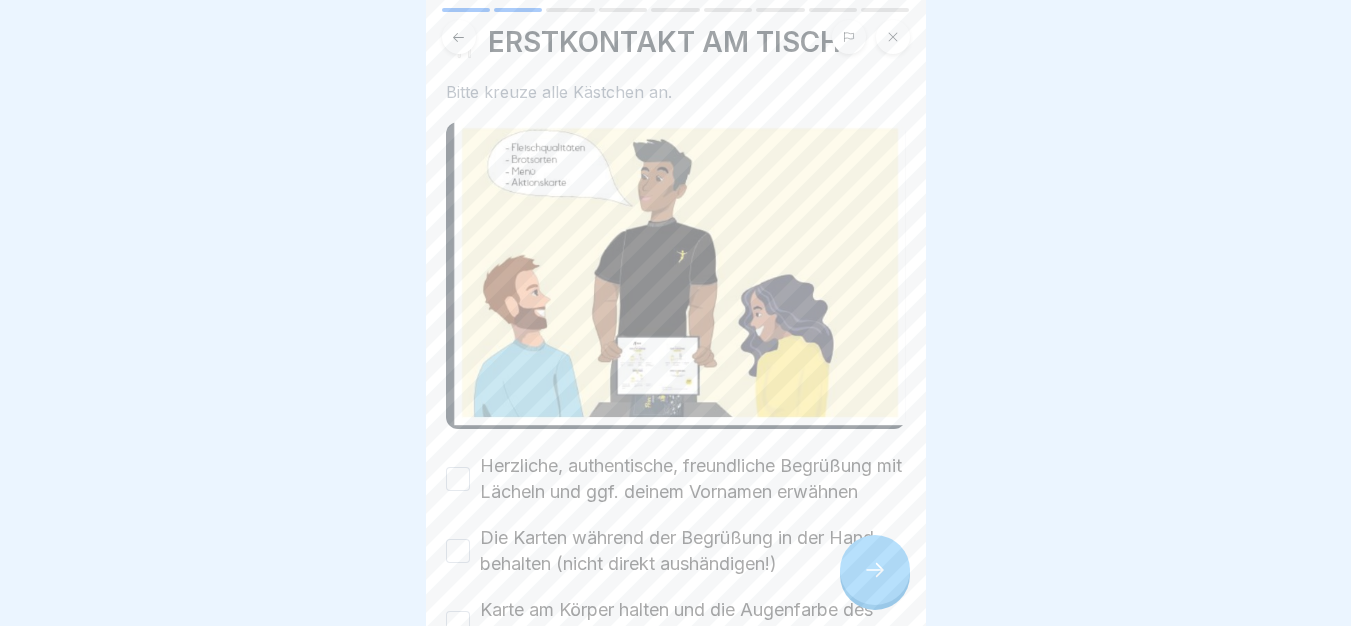 click on "Herzliche, authentische, freundliche Begrüßung mit Lächeln und ggf. deinem Vornamen erwähnen" at bounding box center [693, 479] 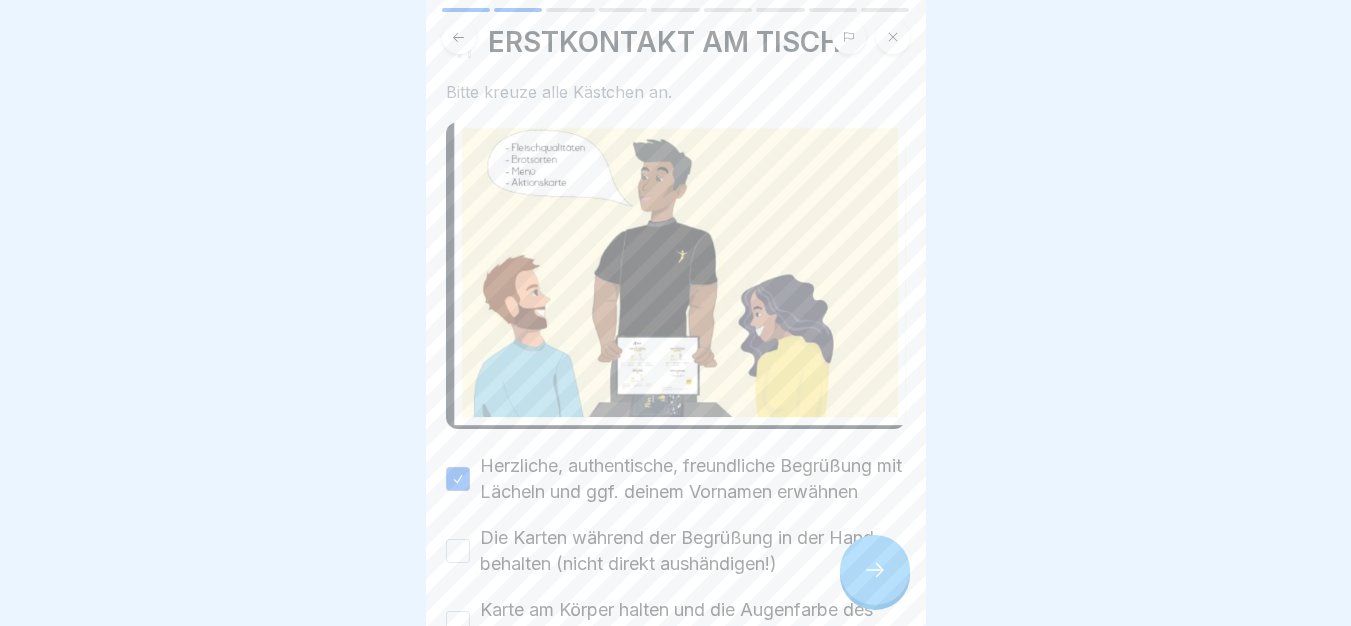 click on "Die Karten während der Begrüßung in der Hand behalten (nicht direkt aushändigen!)" at bounding box center (693, 551) 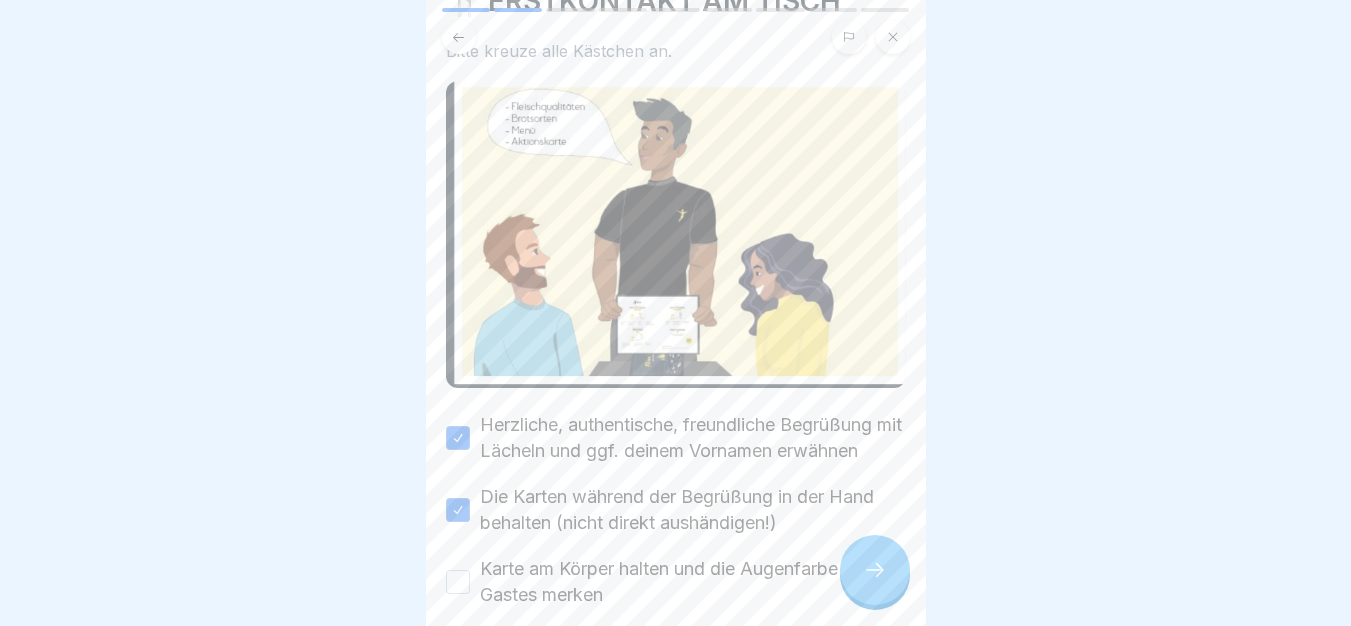 scroll, scrollTop: 107, scrollLeft: 0, axis: vertical 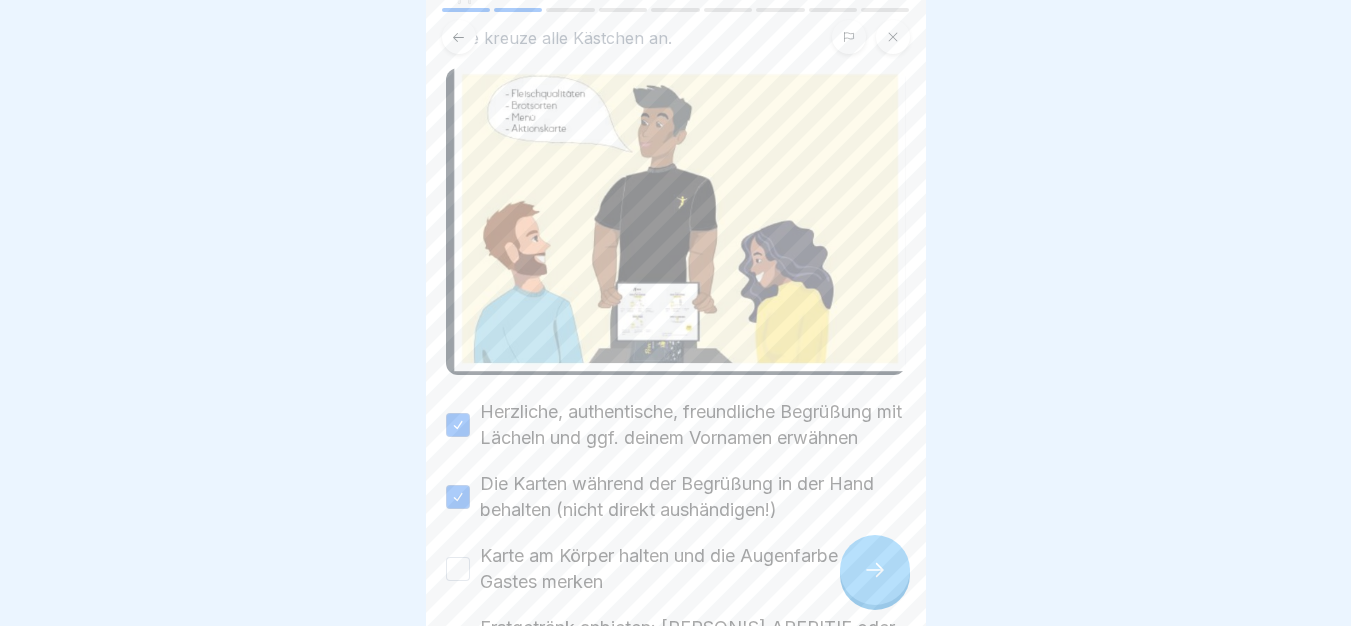 click on "Karte am Körper halten und die Augenfarbe des Gastes merken" at bounding box center (693, 569) 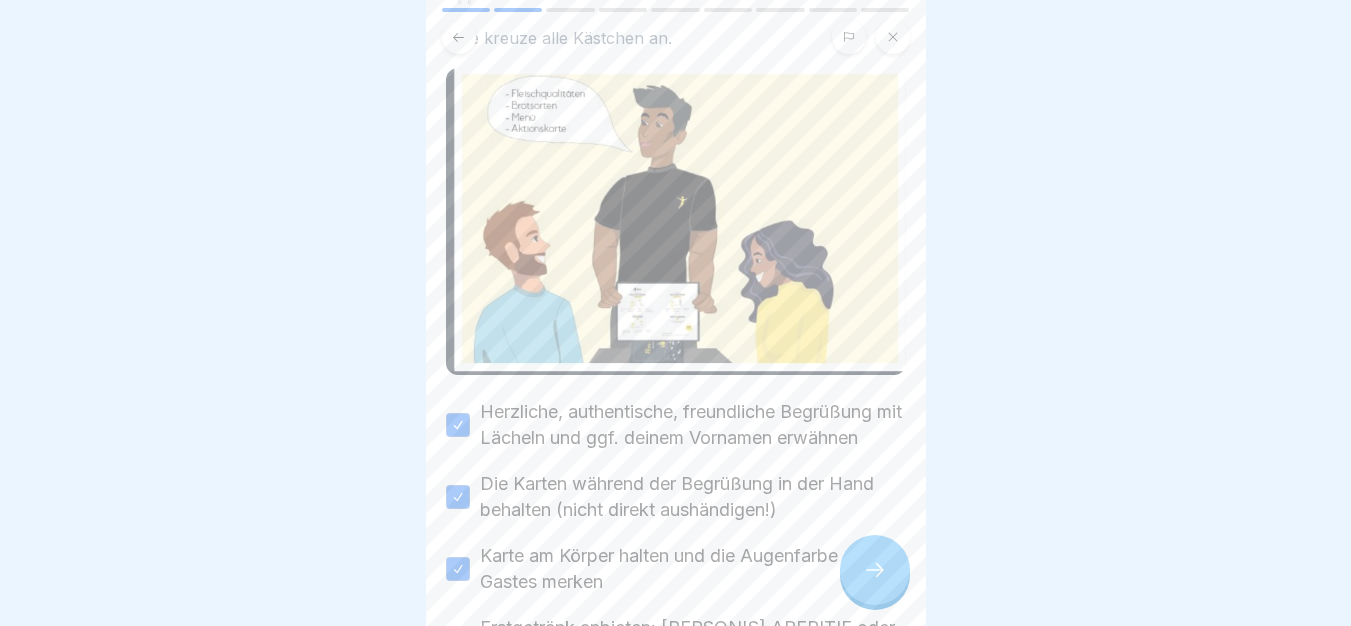 scroll, scrollTop: 333, scrollLeft: 0, axis: vertical 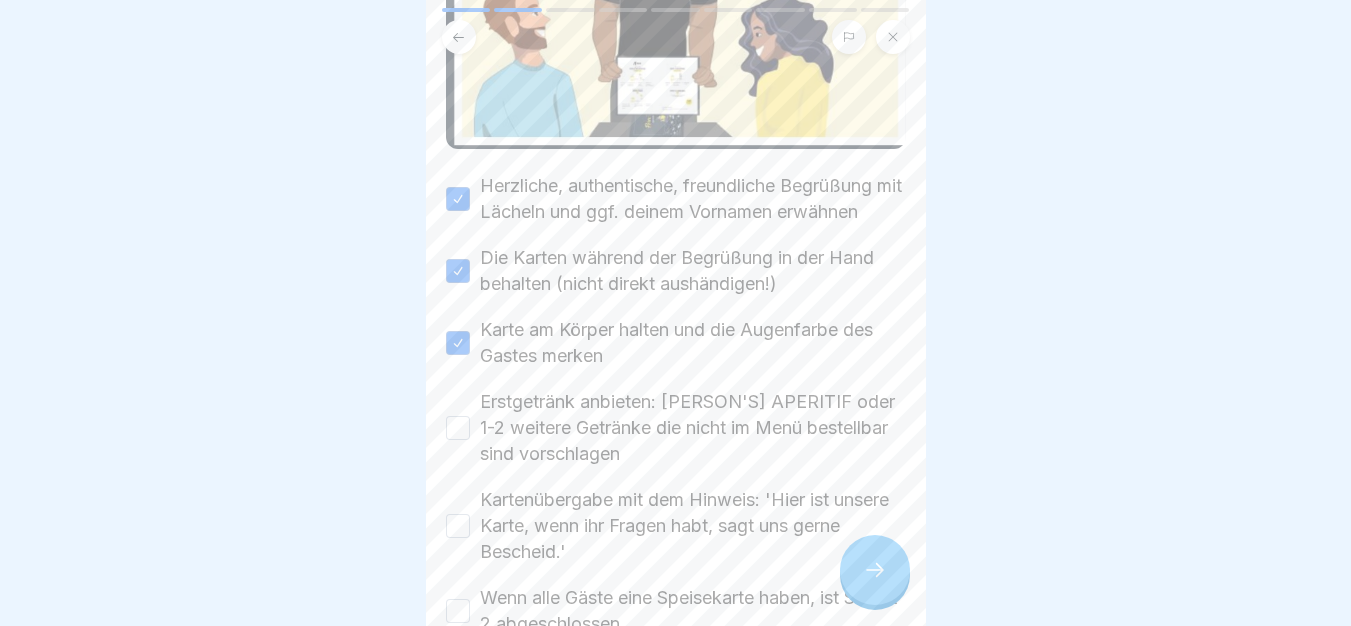 click on "Kartenübergabe mit dem Hinweis: 'Hier ist unsere Karte, wenn ihr Fragen habt, sagt uns gerne Bescheid.'" at bounding box center [693, 526] 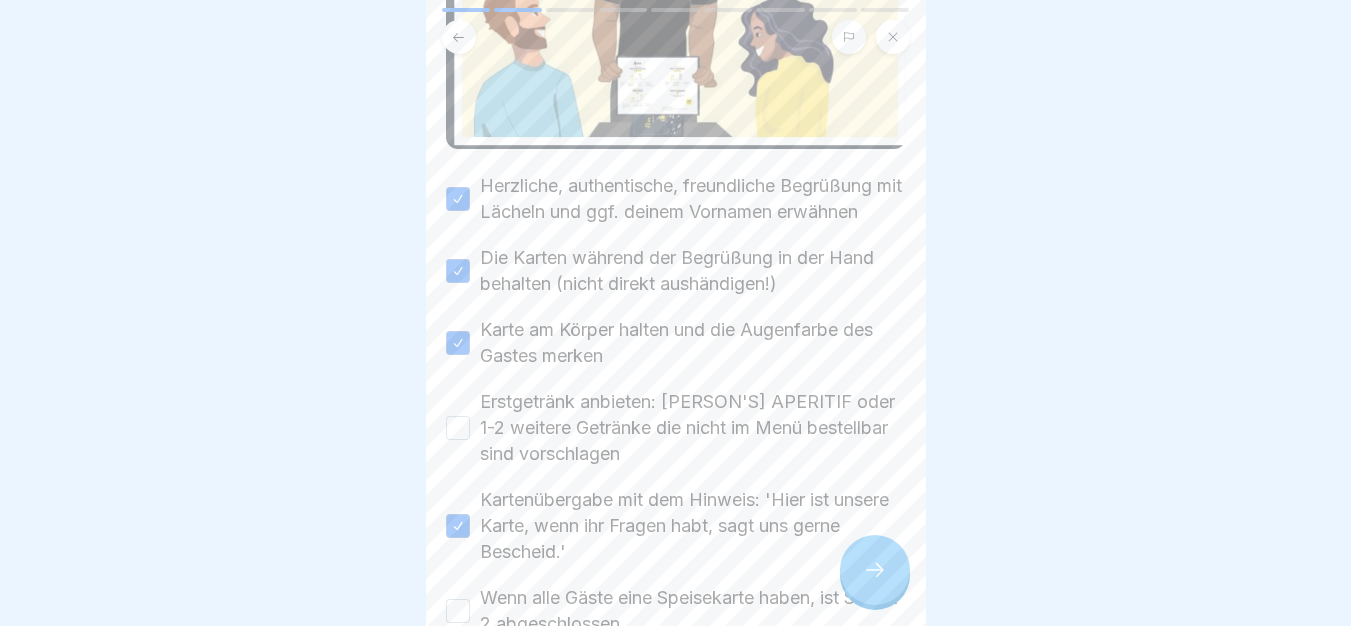 click on "Erstgetränk anbieten: [PERSON'S] APERITIF oder 1-2 weitere Getränke die nicht im Menü bestellbar sind vorschlagen" at bounding box center (693, 428) 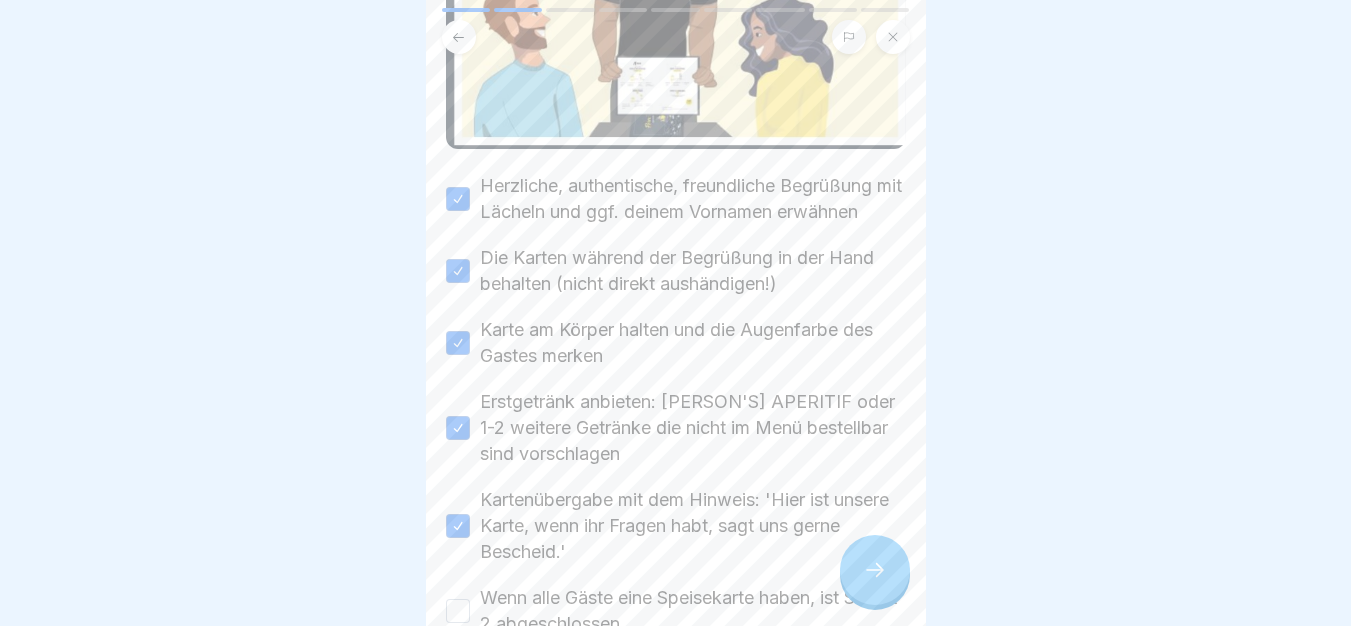 click on "Wenn alle Gäste eine Speisekarte haben, ist Schritt 2 abgeschlossen." at bounding box center [693, 611] 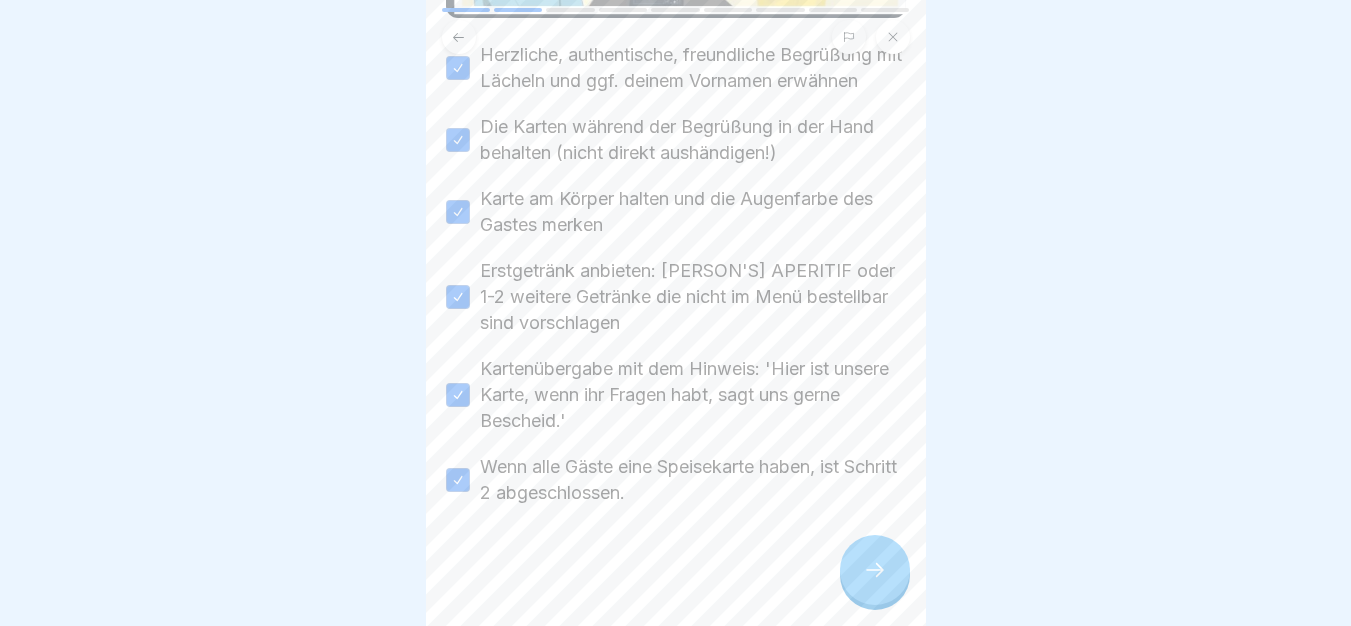 scroll, scrollTop: 480, scrollLeft: 0, axis: vertical 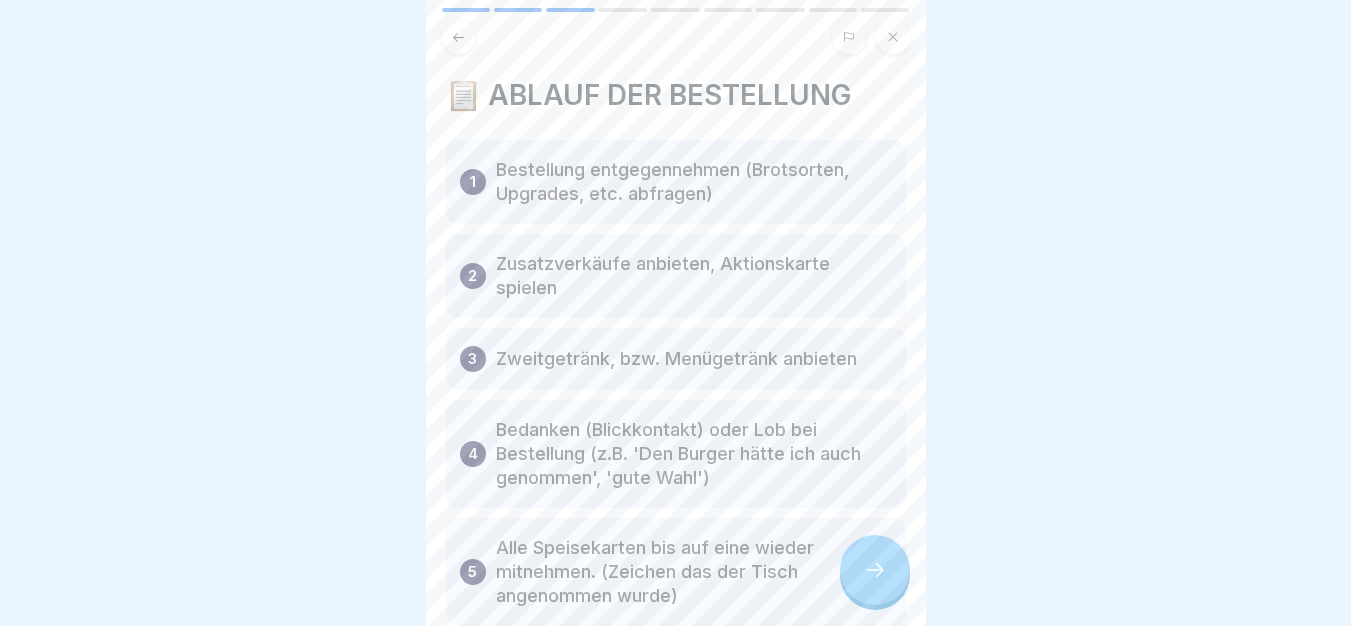 click 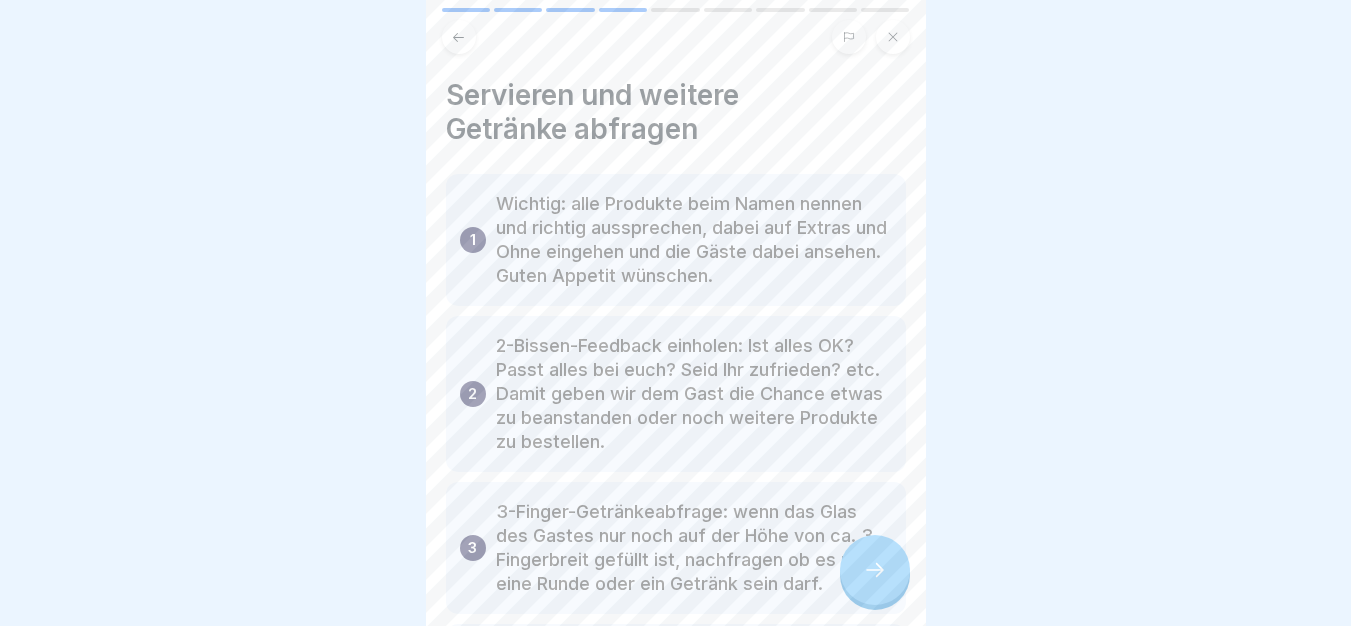 click 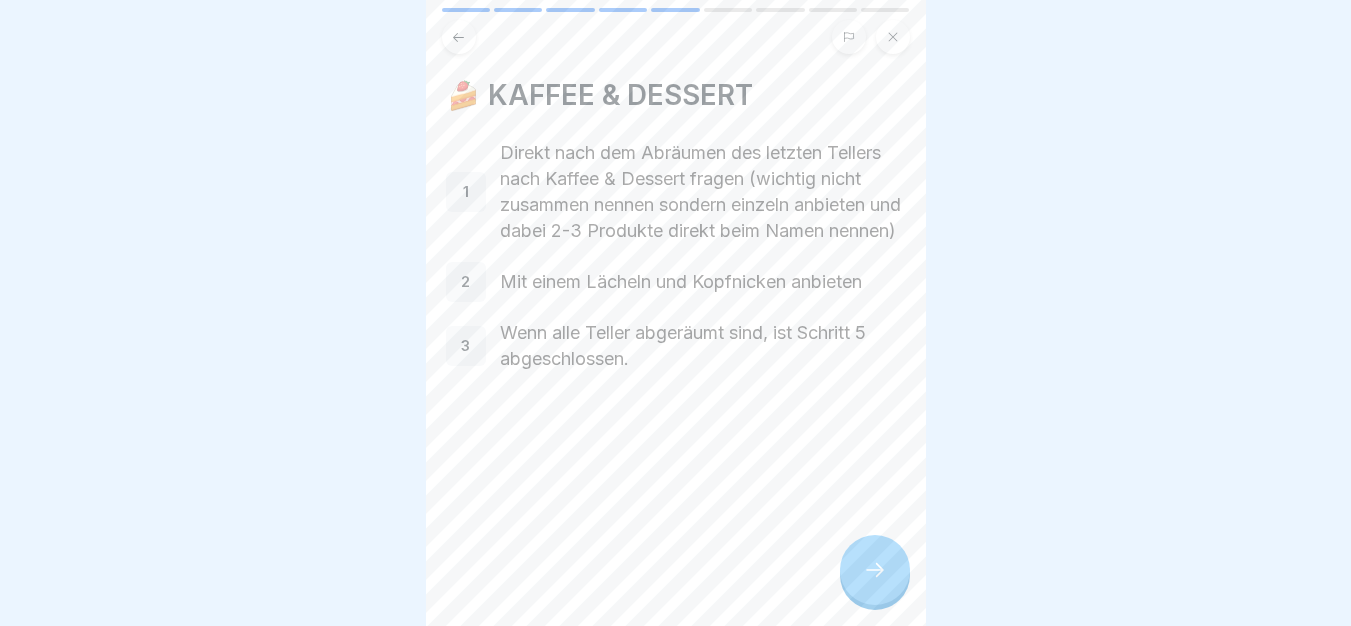 click 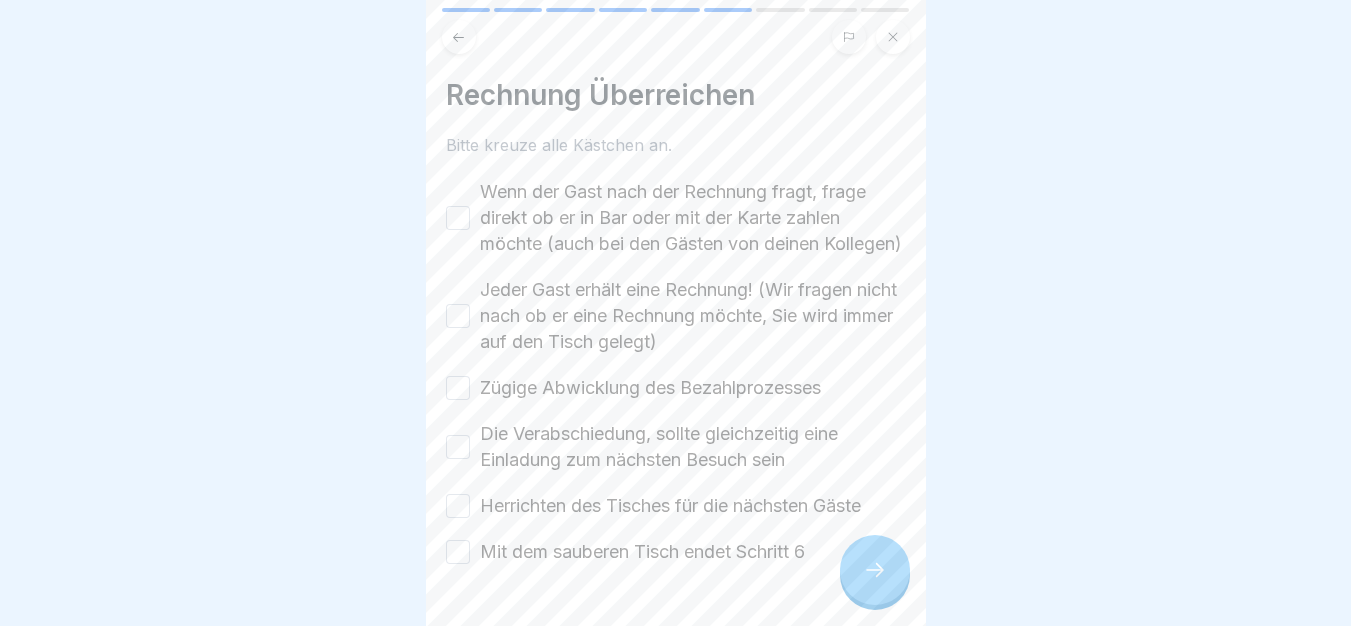 click 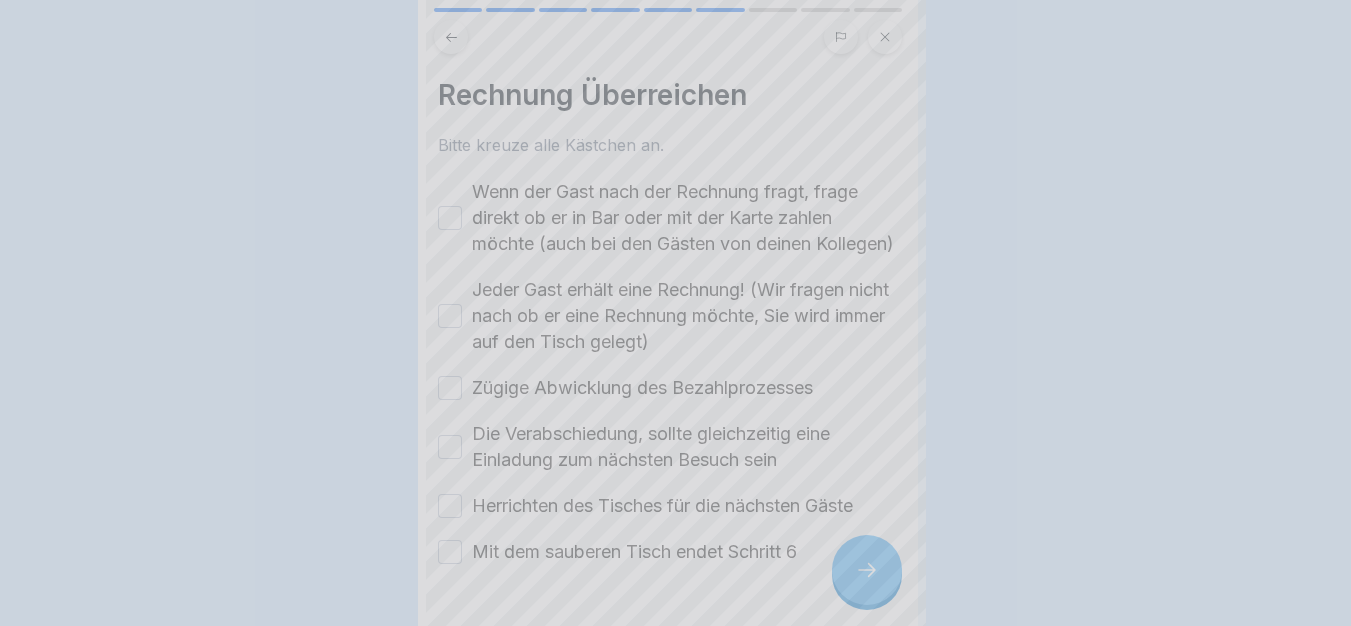 scroll, scrollTop: 0, scrollLeft: 0, axis: both 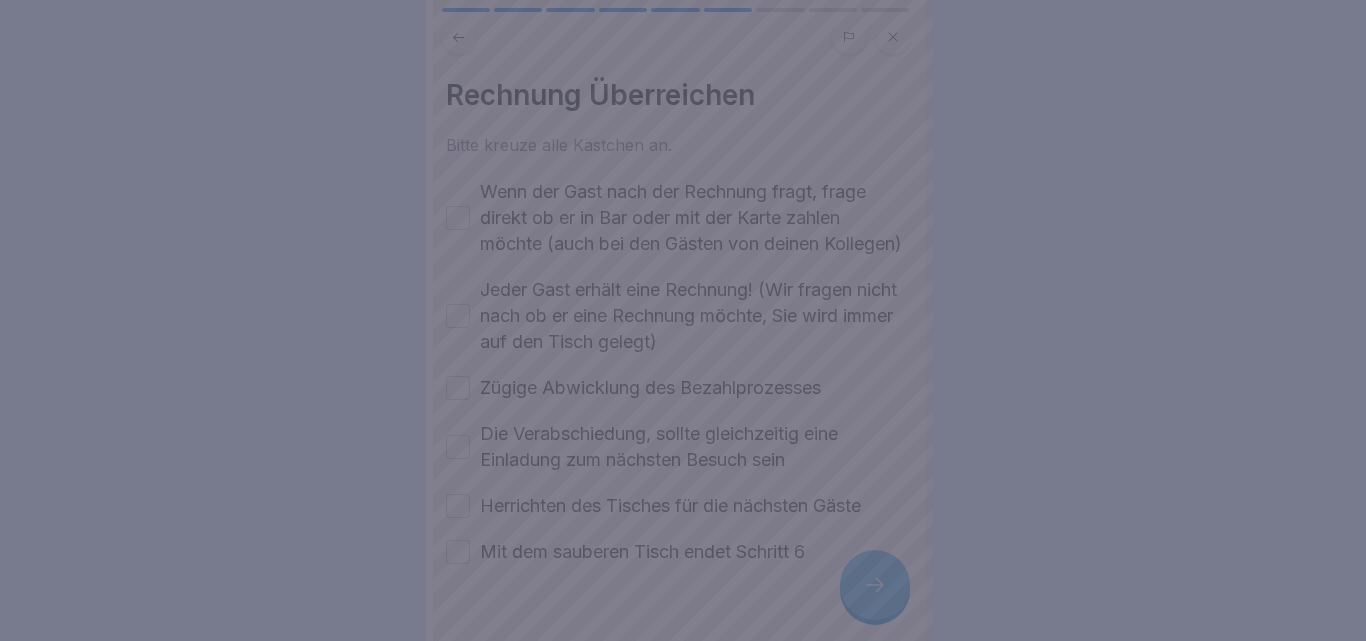 click at bounding box center (683, 320) 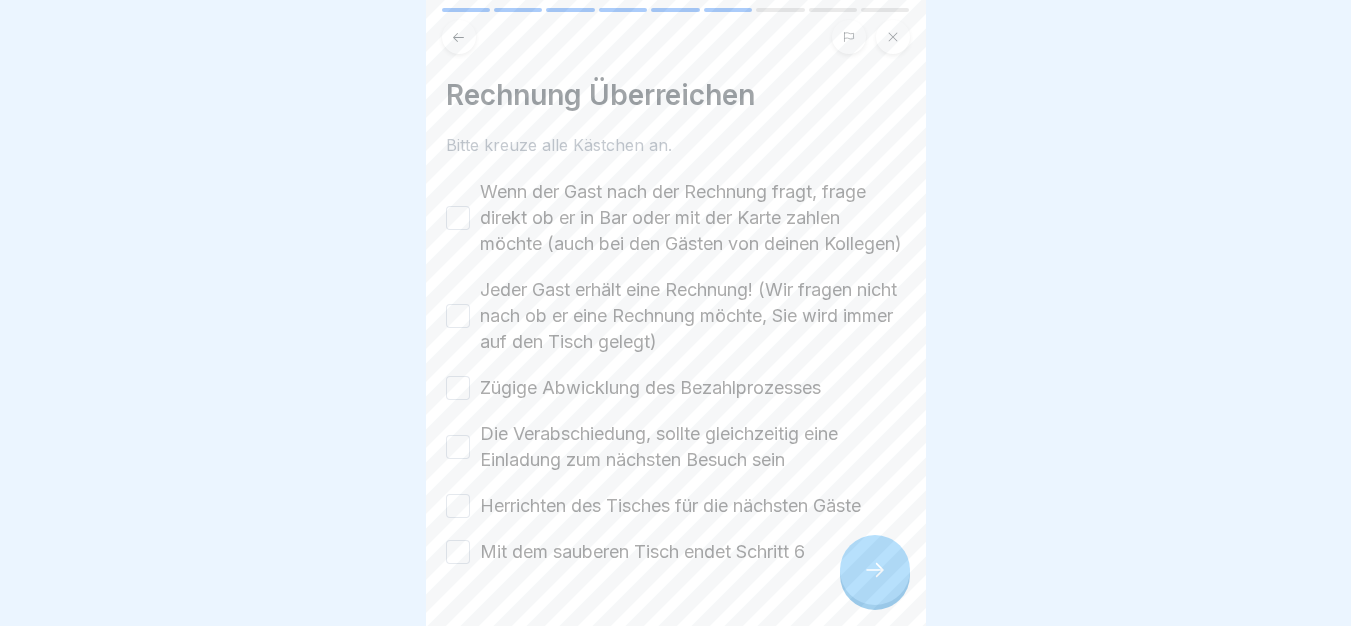 click on "Wenn der Gast nach der Rechnung fragt, frage direkt ob er in Bar oder mit der Karte zahlen möchte (auch bei den Gästen von deinen Kollegen)" at bounding box center [693, 218] 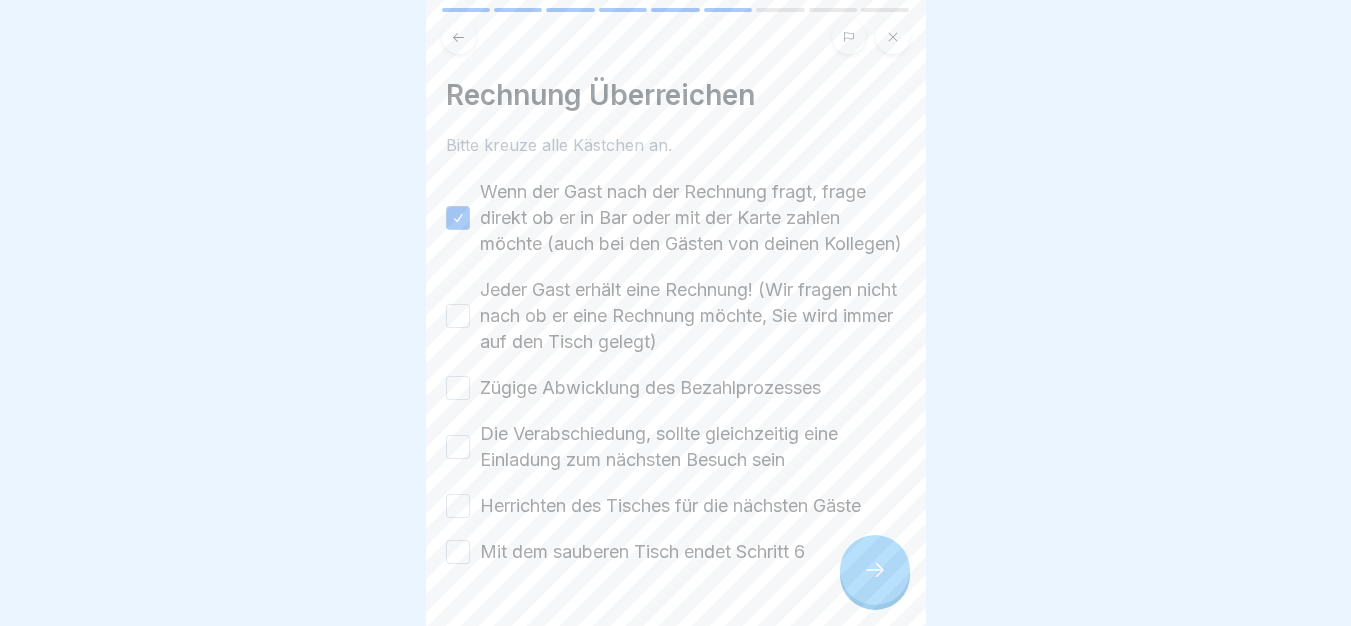drag, startPoint x: 615, startPoint y: 226, endPoint x: 639, endPoint y: 306, distance: 83.52245 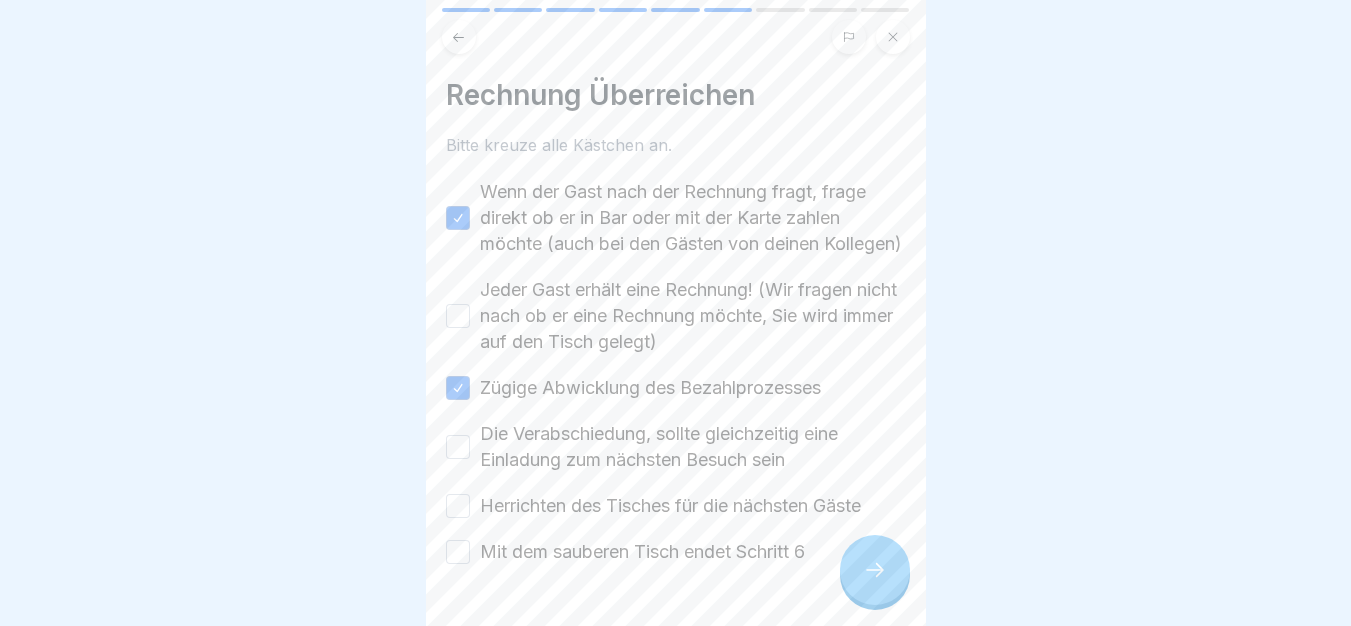 click on "Jeder Gast erhält eine Rechnung! (Wir fragen nicht nach ob er eine Rechnung möchte, Sie wird immer auf den Tisch gelegt)" at bounding box center [693, 316] 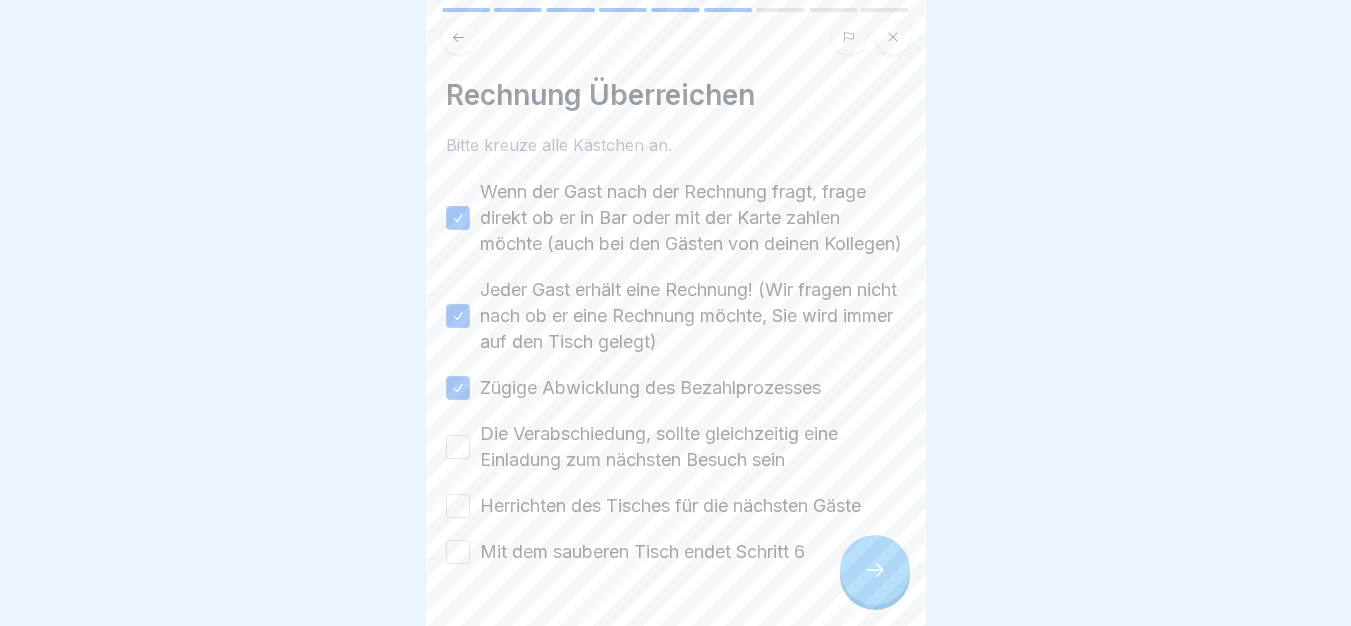 click on "Die Verabschiedung, sollte gleichzeitig eine Einladung zum nächsten Besuch sein" at bounding box center [693, 447] 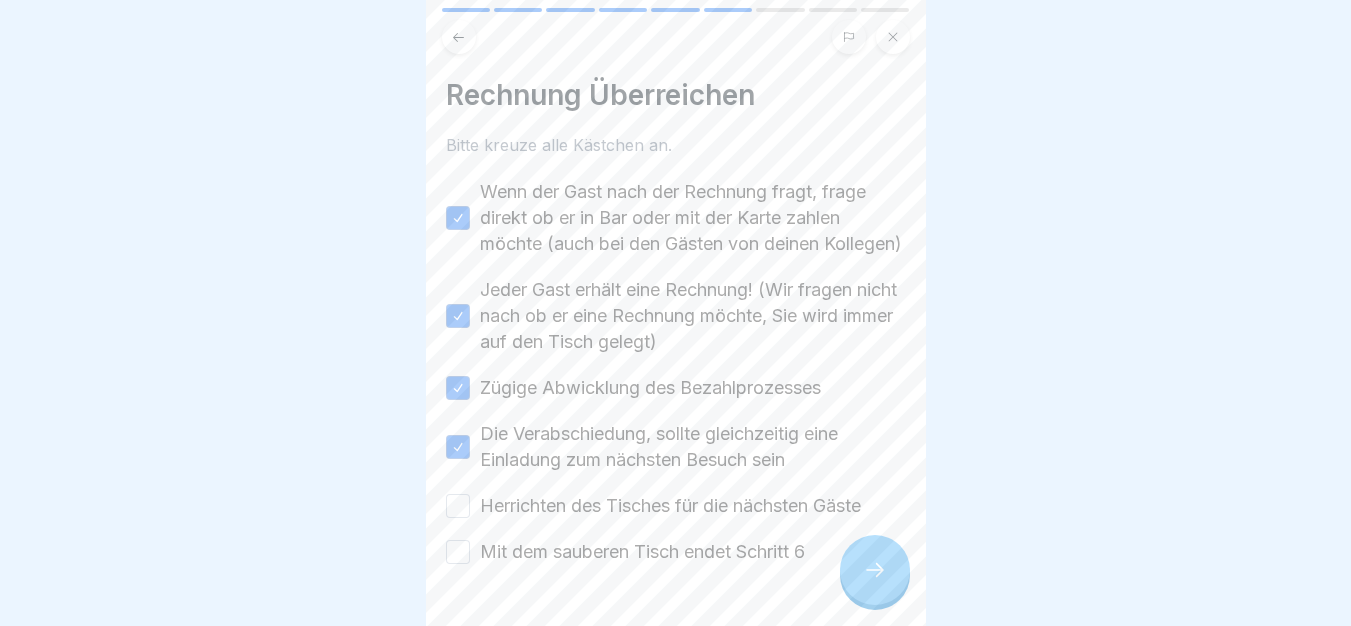 click on "Herrichten des Tisches für die nächsten Gäste" at bounding box center (670, 506) 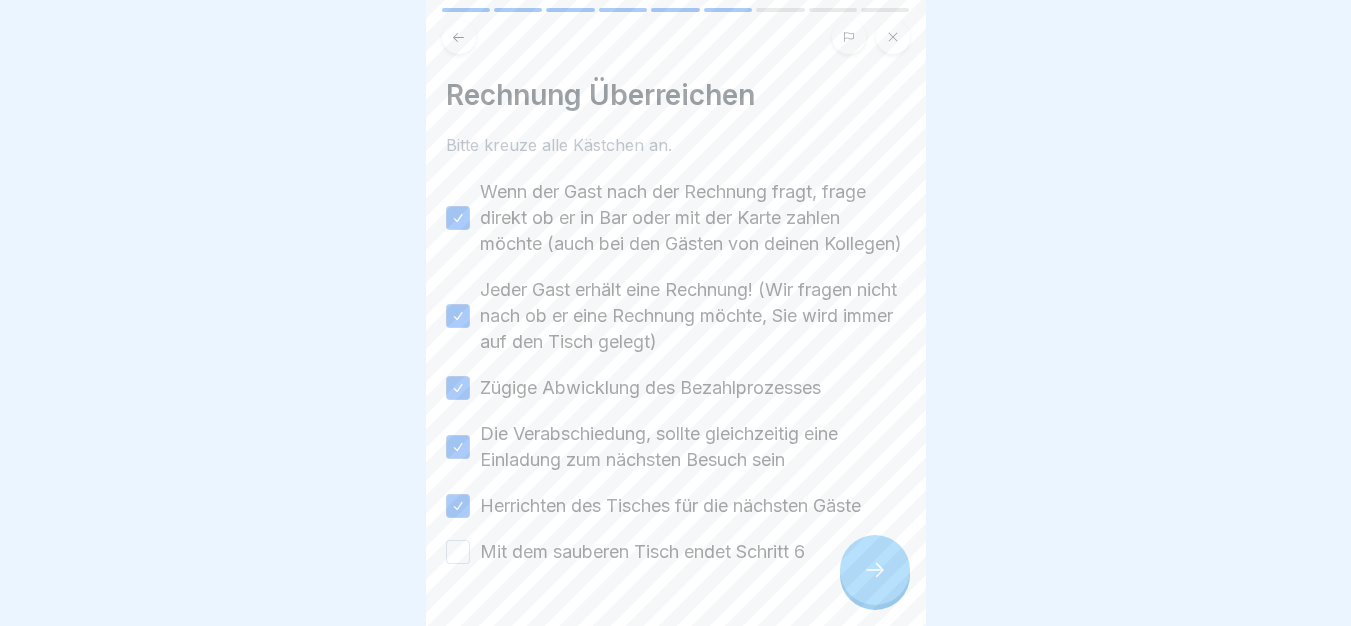 click on "Mit dem sauberen Tisch endet Schritt 6" at bounding box center [642, 552] 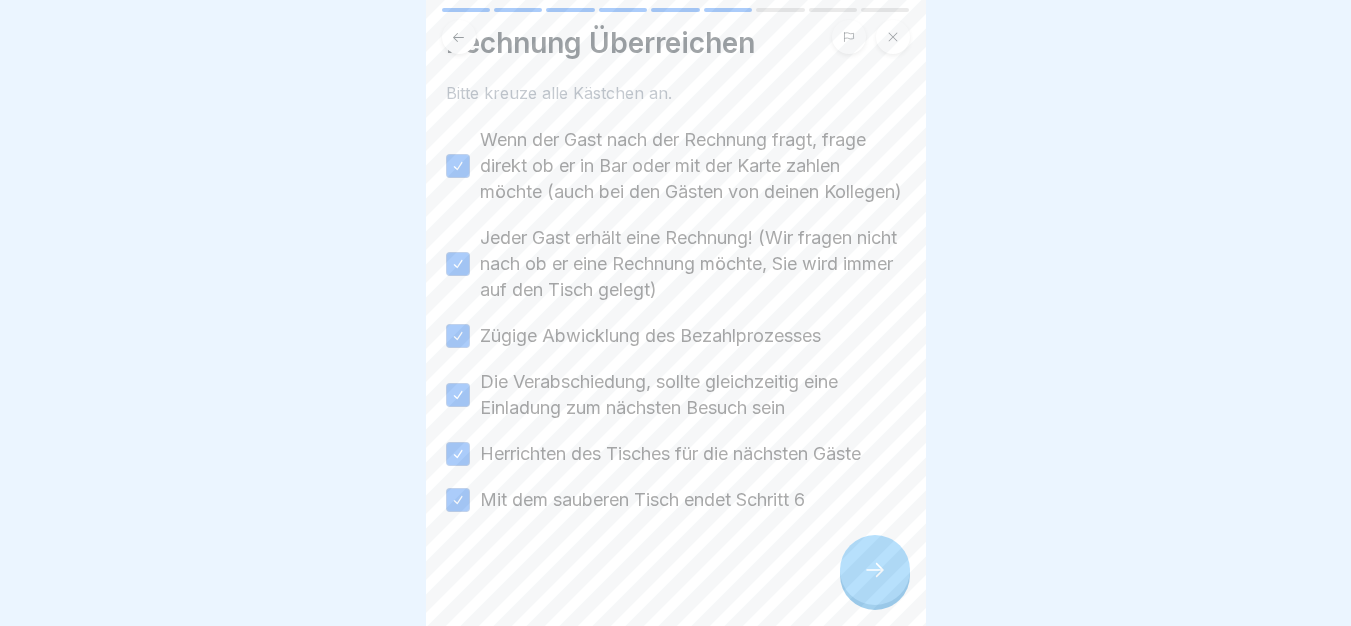 scroll, scrollTop: 85, scrollLeft: 0, axis: vertical 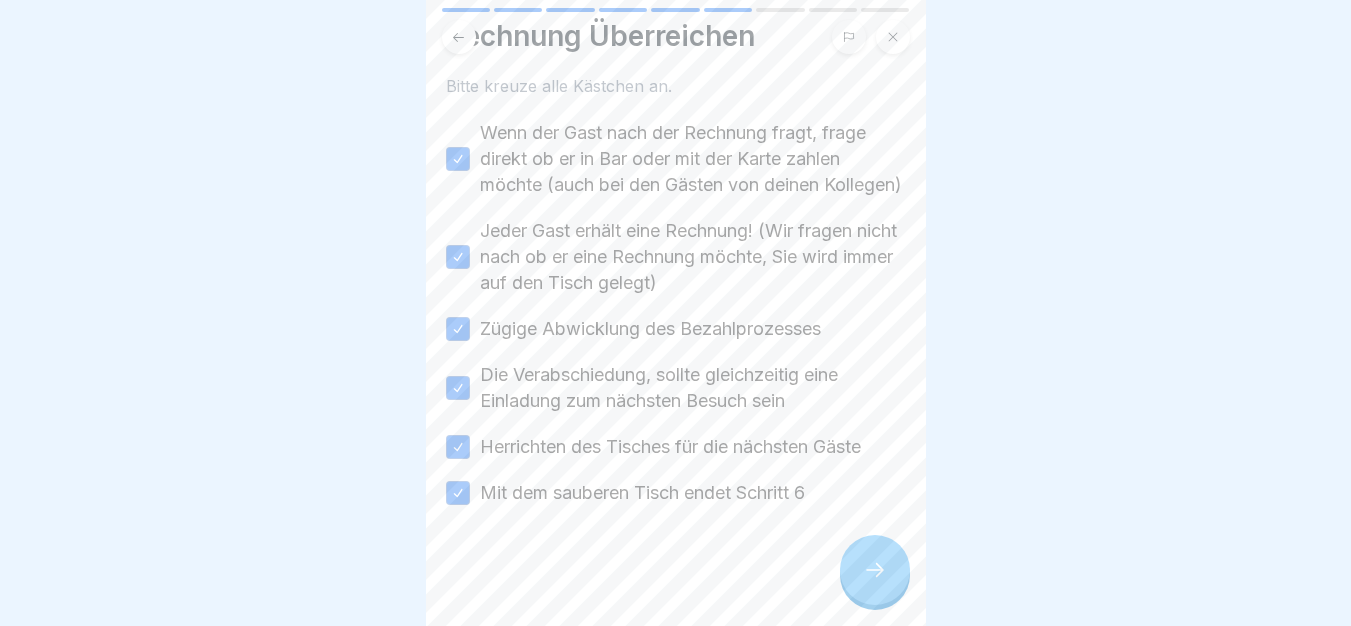 click at bounding box center (875, 570) 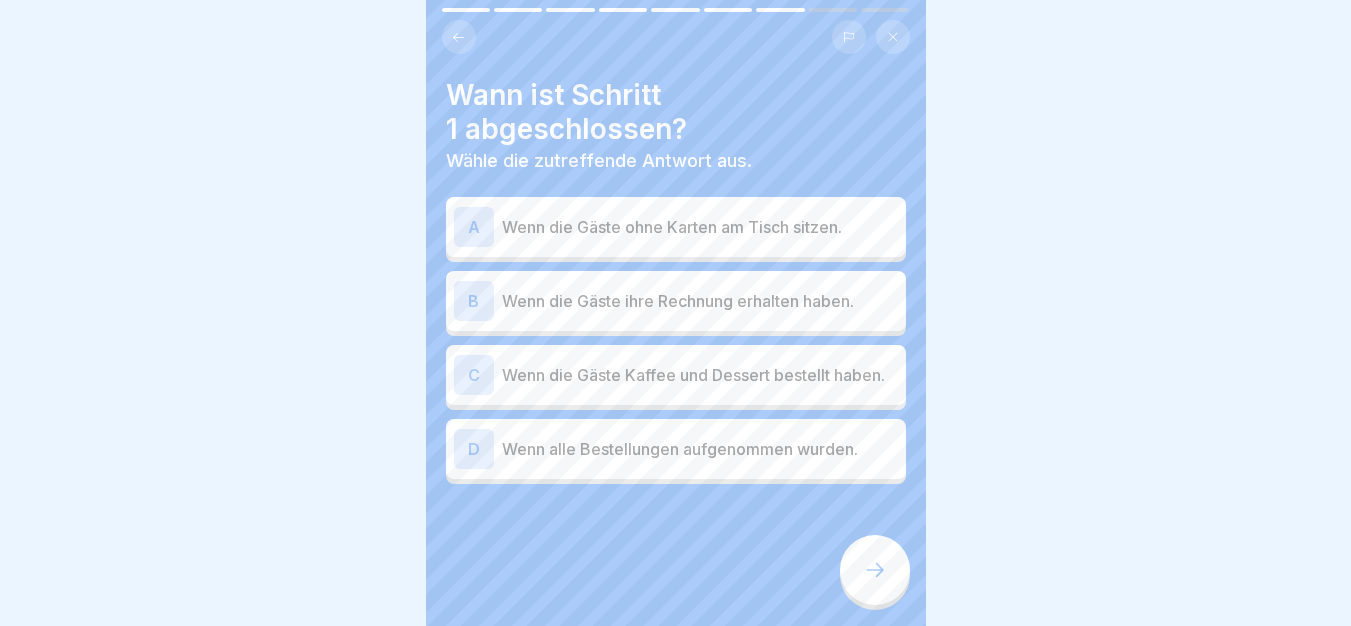 click at bounding box center [875, 570] 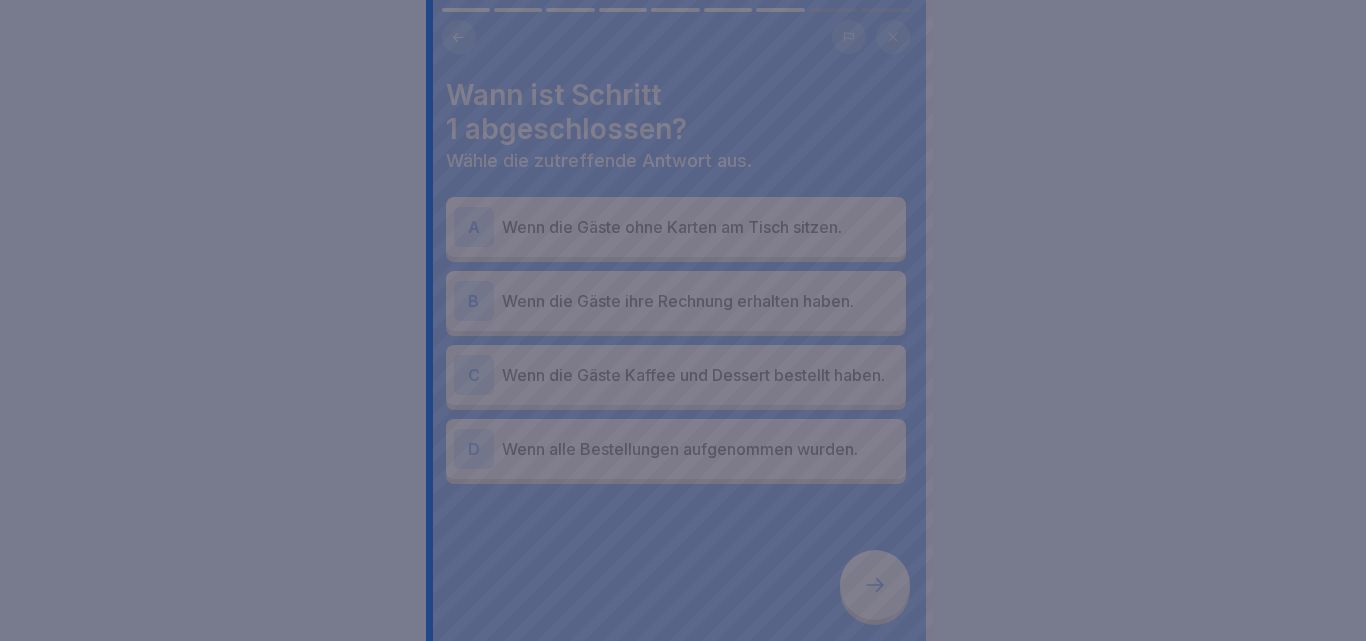 click at bounding box center [683, 320] 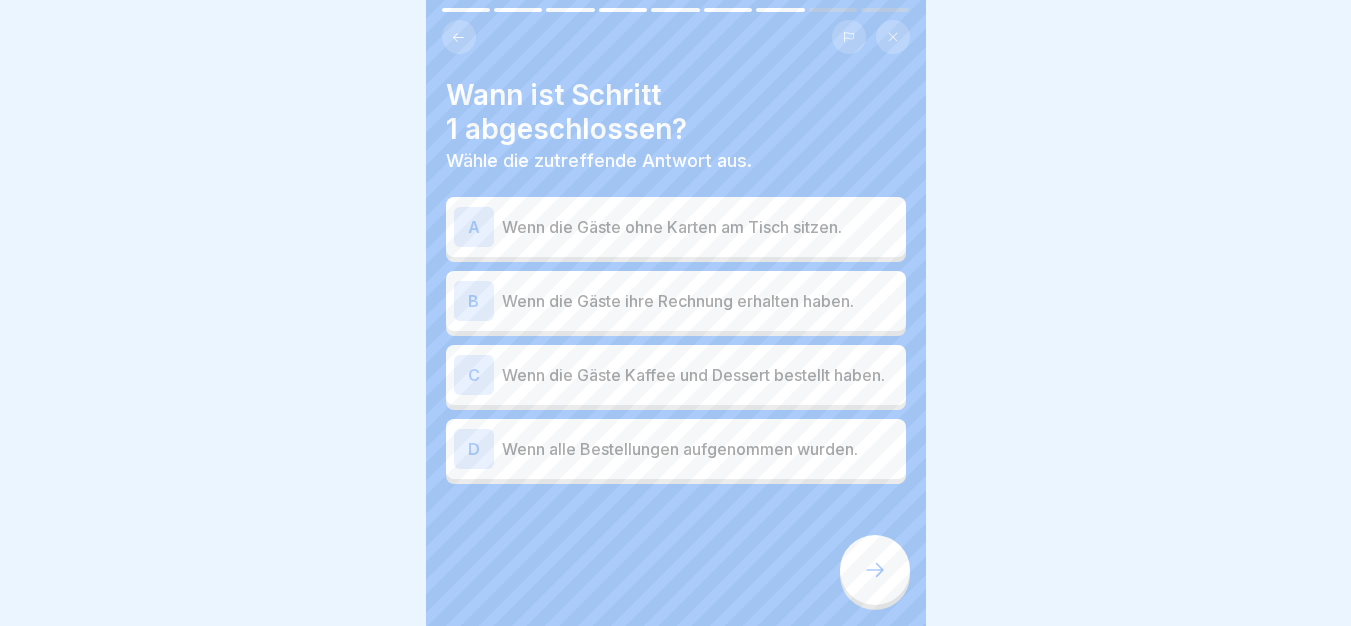 click on "A Wenn die Gäste ohne Karten am Tisch sitzen." at bounding box center [676, 227] 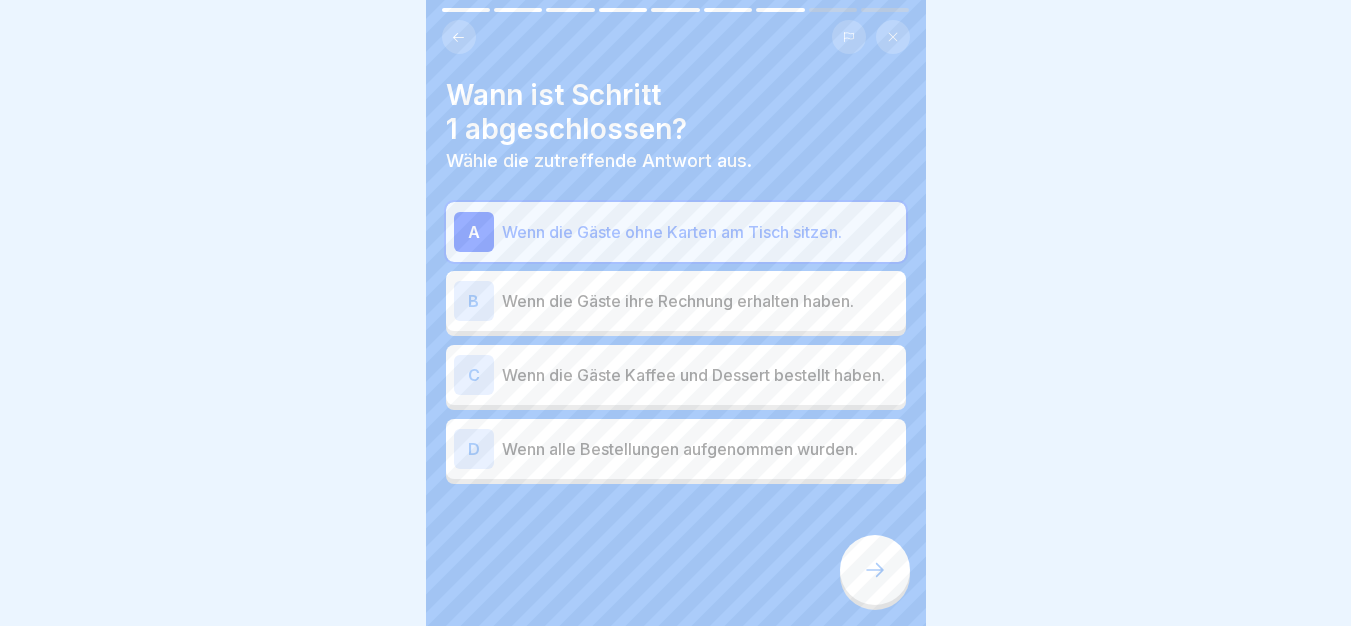 click at bounding box center [875, 570] 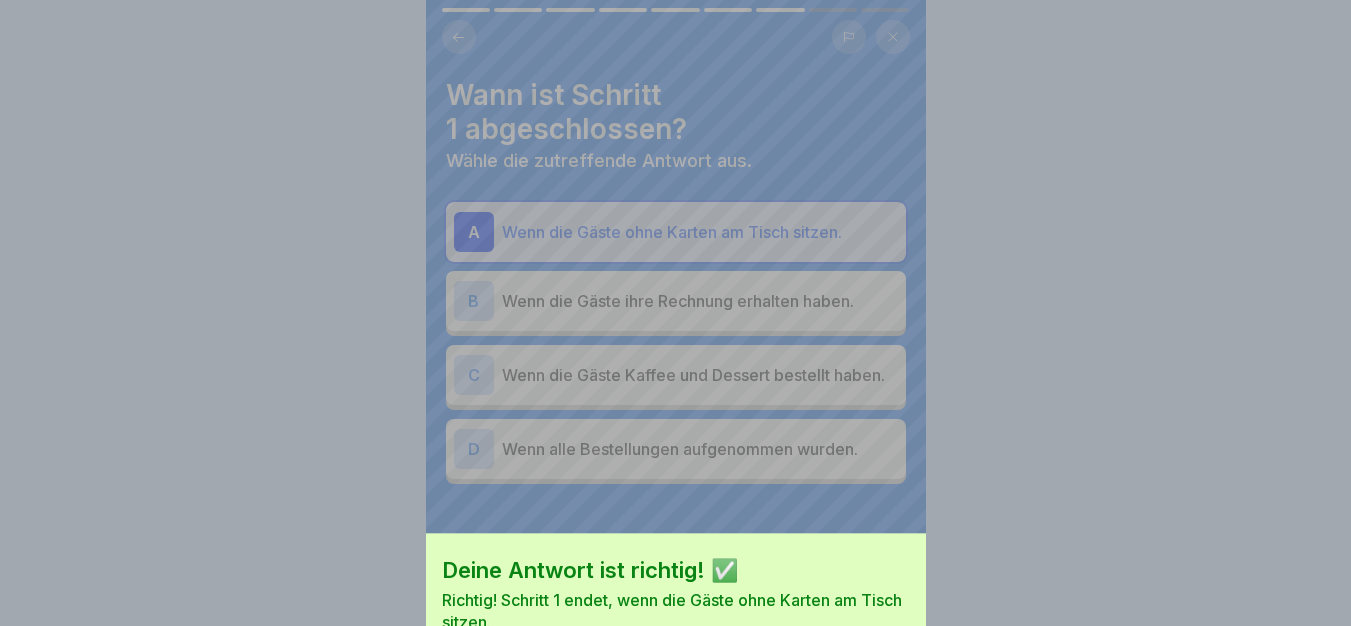 click on "Fortfahren" at bounding box center [676, 683] 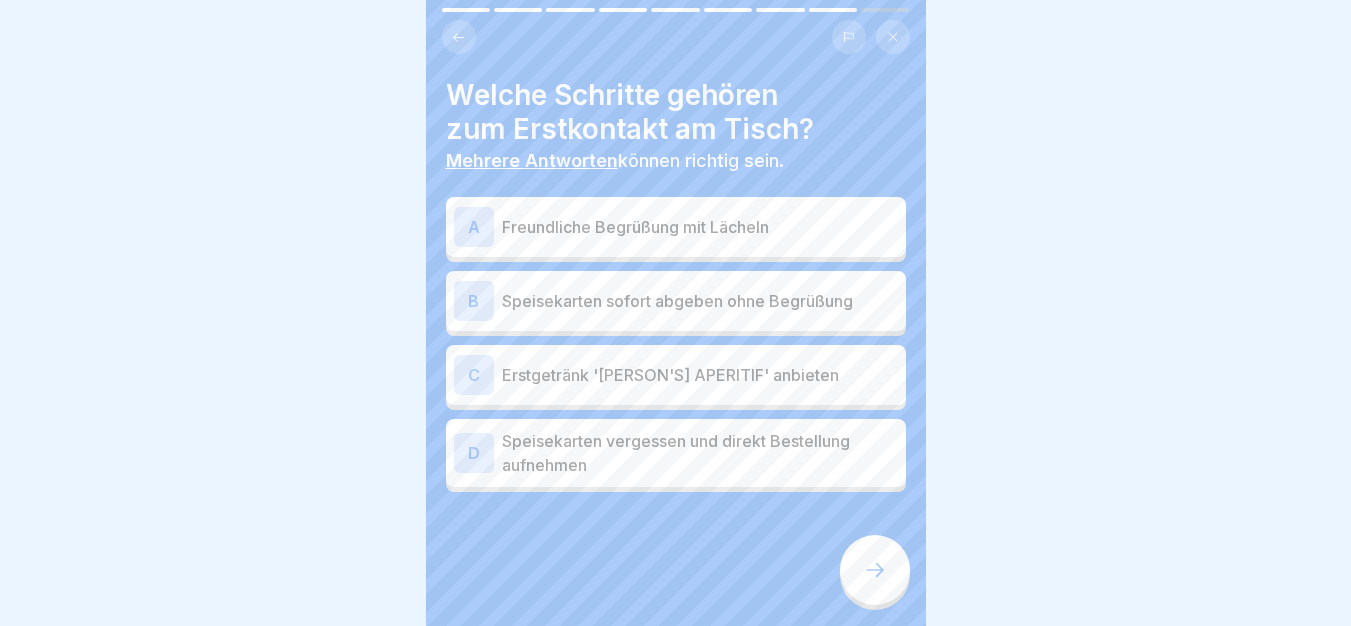 click on "Freundliche Begrüßung mit Lächeln" at bounding box center (700, 227) 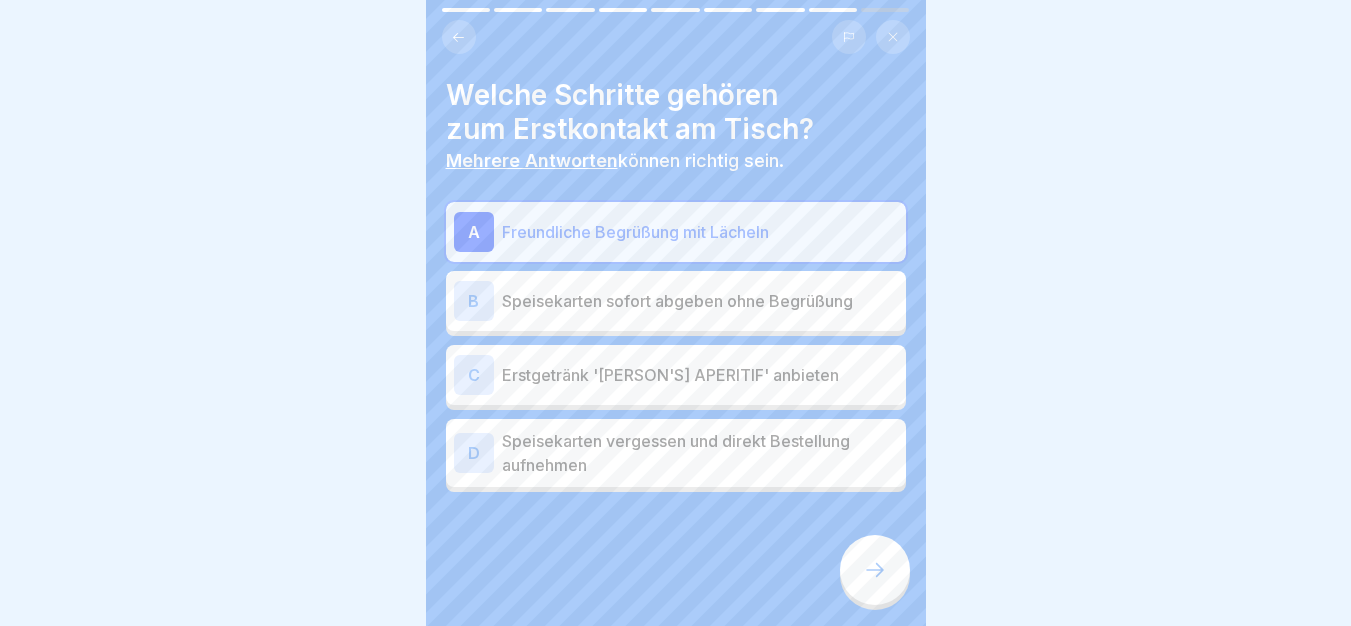 click on "Erstgetränk '[PERSON'S] APERITIF' anbieten" at bounding box center [700, 375] 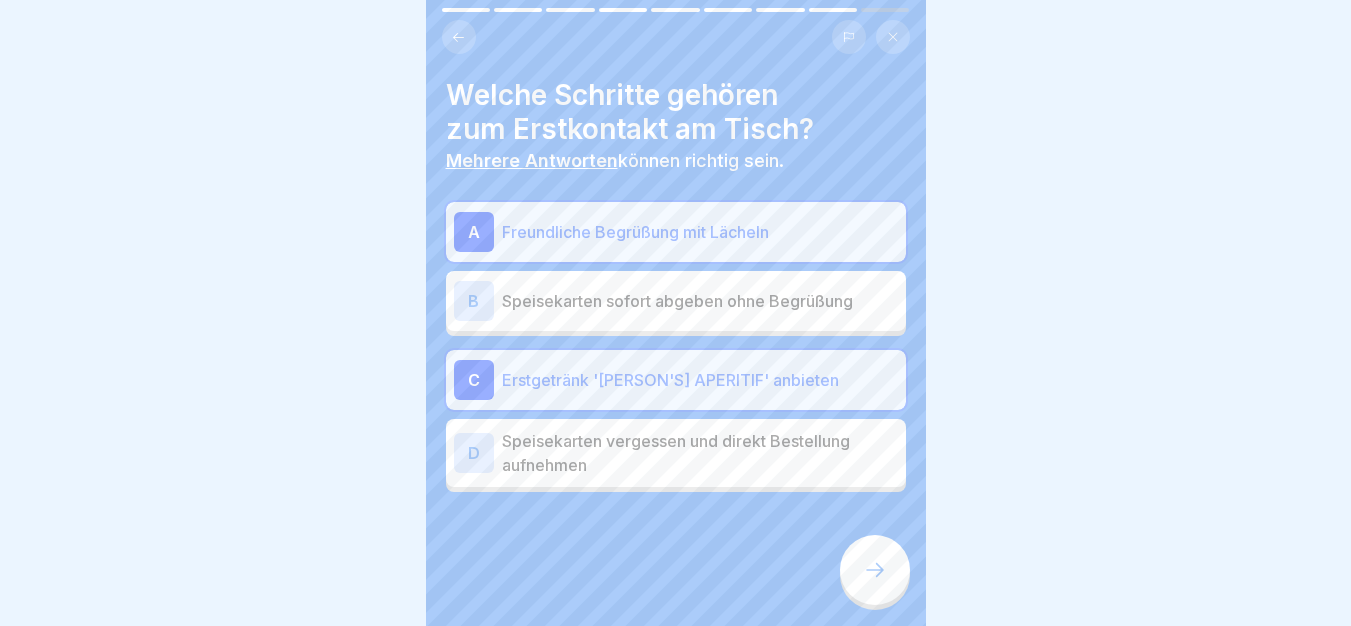 click 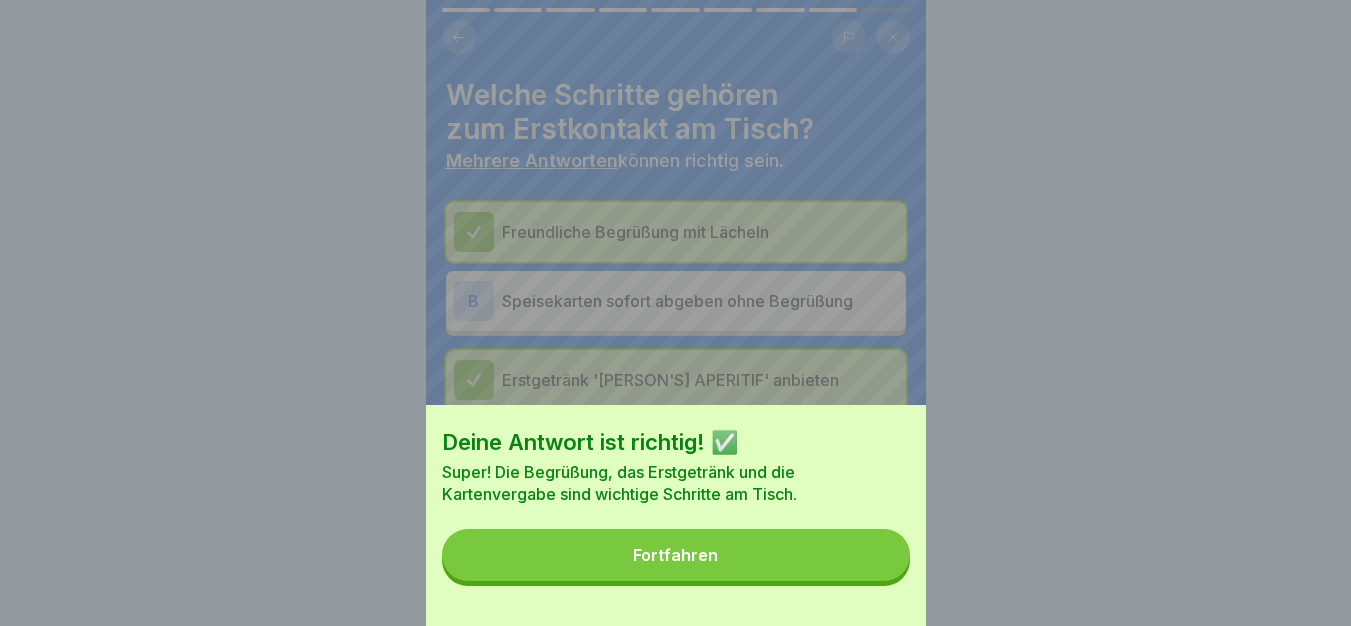click on "Fortfahren" at bounding box center (676, 555) 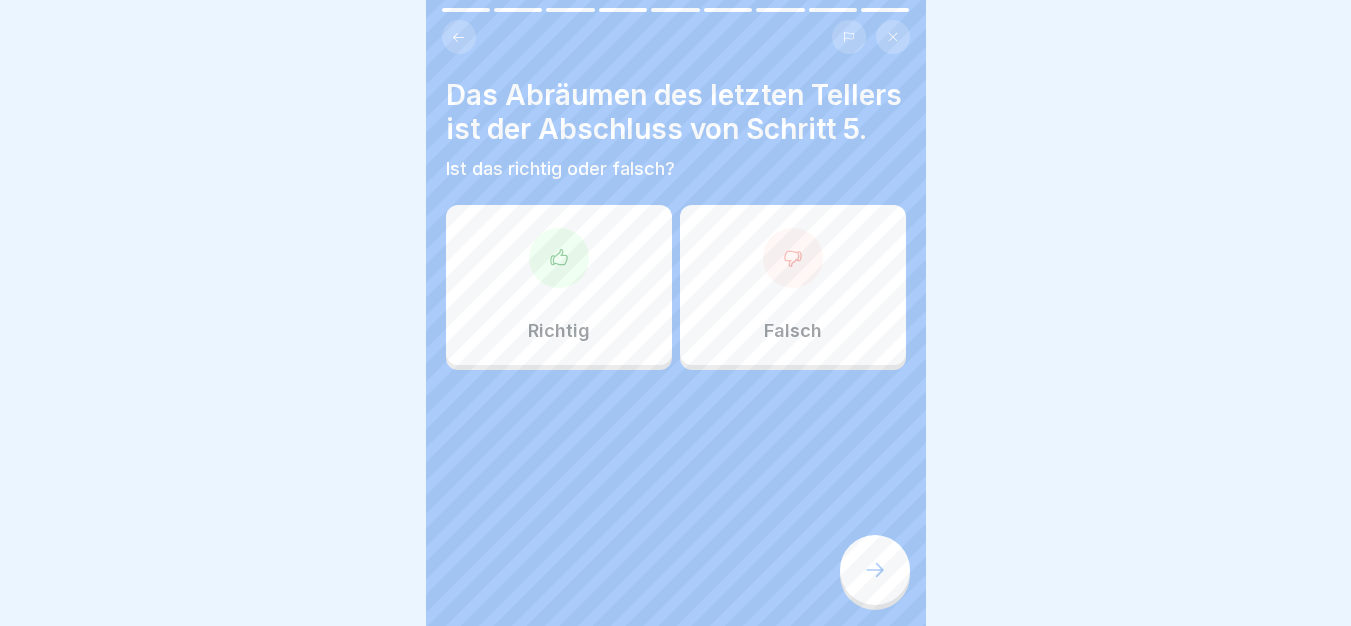 click on "Richtig" at bounding box center (559, 285) 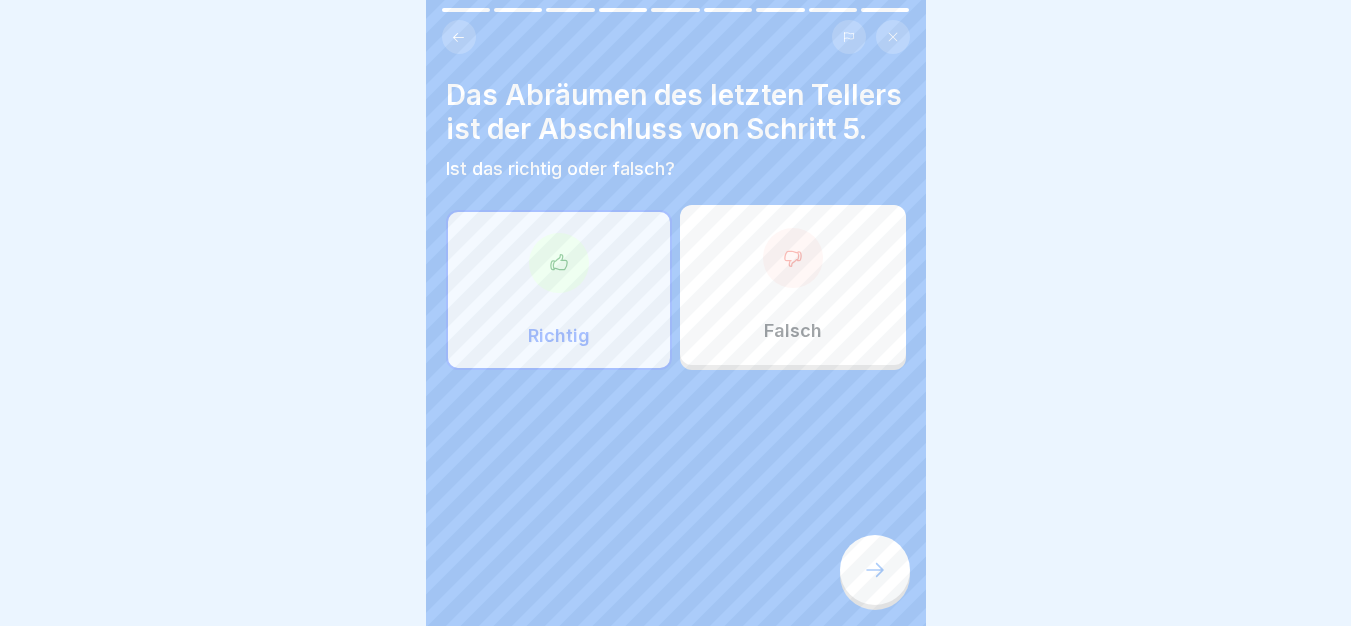 click 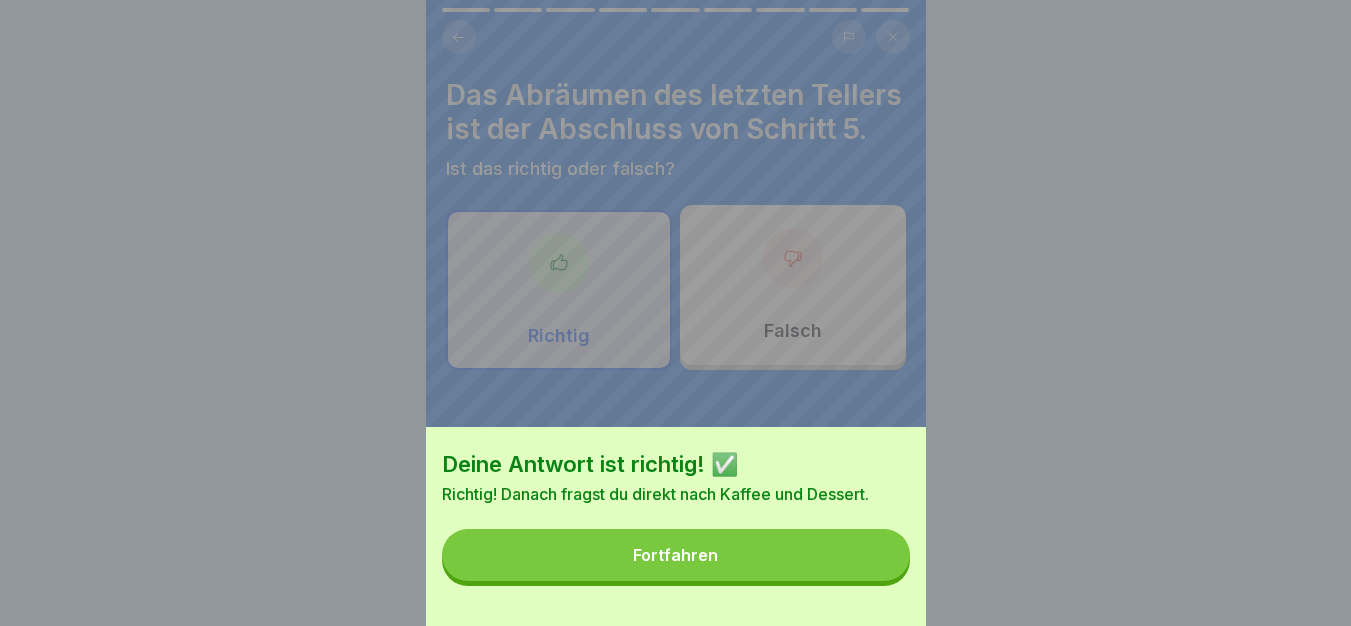 click on "Fortfahren" at bounding box center (676, 555) 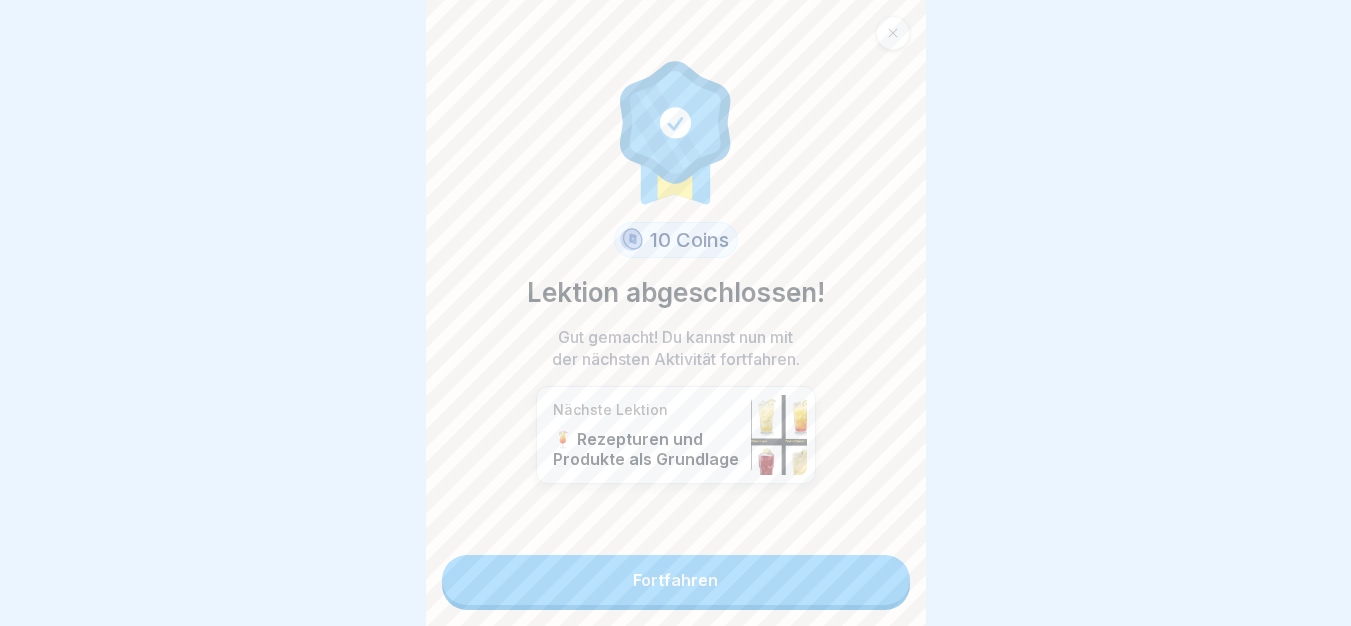 click on "10 Coins Lektion abgeschlossen! Gut gemacht! Du kannst nun mit der nächsten Aktivität fortfahren. Nächste Lektion 🍹 Rezepturen und Produkte als Grundlage Fortfahren" at bounding box center [676, 313] 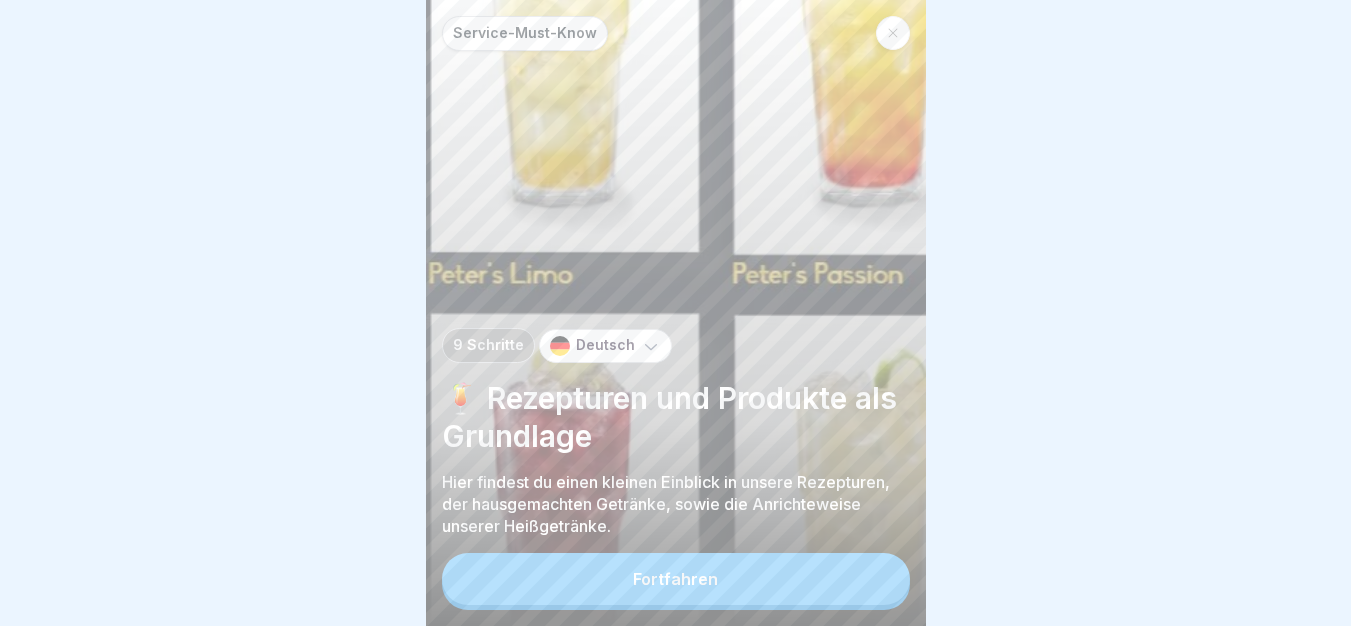 click on "Fortfahren" at bounding box center (676, 579) 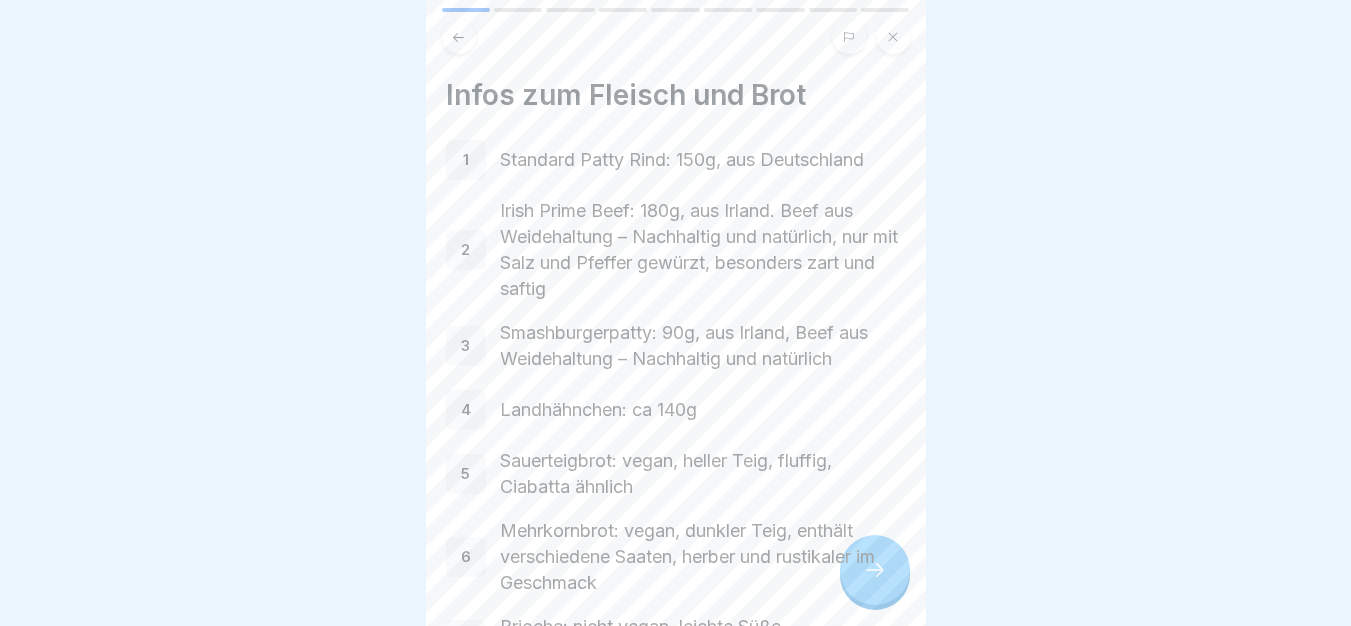 click on "Service-Must-Know 9 Schritte Deutsch 🍹 Rezepturen und Produkte als Grundlage Hier findest du einen kleinen Einblick in unsere Rezepturen, der hausgemachten Getränke, sowie die Anrichteweise unserer Heißgetränke. Fortfahren Infos zum Fleisch und Brot 1 Standard Patty Rind: 150g, aus Deutschland 2 Irish Prime Beef: 180g, aus Irland. Beef aus Weidehaltung – Nachhaltig und natürlich, nur mit Salz und Pfeffer gewürzt, besonders zart und saftig 3 Smashburgerpatty: 90g, aus Irland, Beef aus Weidehaltung – Nachhaltig und natürlich 4 Landhähnchen: ca 140g 5 Sauerteigbrot: vegan, heller Teig, fluffig, Ciabatta ähnlich 6 Mehrkornbrot: vegan, dunkler Teig, enthält verschiedene Saaten, herber und rustikaler im Geschmack 7 Brioche: nicht vegan, leichte Süße, Milchbrötchen ähnlich im Geschmack 8 Potatobun: nur für Smashburger, nicht vegan, leichte Süße, sehr weiches Bun 9 [PERSON'S] Lieblingsbrot: Solo oder bei den großen Salaten dazu, kleines, rechteckiges Fladenbrot 10 Unsere Bratlinge  1 2 3 4 5 1 2" at bounding box center (176, 313) 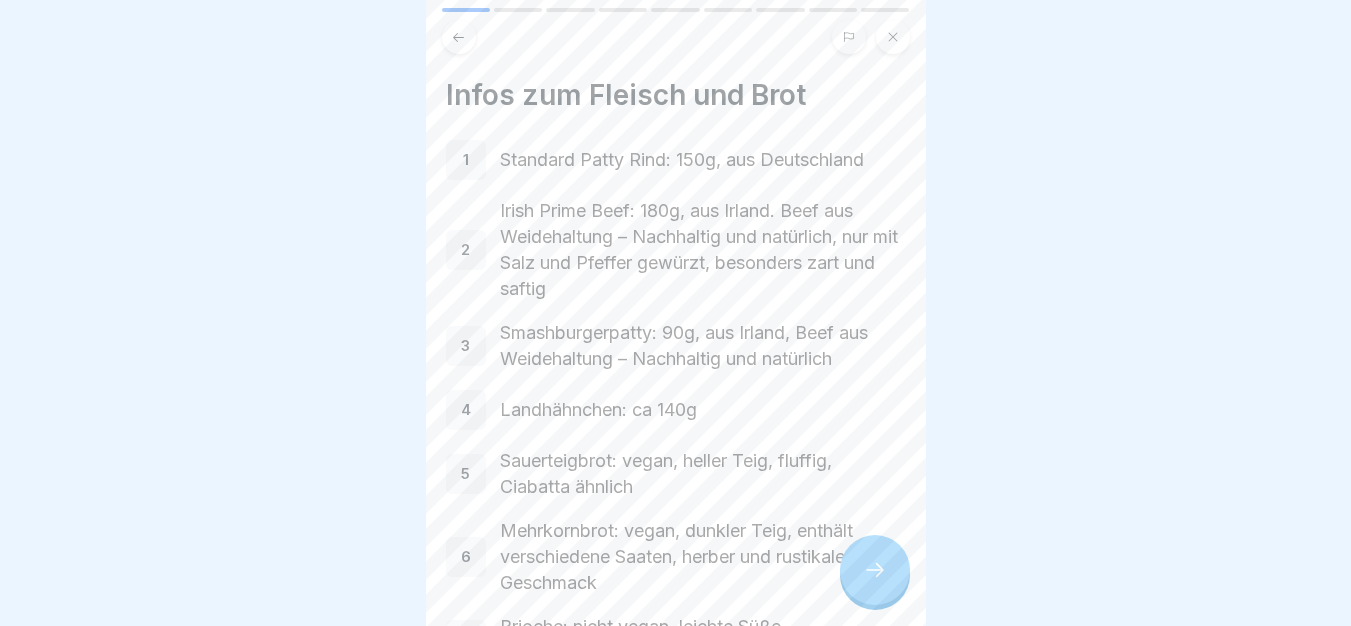 click at bounding box center [875, 570] 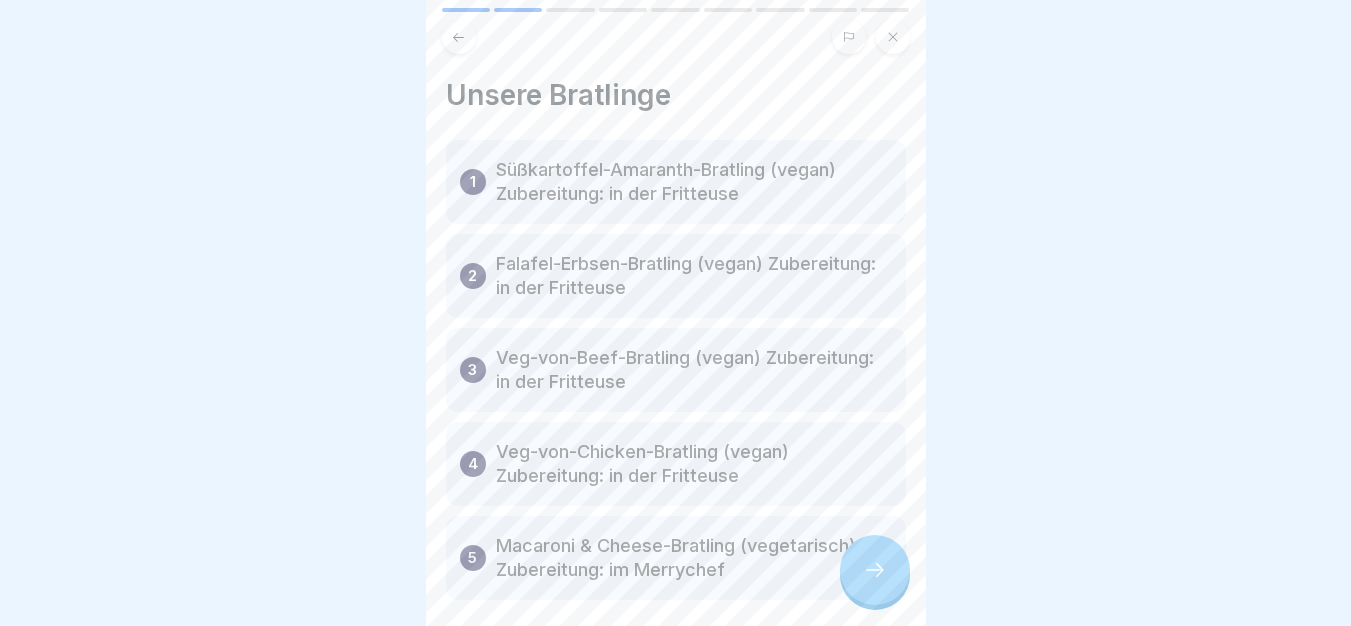 click at bounding box center (875, 570) 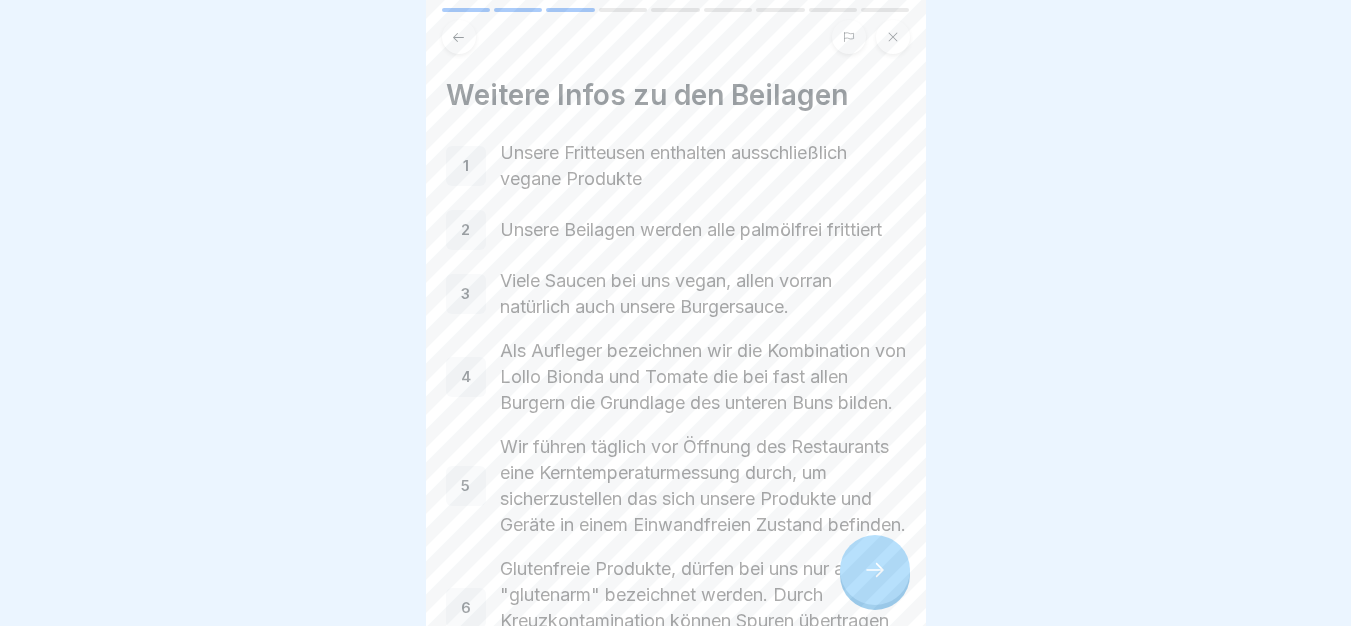 click at bounding box center [875, 570] 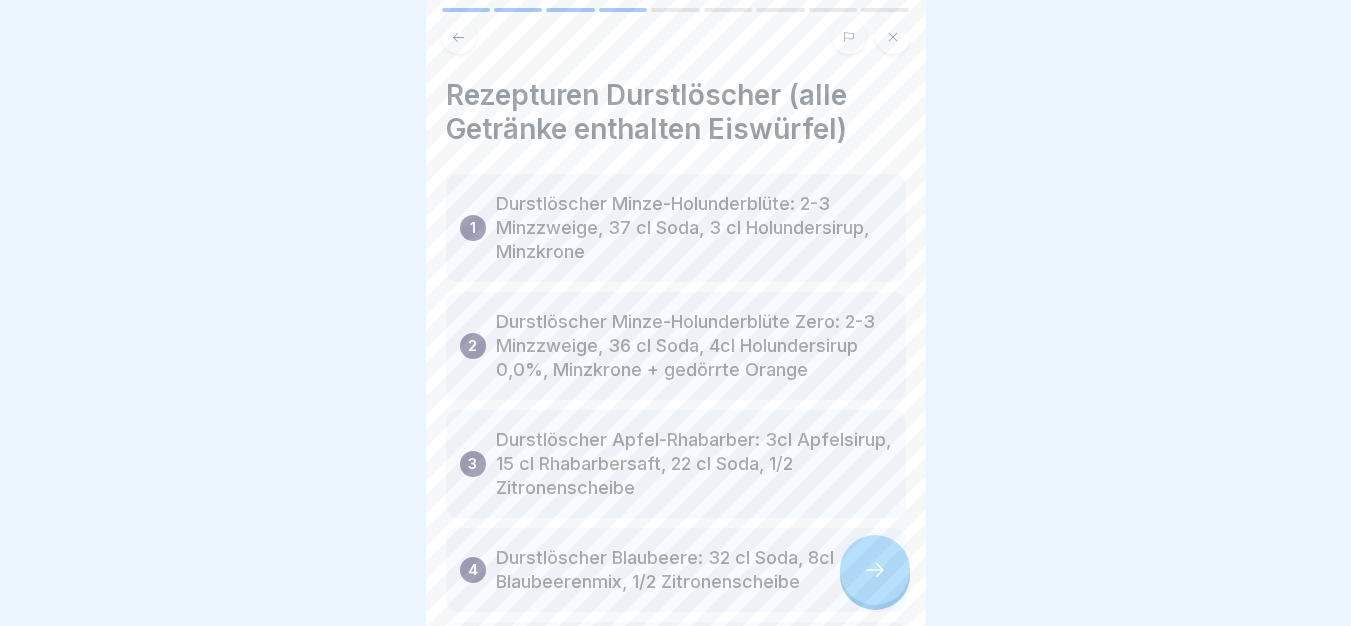 click at bounding box center (875, 570) 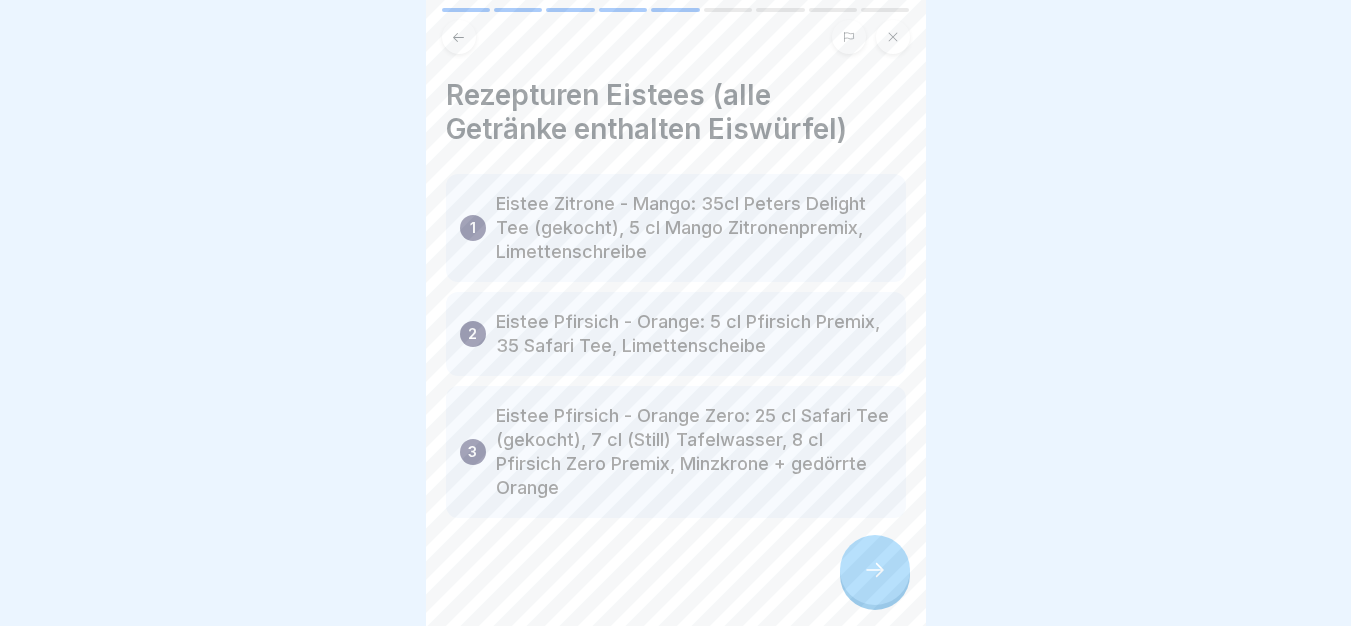 click at bounding box center (875, 570) 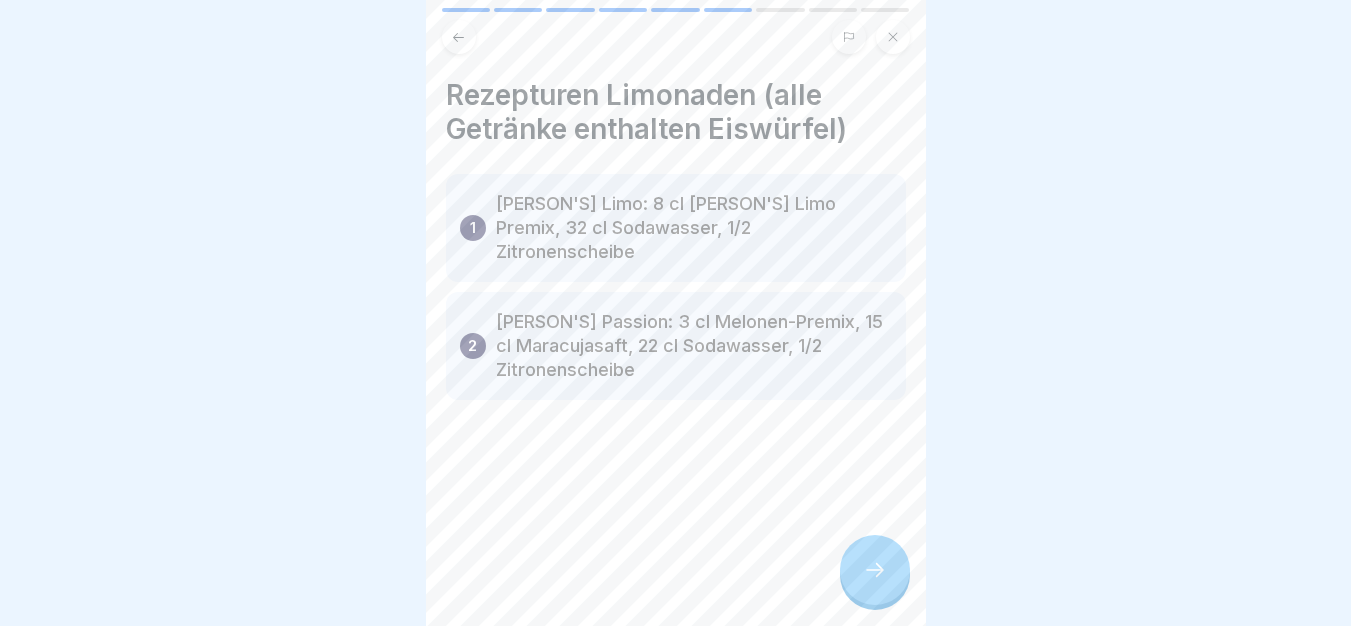 click at bounding box center (875, 570) 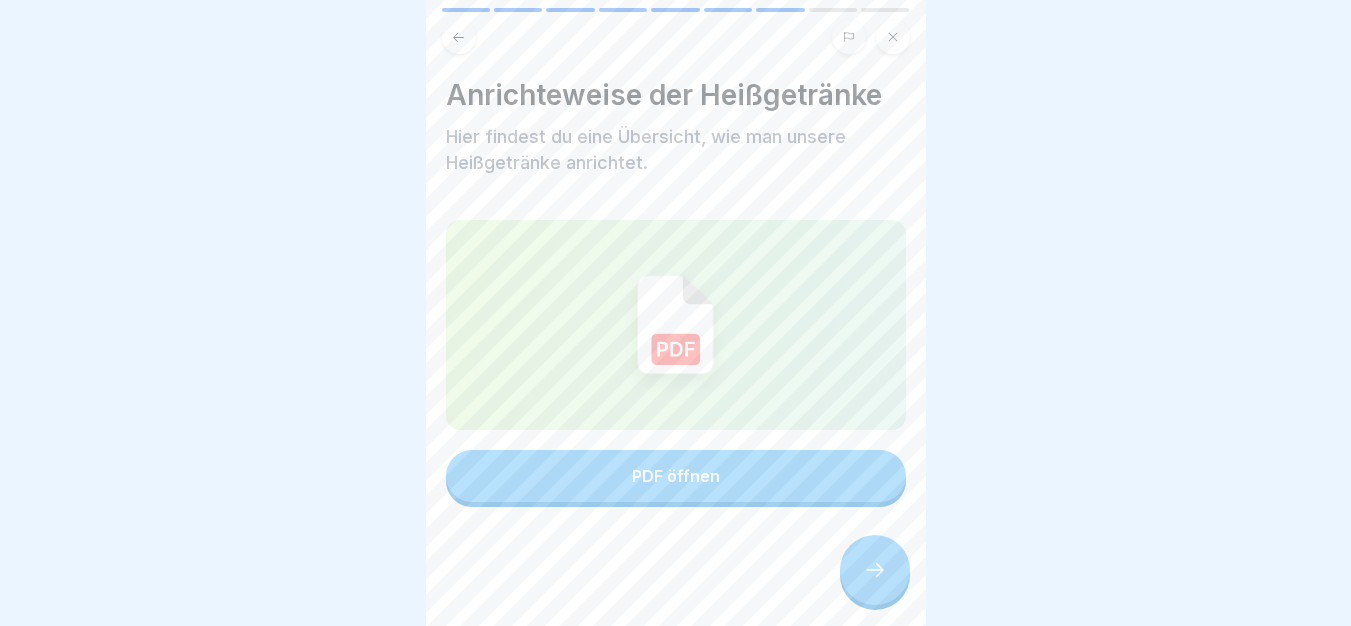 click 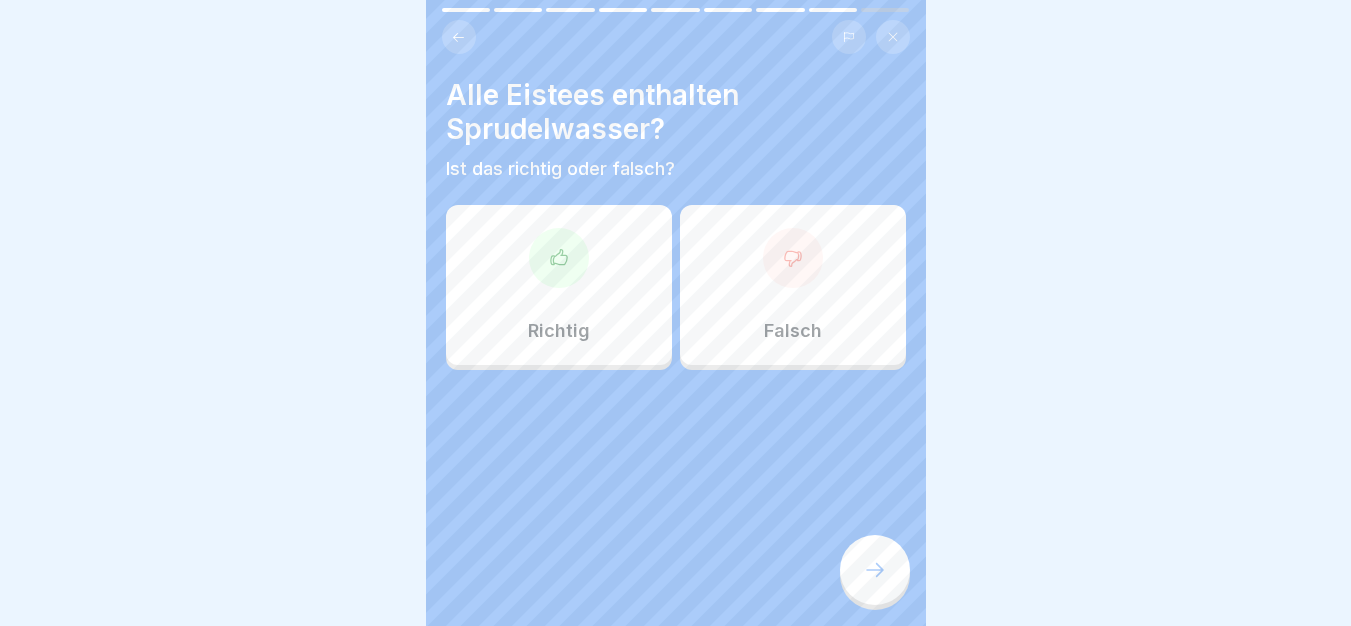 click on "Falsch" at bounding box center (793, 285) 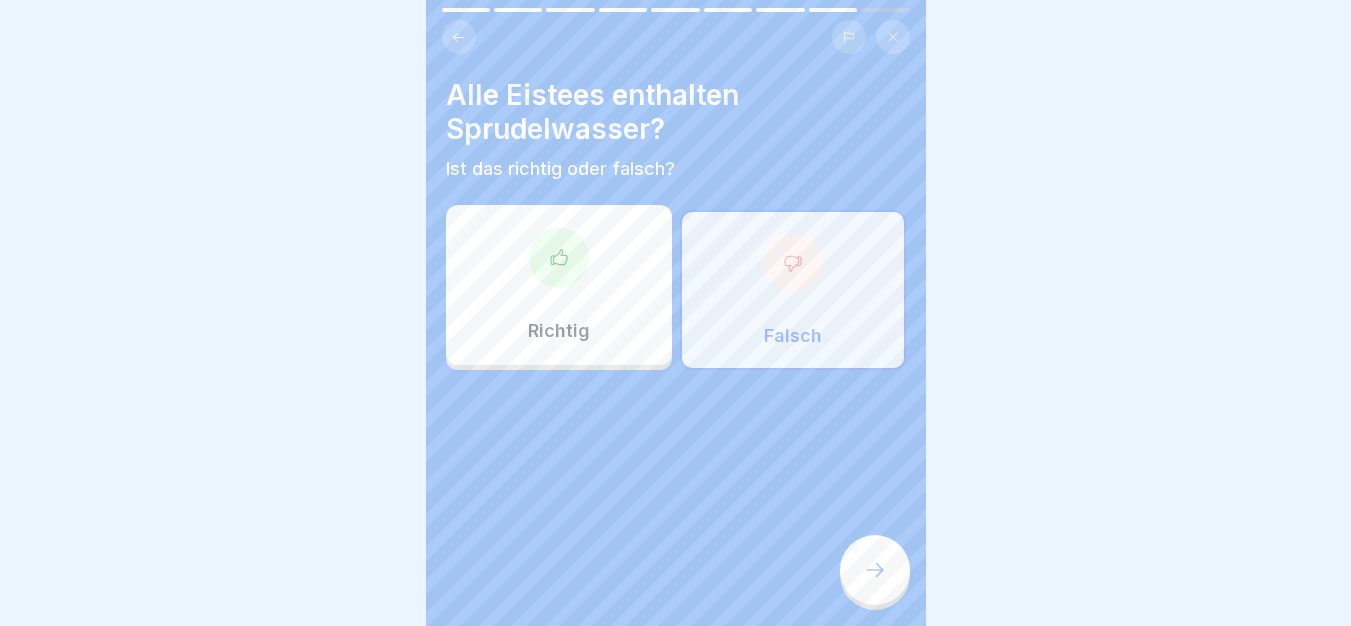 click 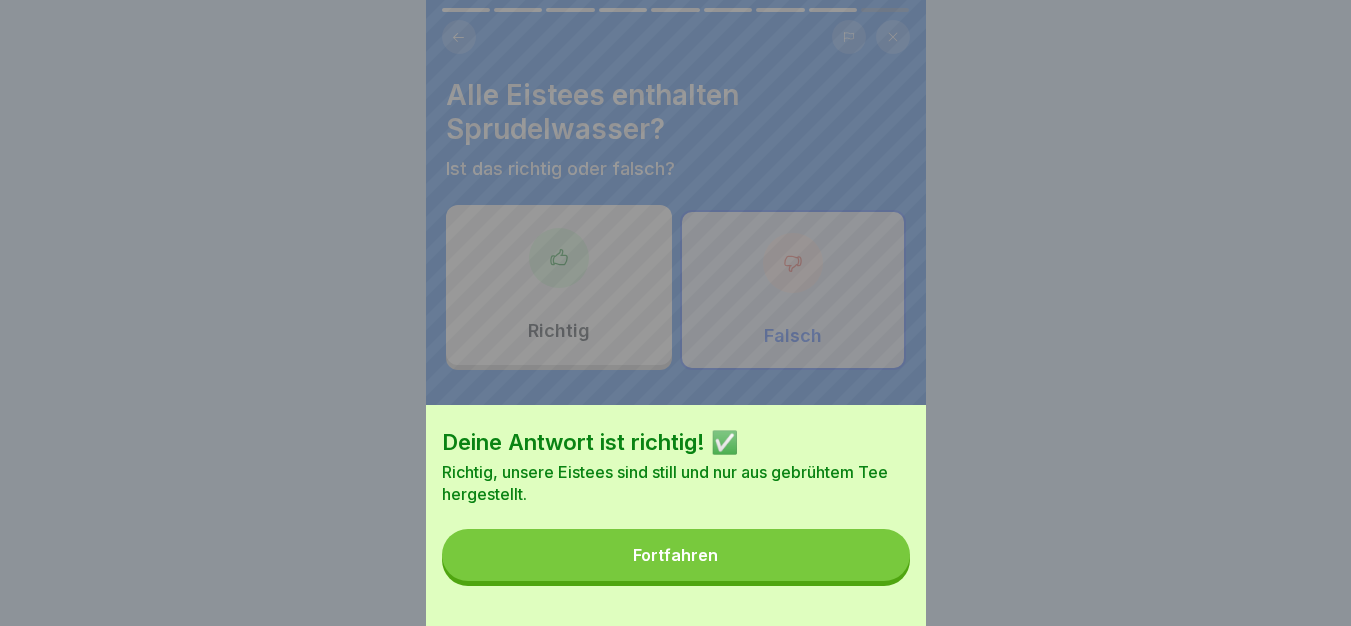 click on "Fortfahren" at bounding box center (676, 555) 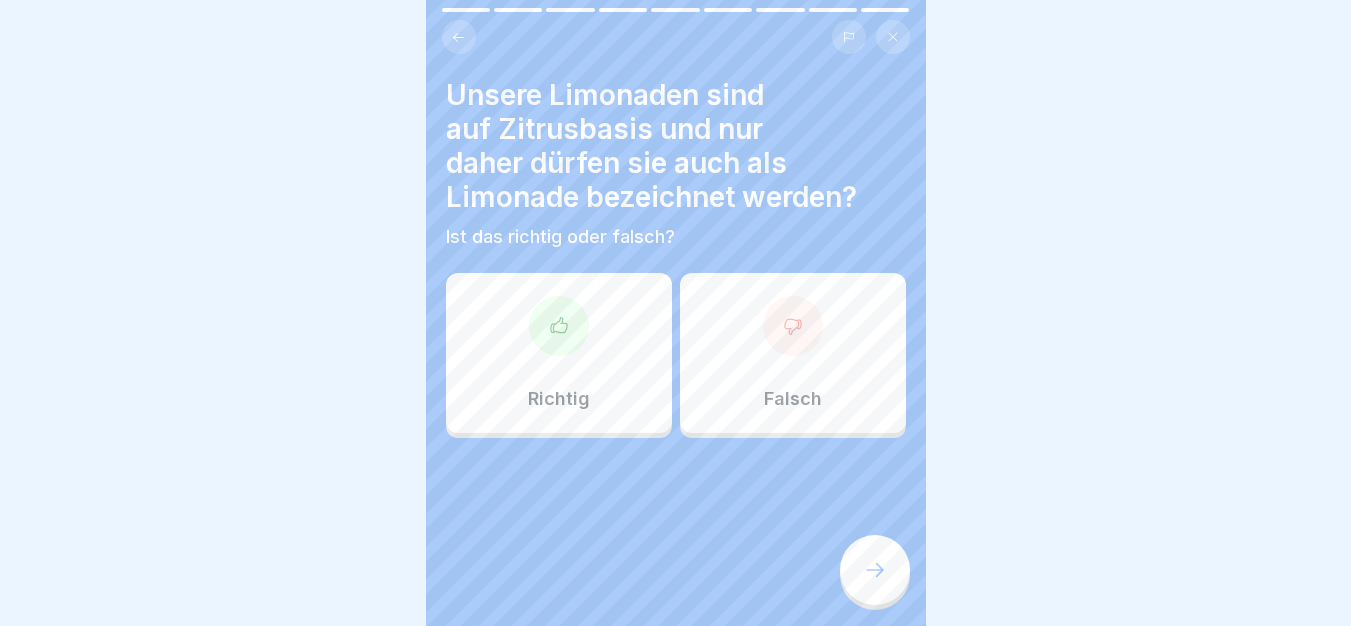 click at bounding box center (559, 326) 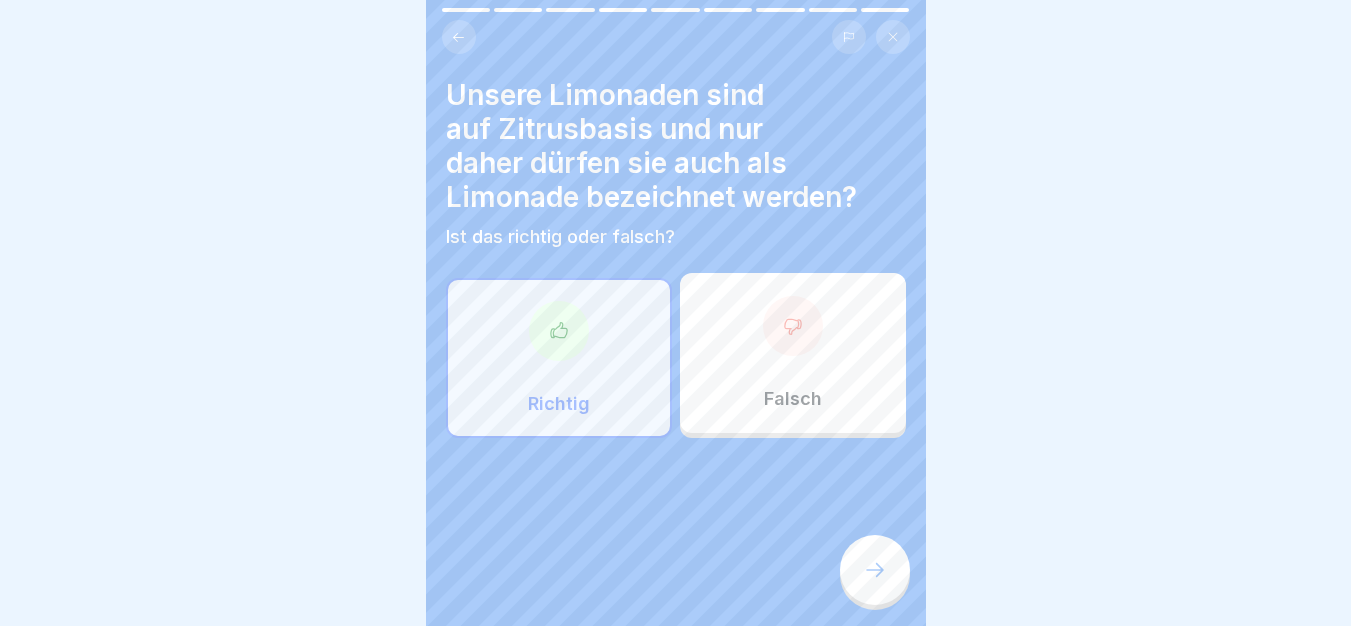click at bounding box center [875, 570] 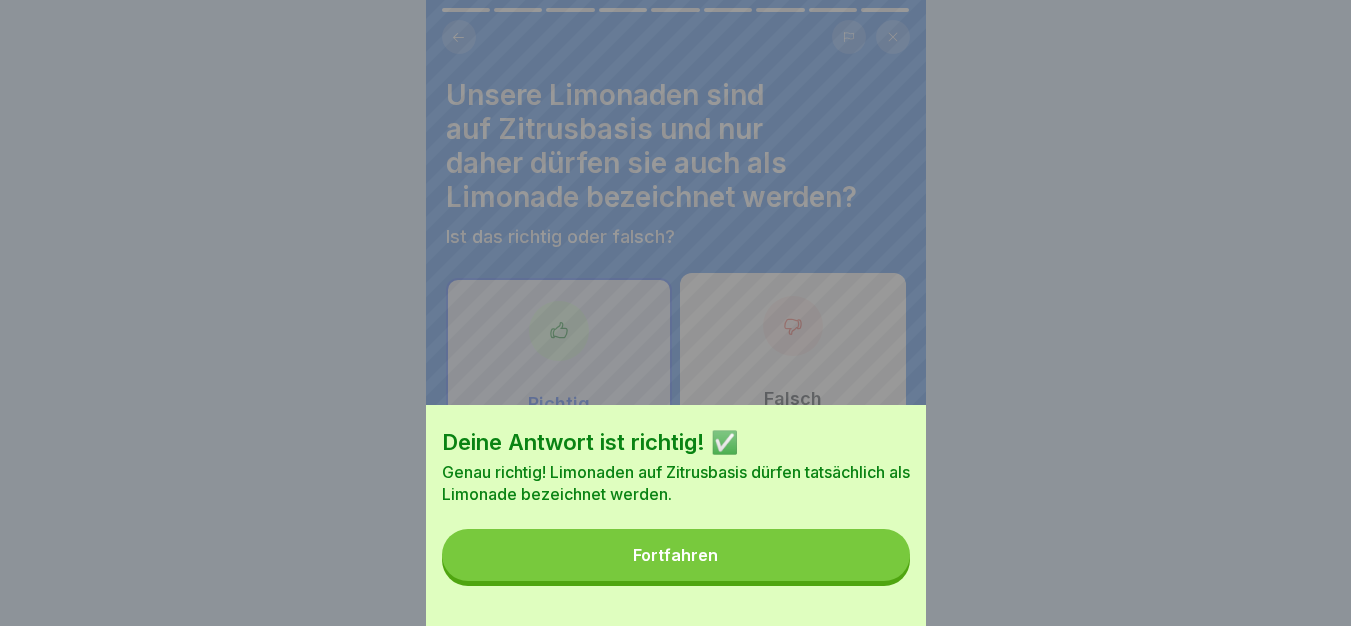 click on "Deine Antwort ist richtig!
✅ Genau richtig! Limonaden auf Zitrusbasis dürfen tatsächlich als Limonade bezeichnet werden.  Fortfahren" at bounding box center [676, 515] 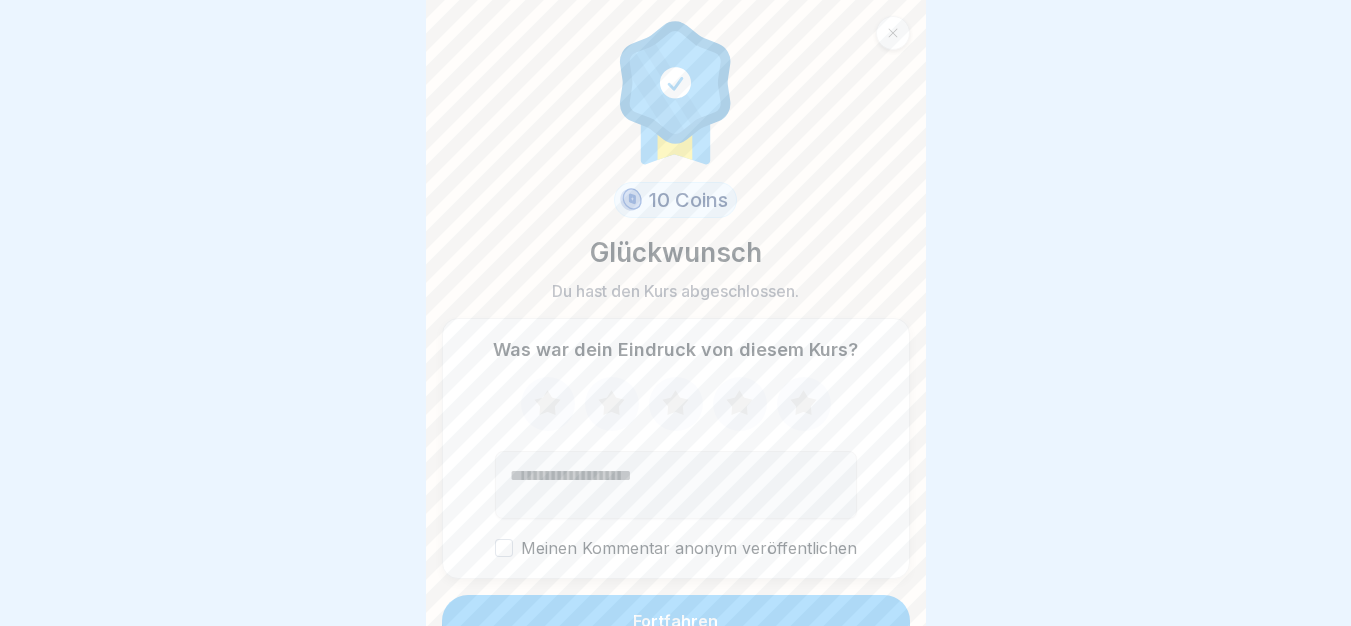 click on "10 Coins Glückwunsch Du hast den Kurs abgeschlossen. Was war dein Eindruck von diesem Kurs? Meinen Kommentar anonym veröffentlichen Fortfahren" at bounding box center [676, 313] 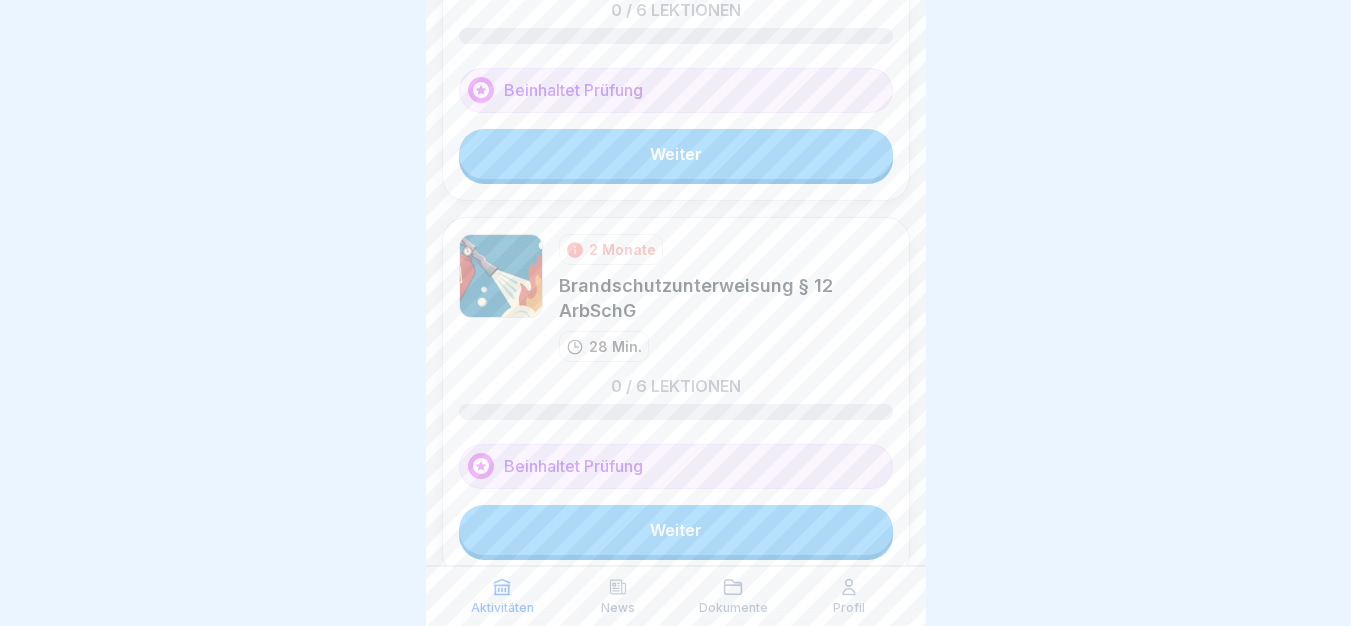 scroll, scrollTop: 286, scrollLeft: 0, axis: vertical 